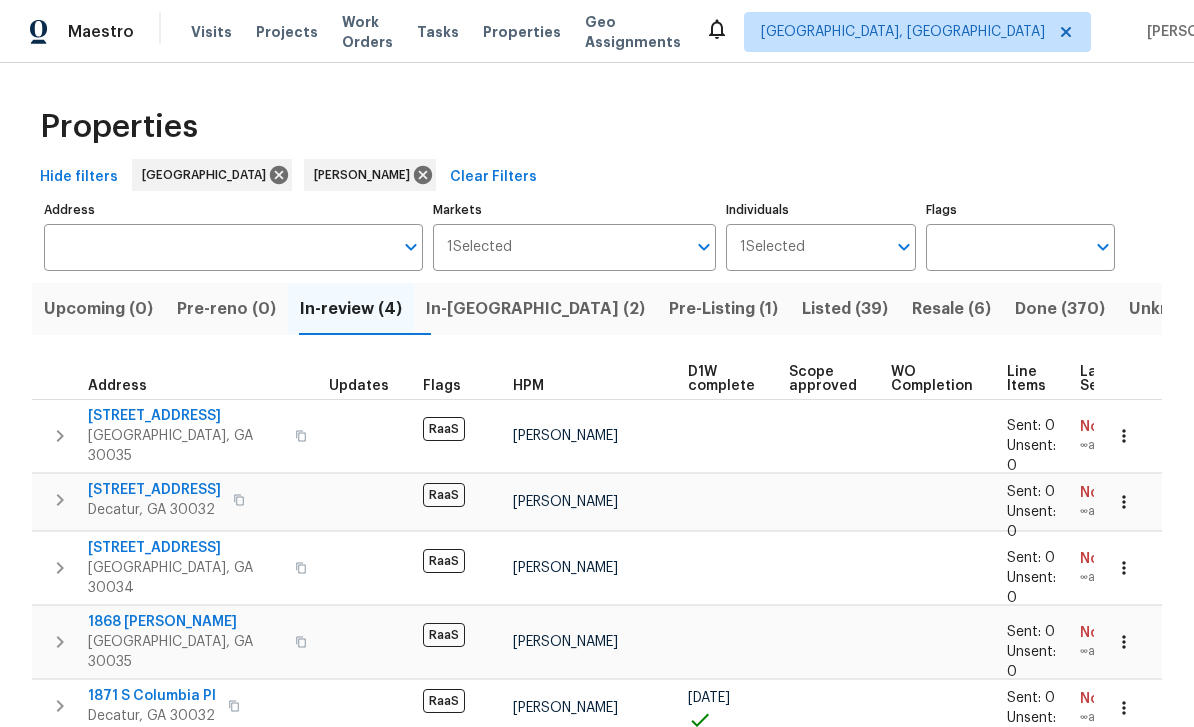 scroll, scrollTop: 0, scrollLeft: 0, axis: both 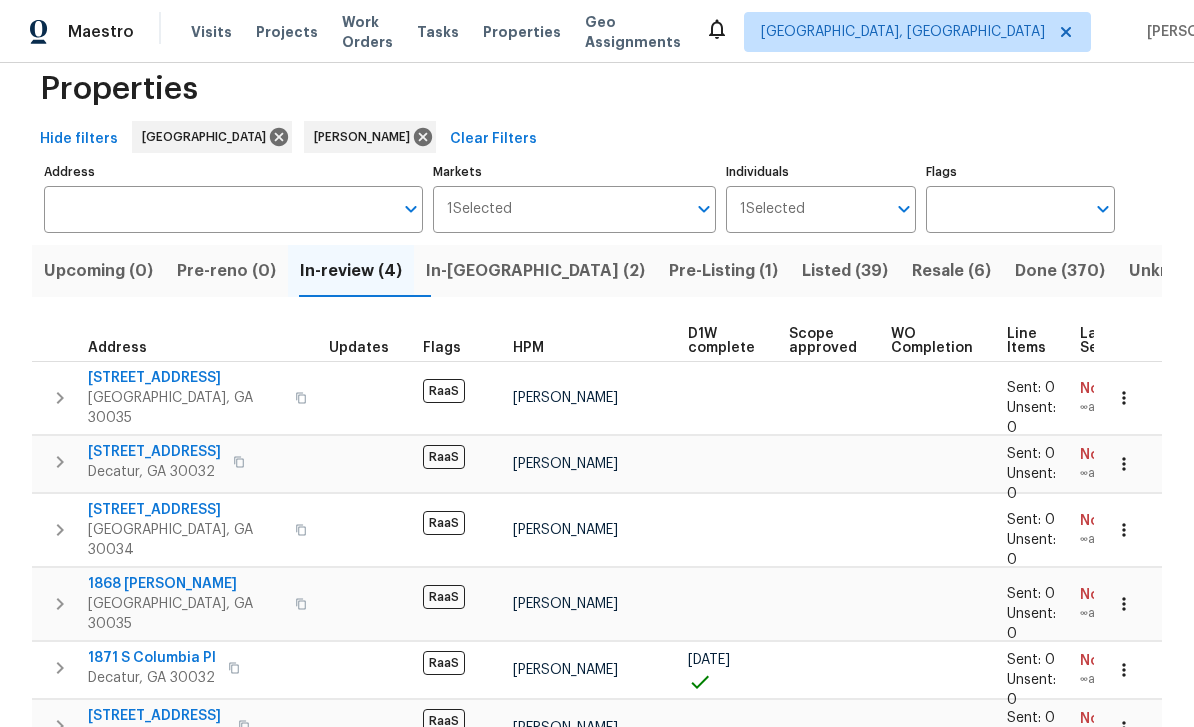 click on "[STREET_ADDRESS]" at bounding box center [157, 716] 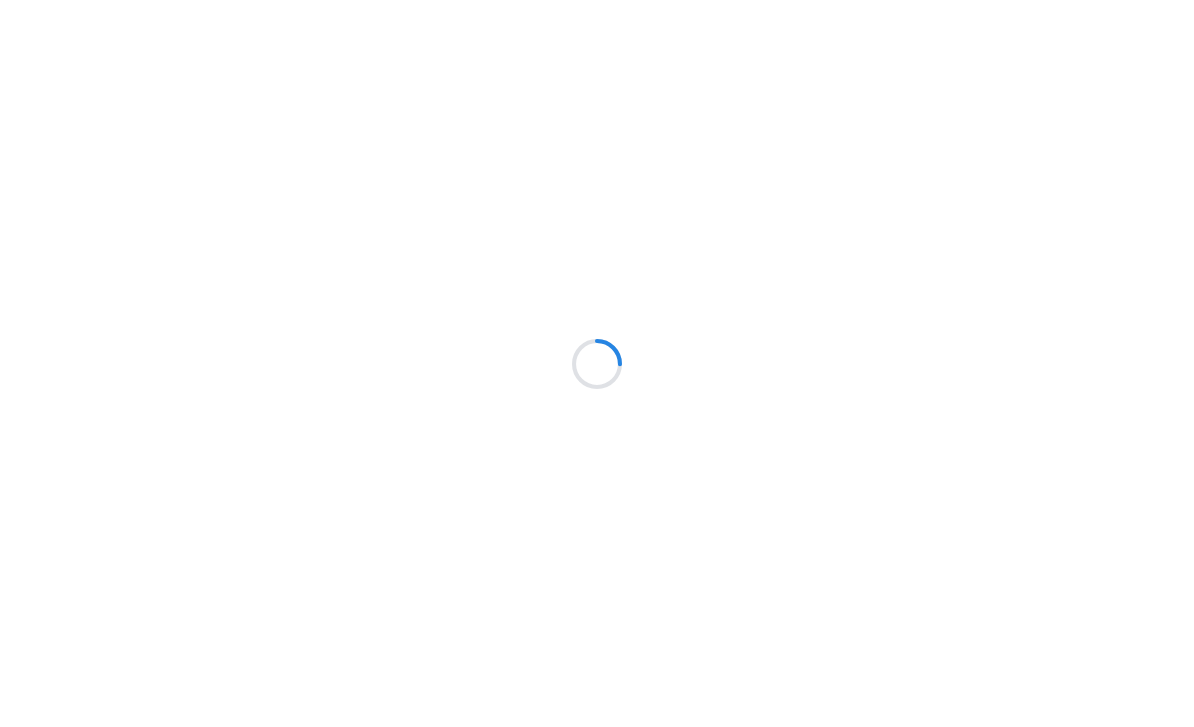 scroll, scrollTop: 0, scrollLeft: 0, axis: both 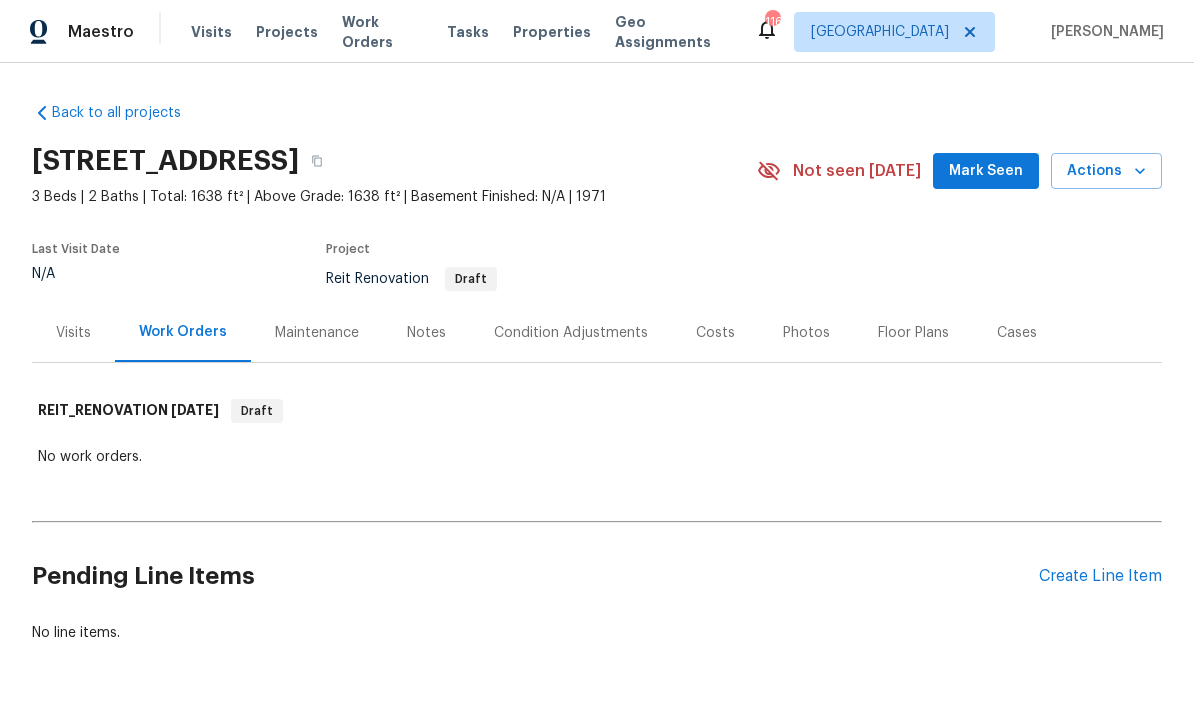 click on "Create Line Item" at bounding box center (1100, 576) 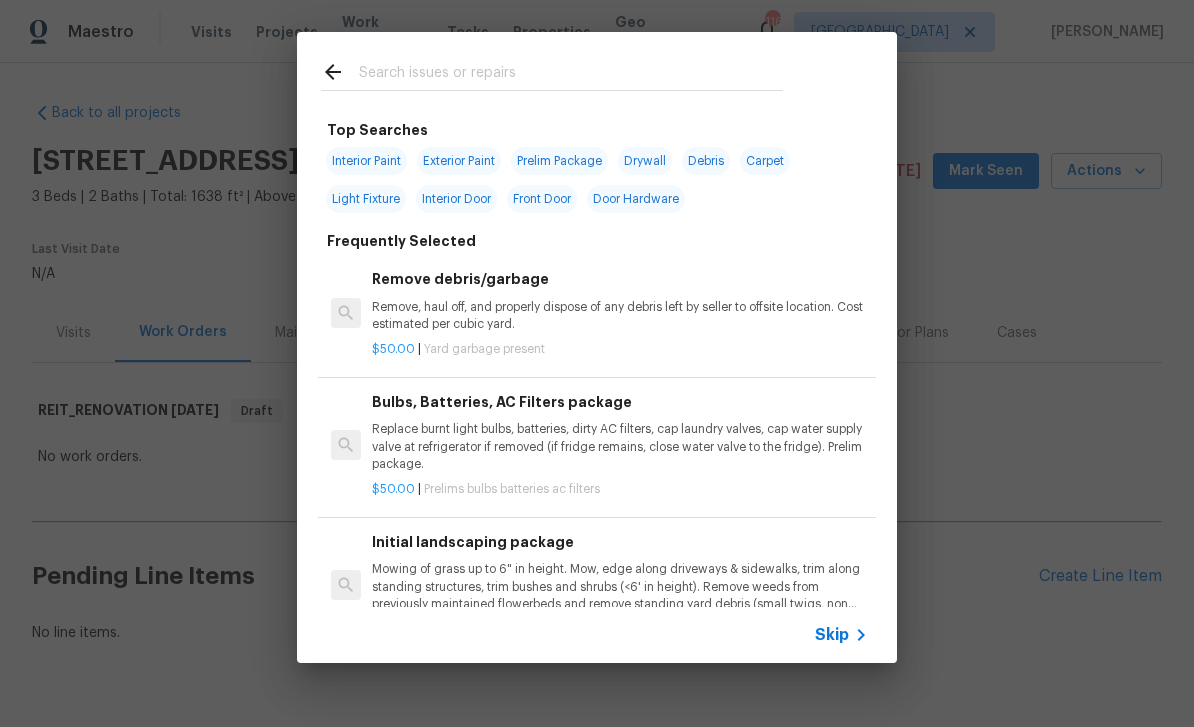 click at bounding box center (571, 75) 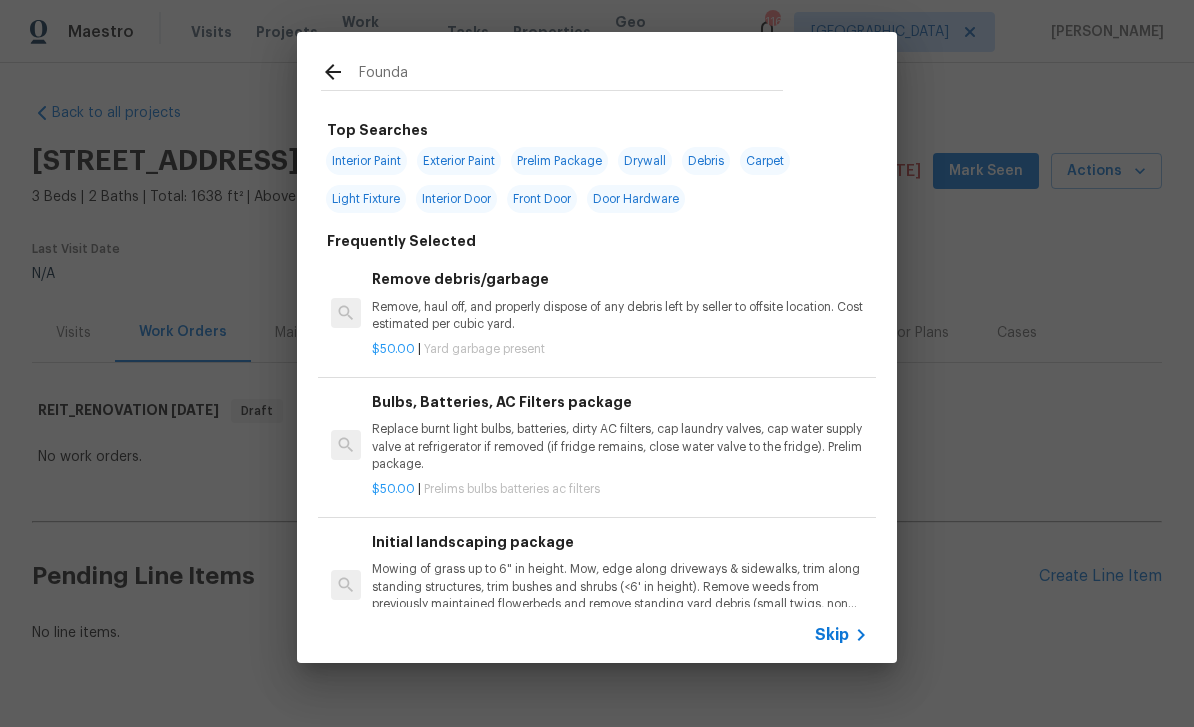type on "Foundat" 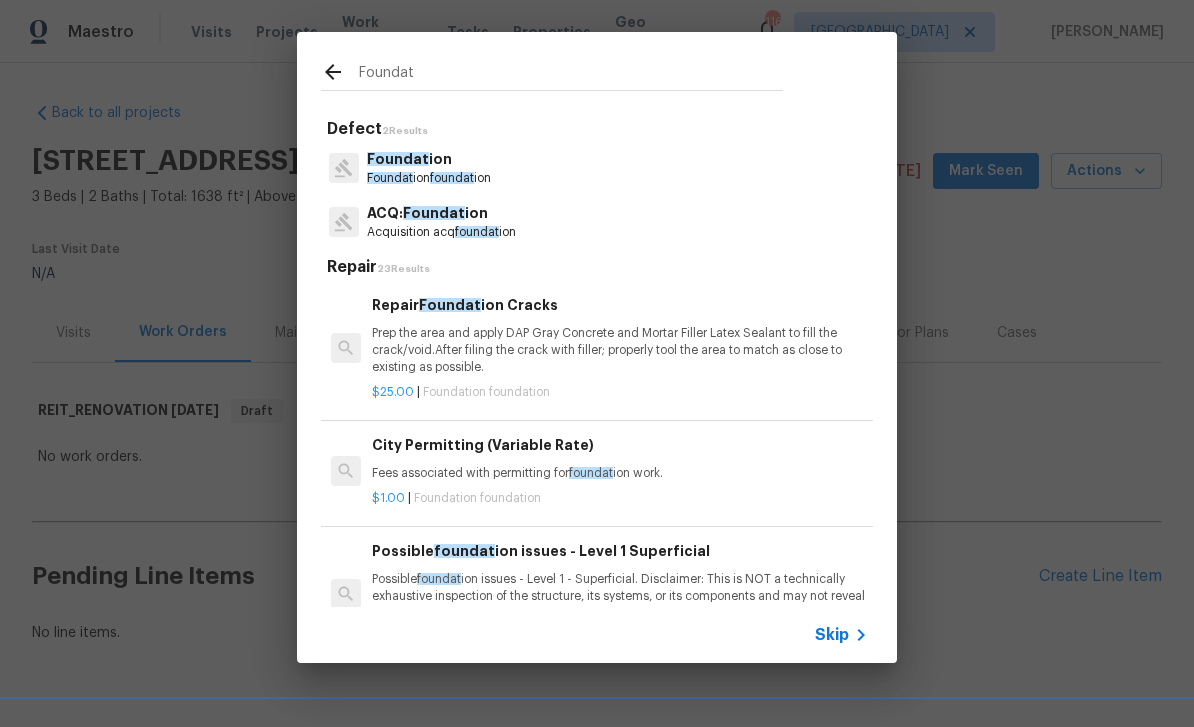 click on "Foundat ion  foundat ion" at bounding box center (429, 178) 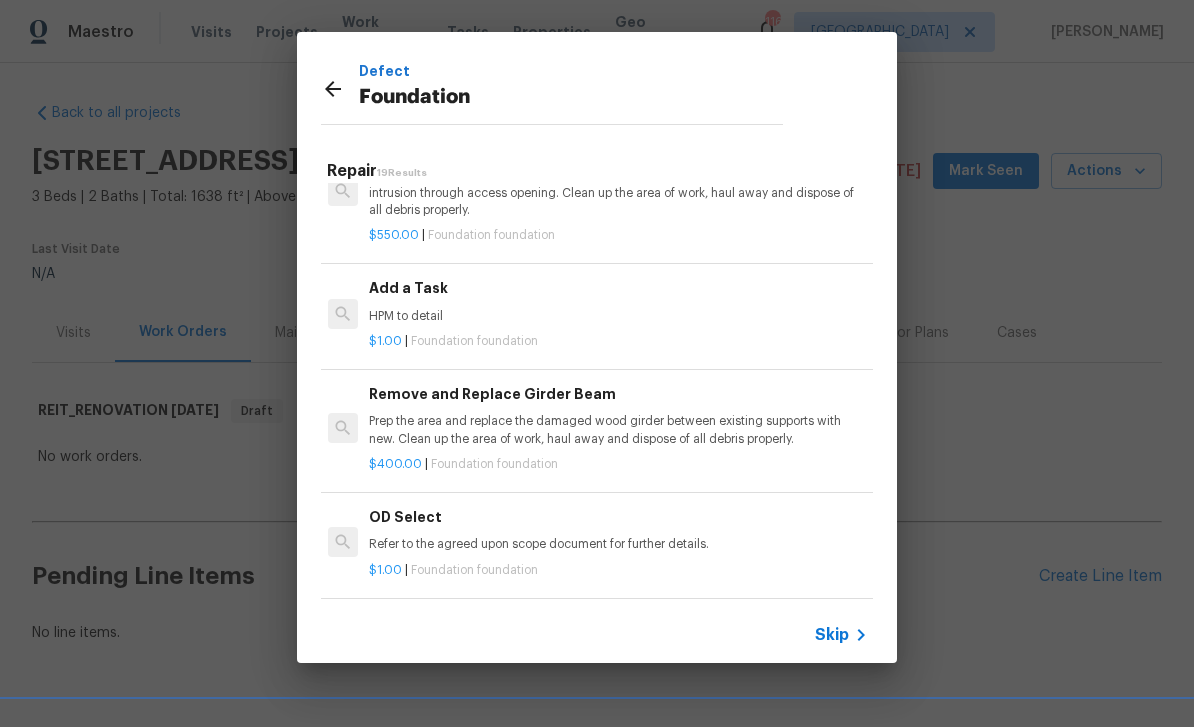 scroll, scrollTop: 990, scrollLeft: 3, axis: both 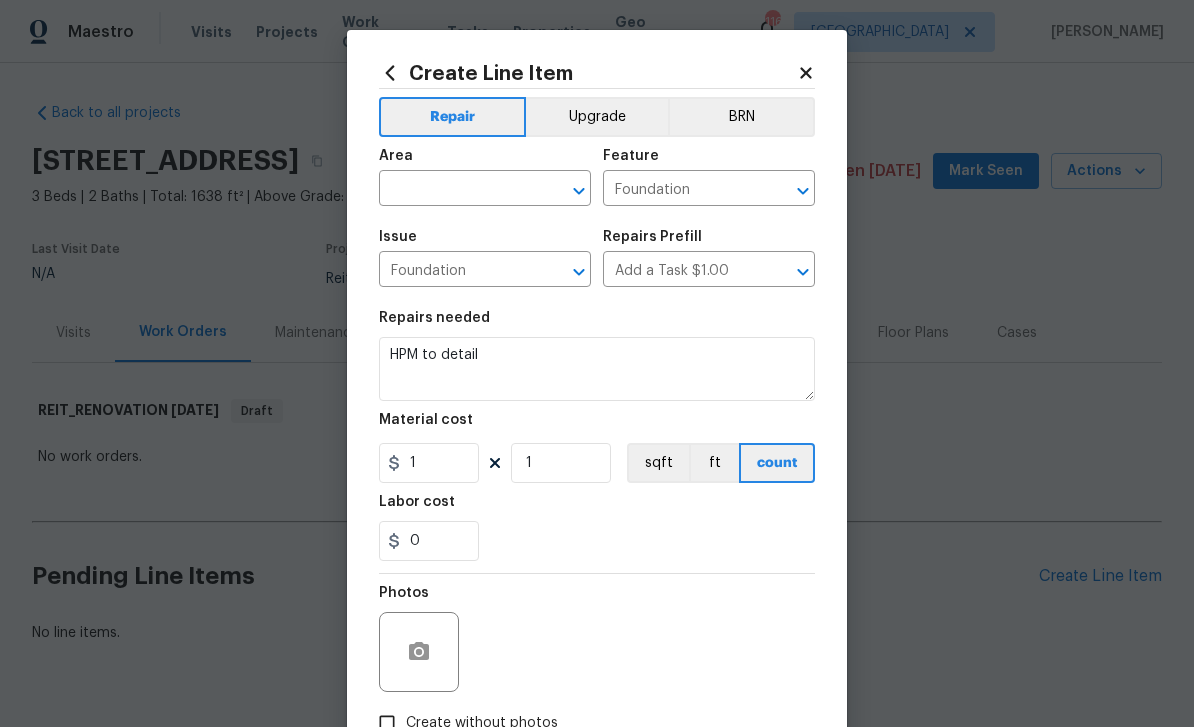 click at bounding box center (457, 190) 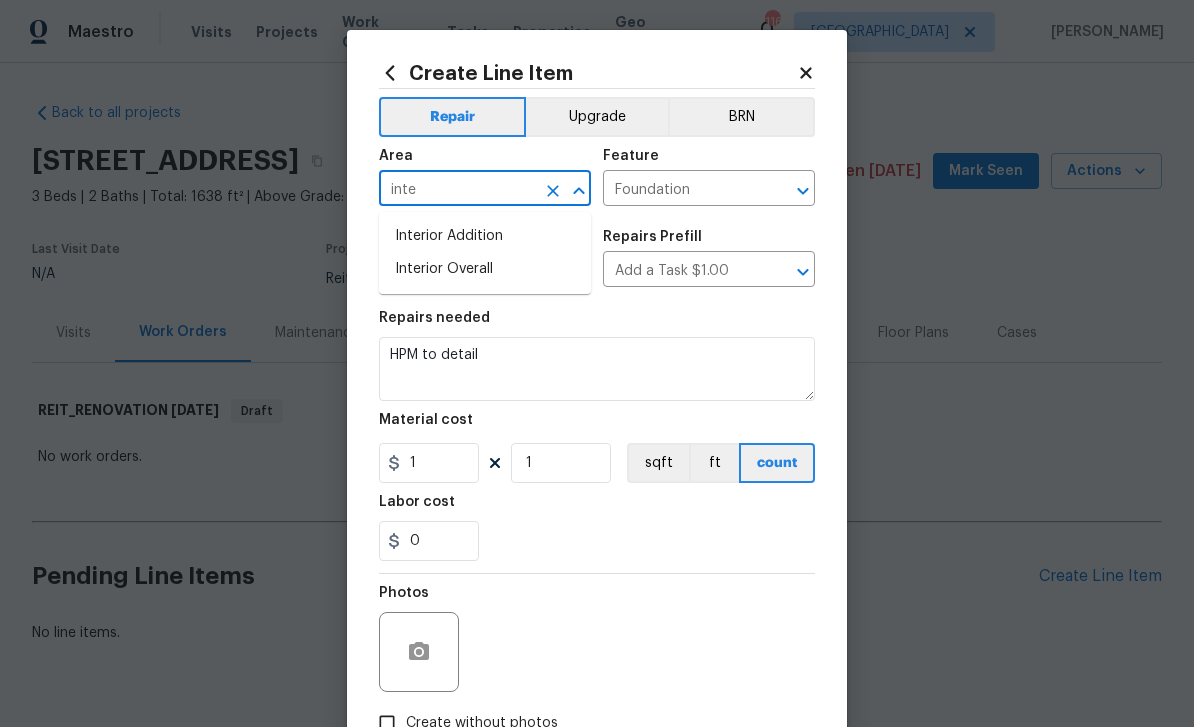click on "Interior Overall" at bounding box center [485, 269] 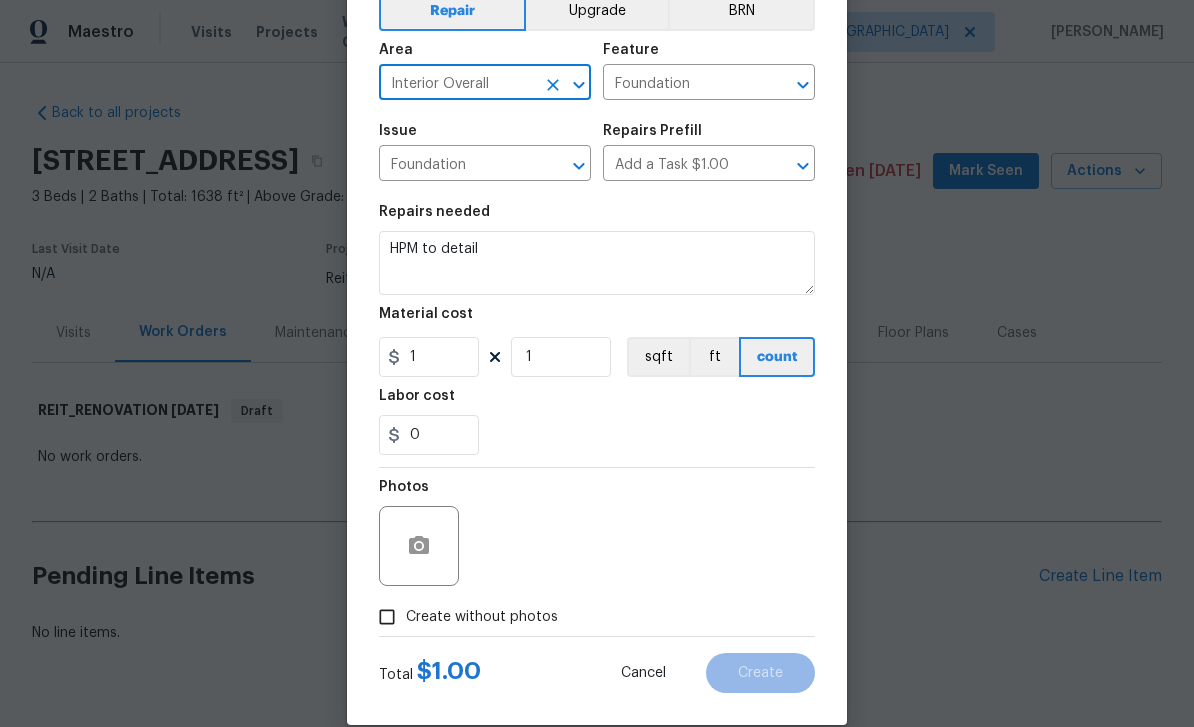 scroll, scrollTop: 109, scrollLeft: 0, axis: vertical 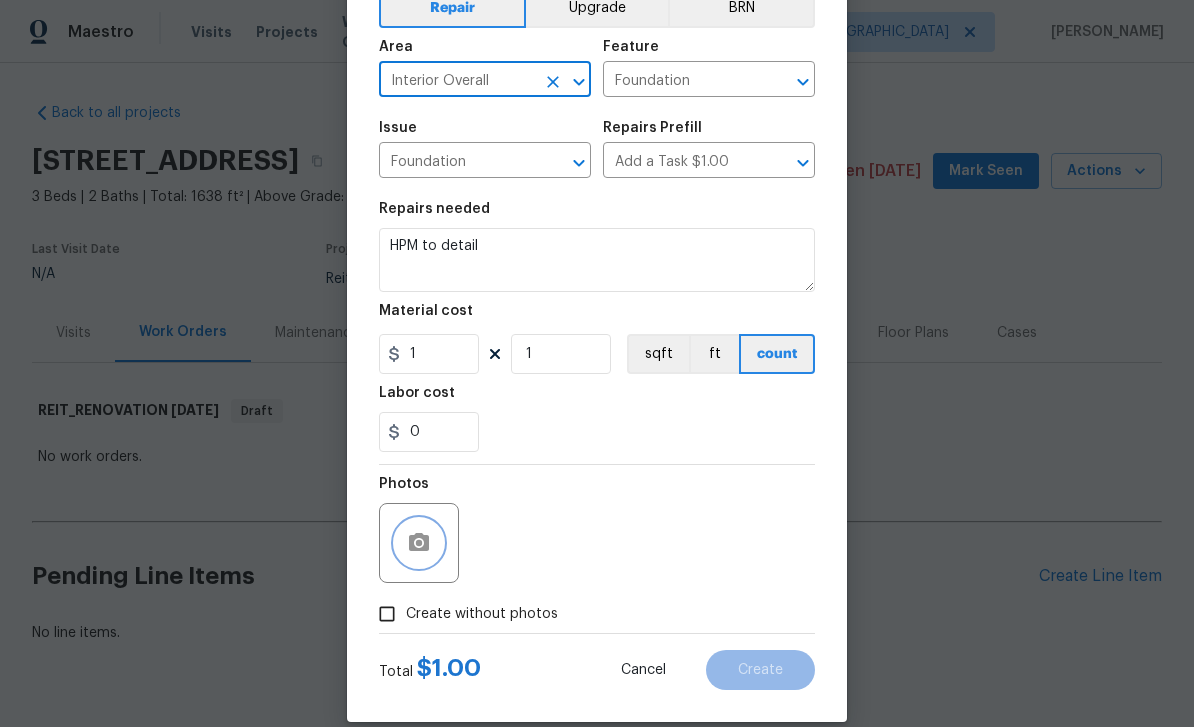 click at bounding box center [419, 543] 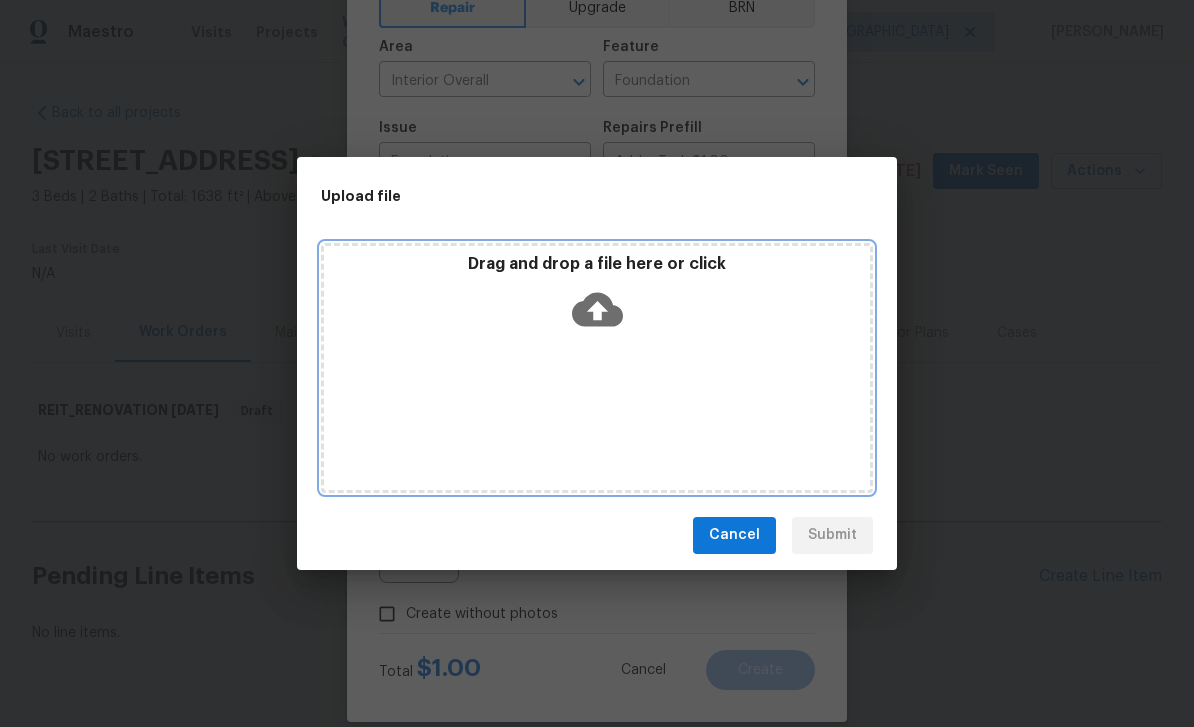 click 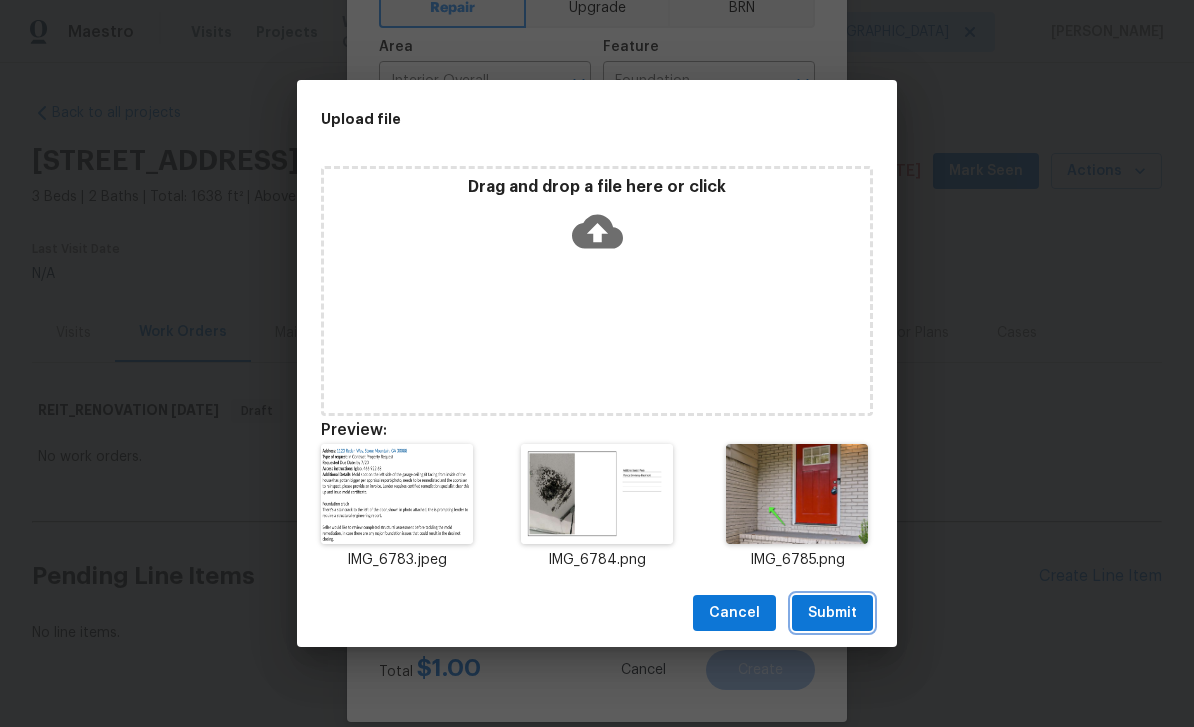 click on "Submit" at bounding box center [832, 613] 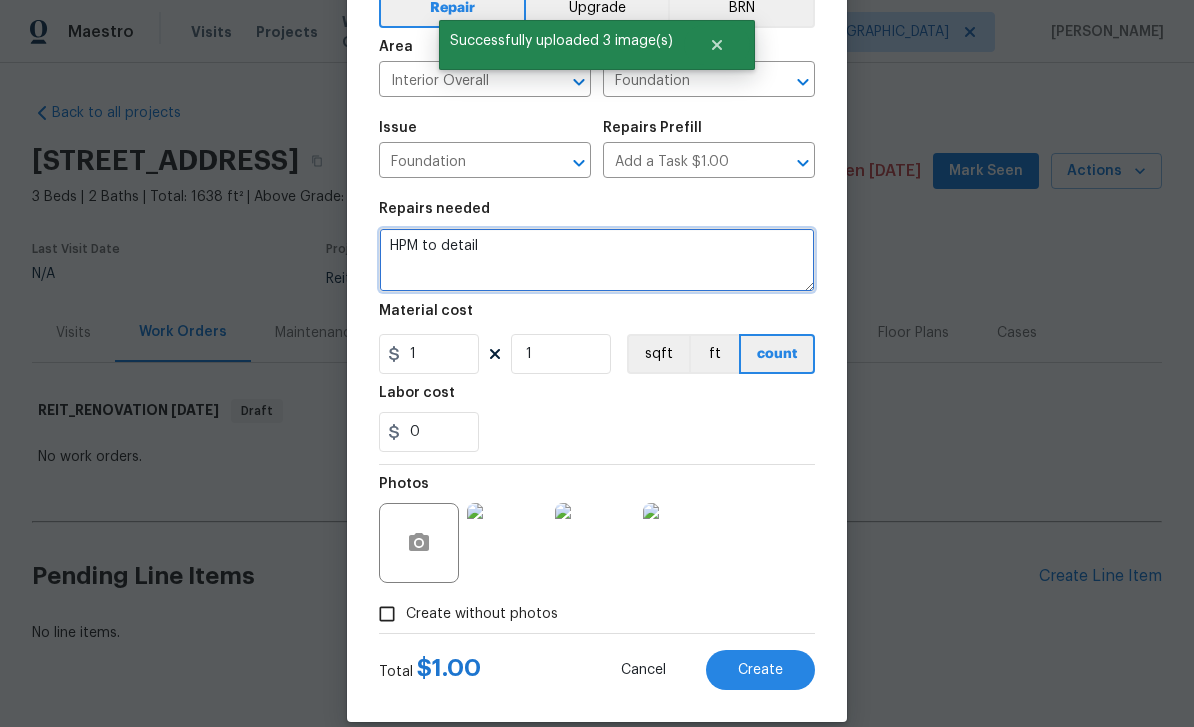 click on "HPM to detail" at bounding box center [597, 260] 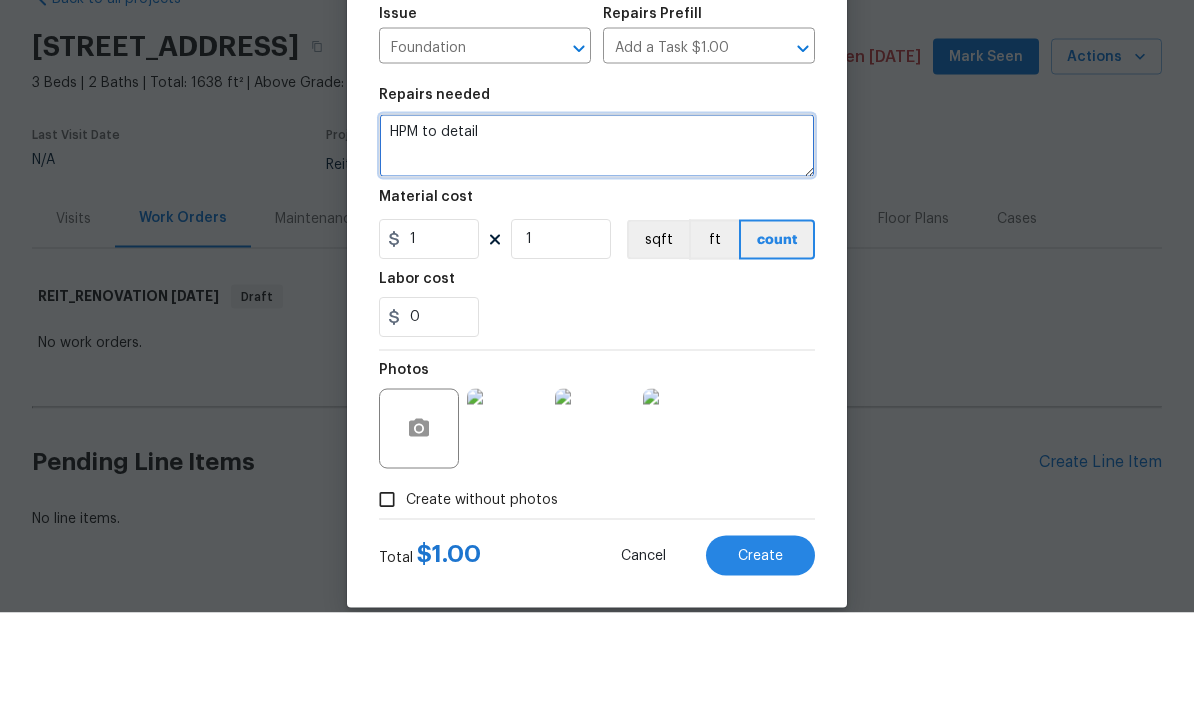 click on "HPM to detail" at bounding box center [597, 260] 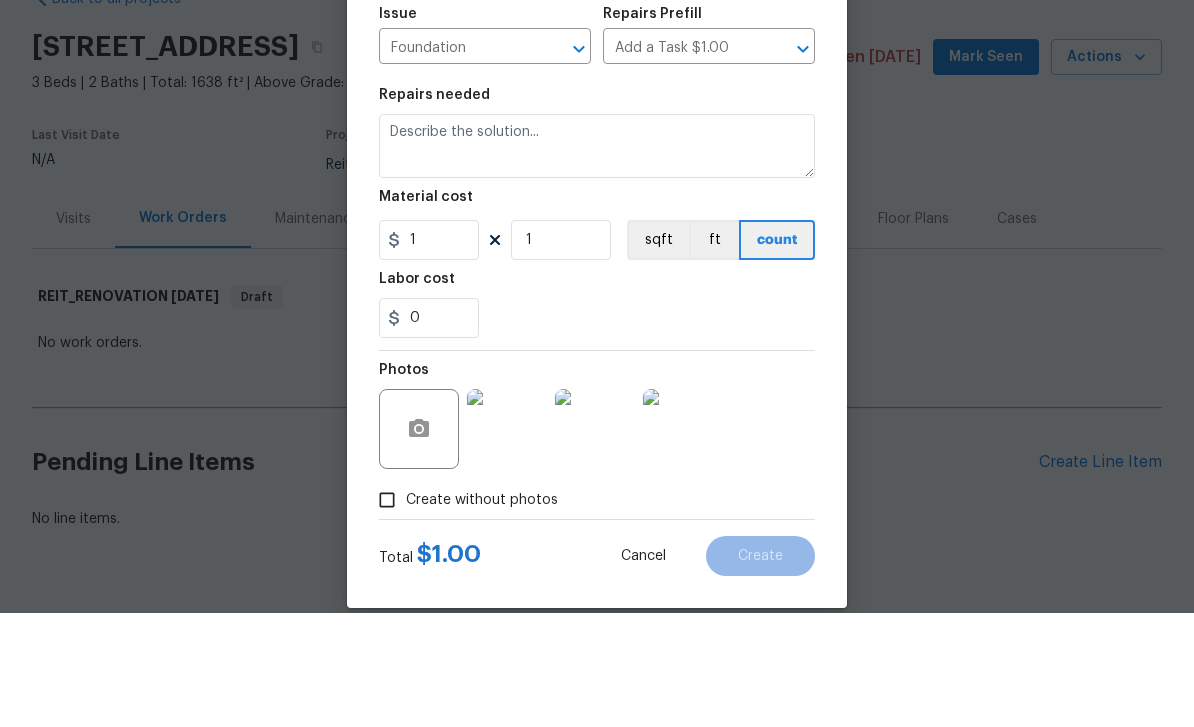 scroll, scrollTop: 51, scrollLeft: 0, axis: vertical 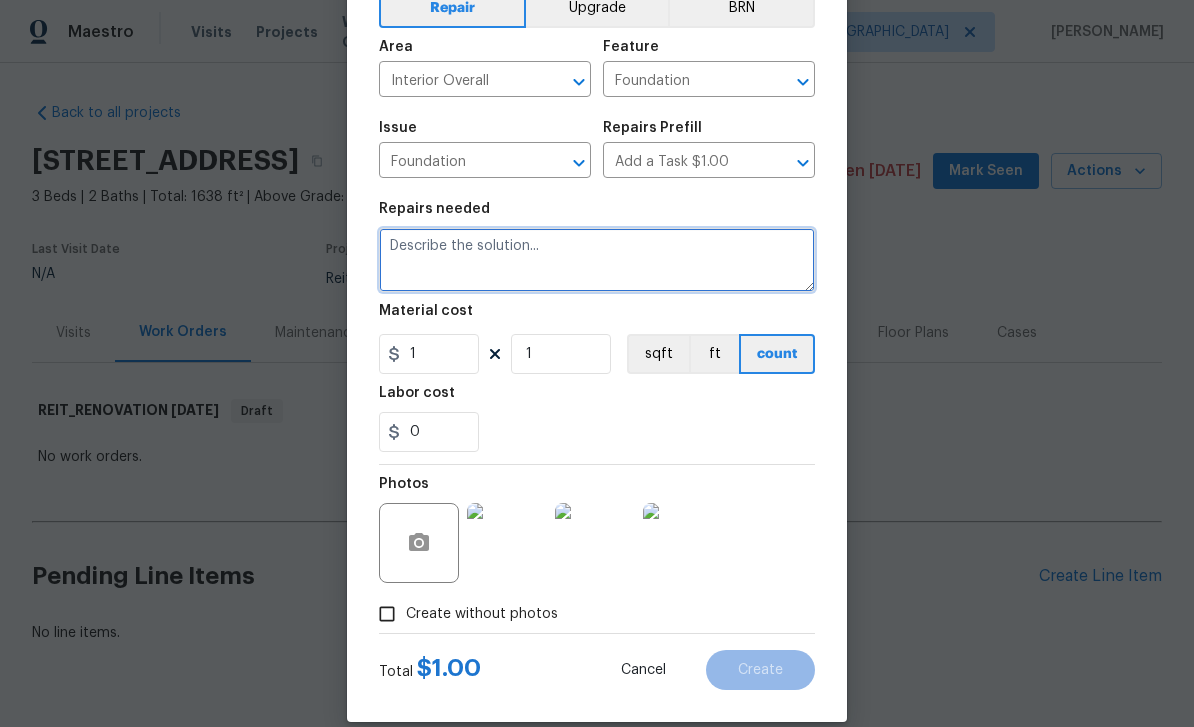 click at bounding box center (597, 260) 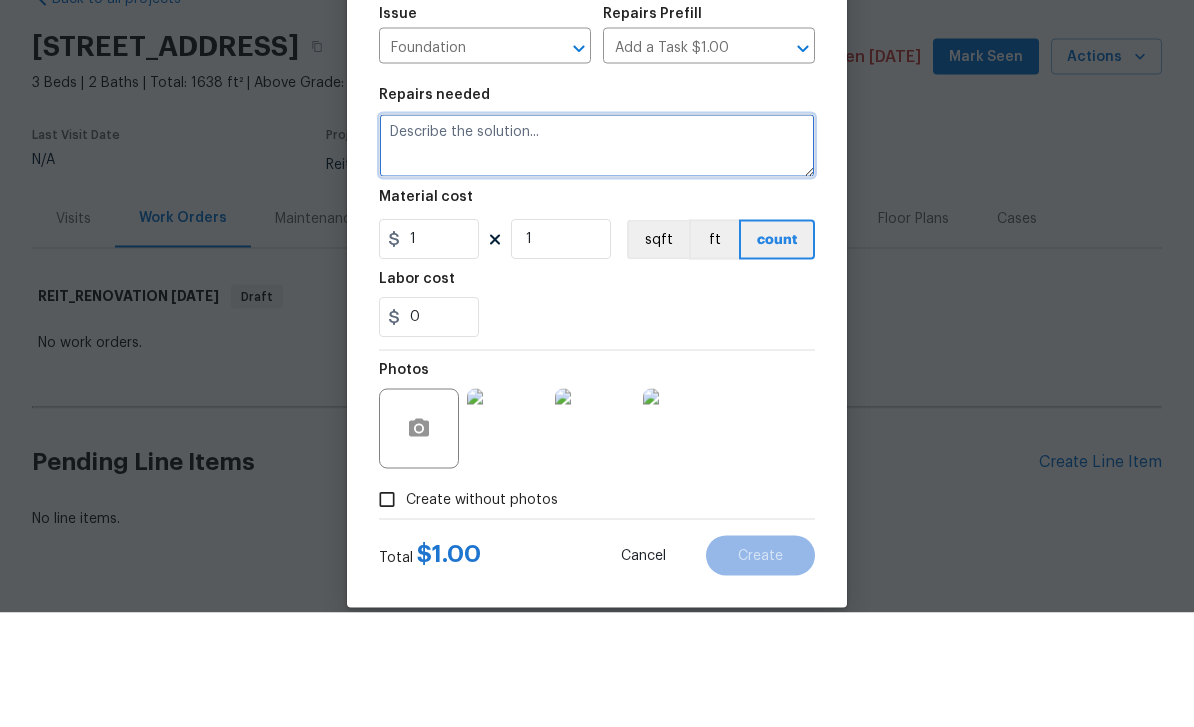 click at bounding box center [597, 260] 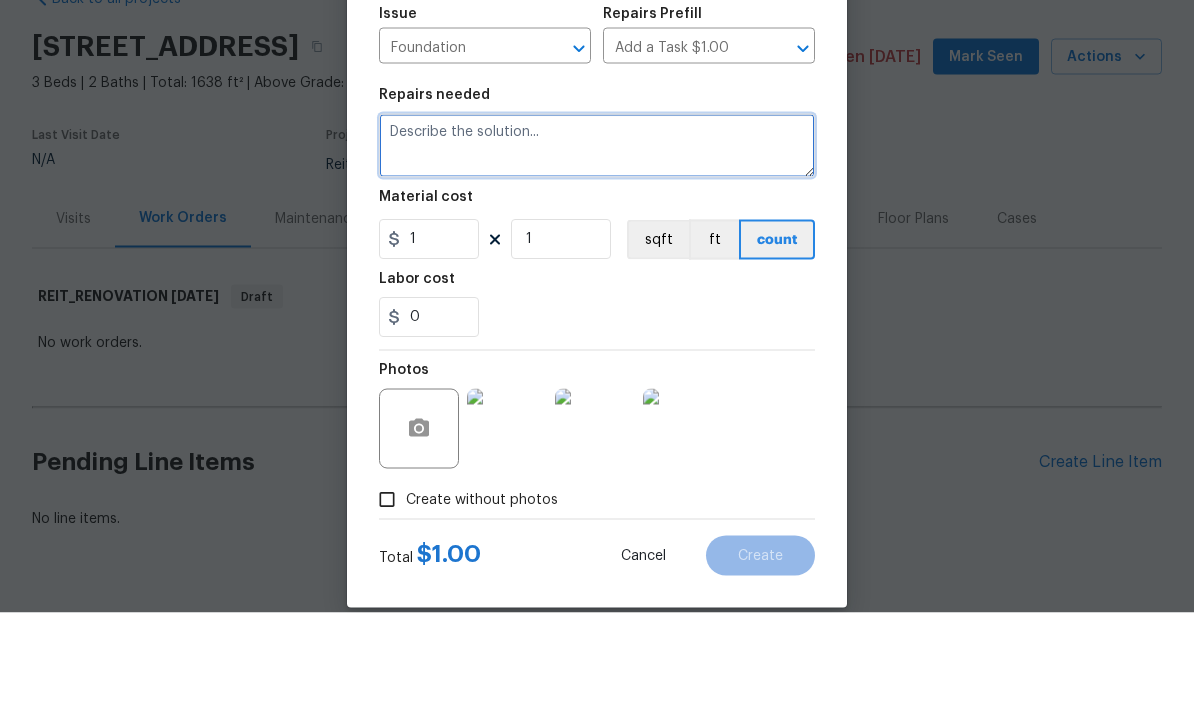 paste on "address:%201123%20Redan%20Way,%20Stone%20Mountain,%20GA%2030088%0AType%20of%20request%3A%20In%20Contract%20Property%20Request%0ARequested%20Due%20Date%3A%20by%207/20%0AAccess%20instructions:%20Igloo,%20466%20922%2068.%0AAdditional%20Details:%20Mold%20spot%20on%20the%20left%20side%20of%20the%20garage%20ceiling%20(if%20facing%20from%20inside%20of%20the%20house)%20has%20gotten%20bigger%20per%20appraisal%20report/photo,%20needs%20to%20be%20remediated%20and%20the%20appraiser%20to%20reinspect,%20please%20provide%20an%20invoice.%20Lender%20requires%20certified%20remediation%20specialist%20clear%20this%20up%20and%20issue%20mold%20certificate.%0AFoundation%20crack%0AThere's%20a%20stair%20crack%20to%20the%20left%20of%20the%20door,%20shown%20in%20photo%20attached,%20the%20is%20prompting%20lender%20to%20require%20a%20structural%20engineering%20report.%0ASeller%20would%20like%20to%20review%20completed%20structural%20assessment%20before%20tackling%20the%20mold%20remediation,%20in%20case%20there%20are%20any%20major%20fou..." 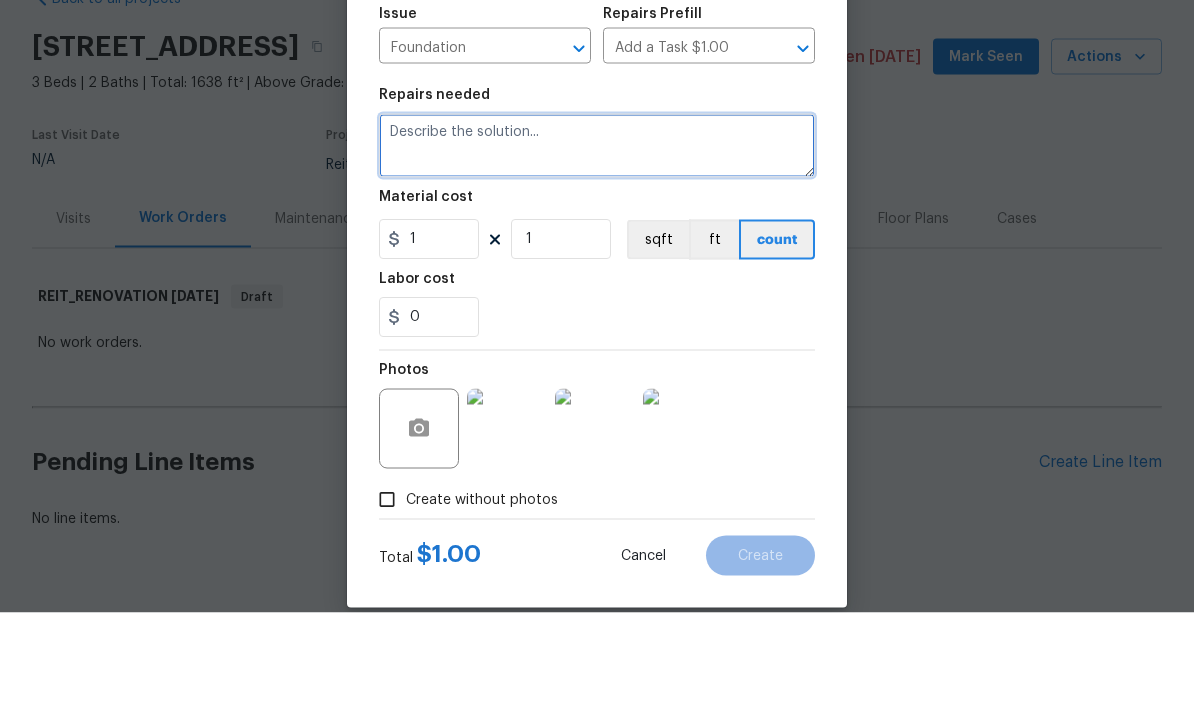 type on "address:%201123%20Redan%20Way,%20Stone%20Mountain,%20GA%2030088%0AType%20of%20request%3A%20In%20Contract%20Property%20Request%0ARequested%20Due%20Date%3A%20by%207/20%0AAccess%20instructions:%20Igloo,%20466%20922%2068.%0AAdditional%20Details:%20Mold%20spot%20on%20the%20left%20side%20of%20the%20garage%20ceiling%20(if%20facing%20from%20inside%20of%20the%20house)%20has%20gotten%20bigger%20per%20appraisal%20report/photo,%20needs%20to%20be%20remediated%20and%20the%20appraiser%20to%20reinspect,%20please%20provide%20an%20invoice.%20Lender%20requires%20certified%20remediation%20specialist%20clear%20this%20up%20and%20issue%20mold%20certificate.%0AFoundation%20crack%0AThere's%20a%20stair%20crack%20to%20the%20left%20of%20the%20door,%20shown%20in%20photo%20attached,%20the%20is%20prompting%20lender%20to%20require%20a%20structural%20engineering%20report.%0ASeller%20would%20like%20to%20review%20completed%20structural%20assessment%20before%20tackling%20the%20mold%20remediation,%20in%20case%20there%20are%20any%20major%20fou..." 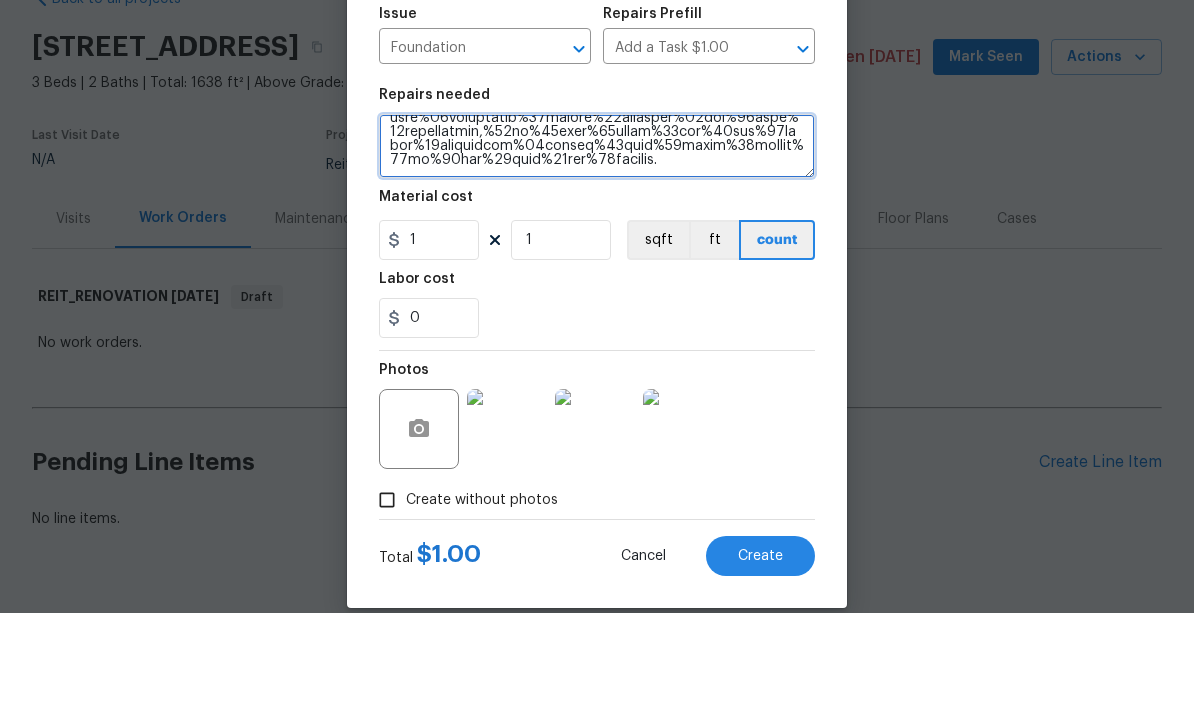 scroll, scrollTop: 266, scrollLeft: 0, axis: vertical 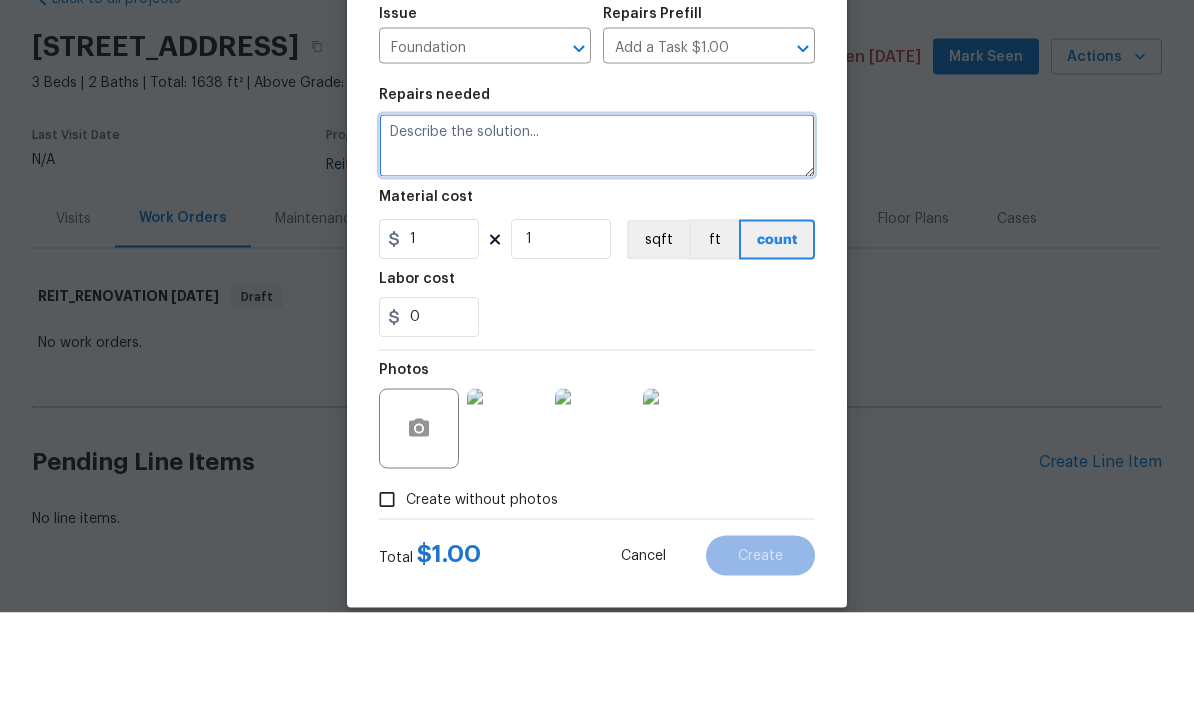 click at bounding box center [597, 260] 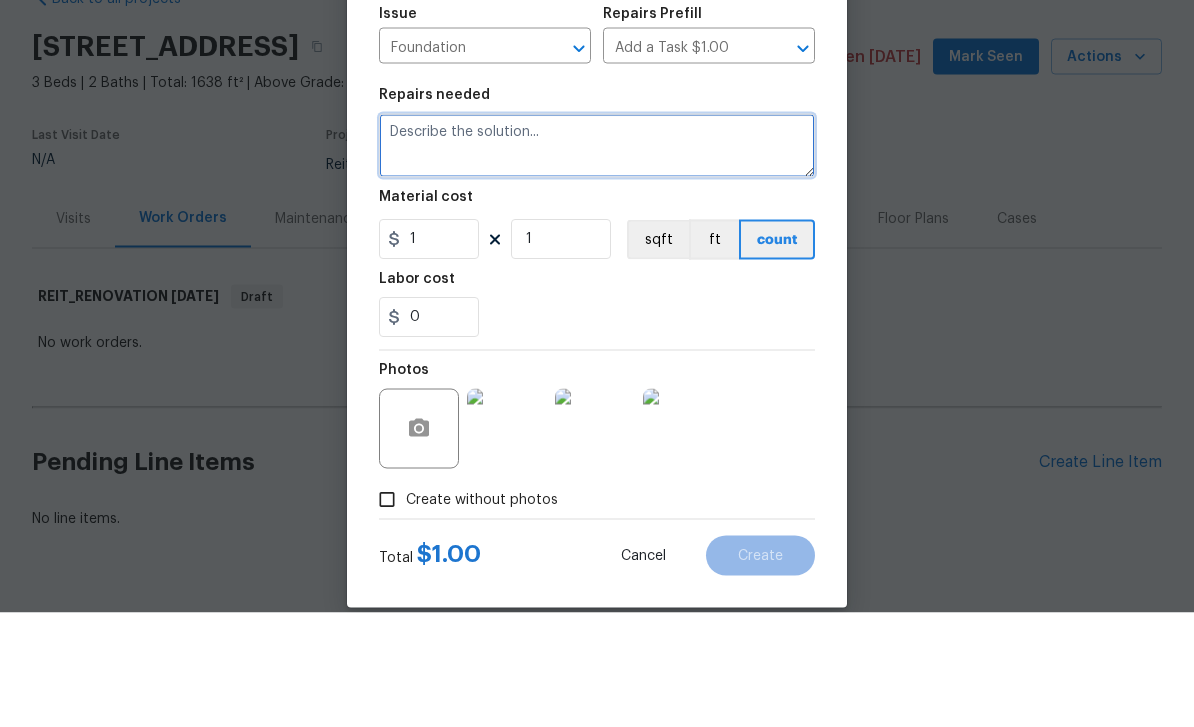 paste on "Mold spot on the left side of the garage ceiling (if facing from inside of the house) has gotten bigger per appraisal report/photo, needs to be remediated and the appraiser to reinspect, please provide an invoice. Lender requires certified remediation specialist clear this up and issue mold certificate.
Foundation crack
There's a stair crack to the left of the door, shown in photo attached, the is prompting lender to require a structural engineering report.
Seller would like to review completed structural assessment before tackling the mold remediation, in case there are any major foundation issues that could result in the deal not closing." 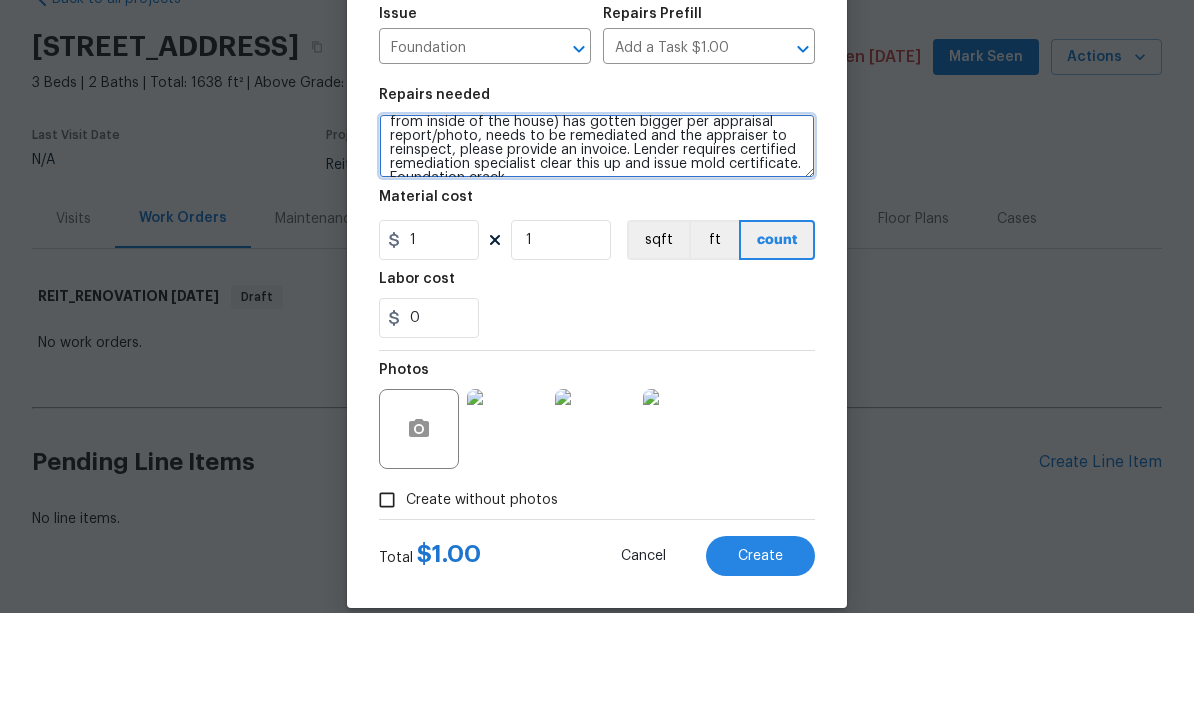 scroll, scrollTop: 30, scrollLeft: 0, axis: vertical 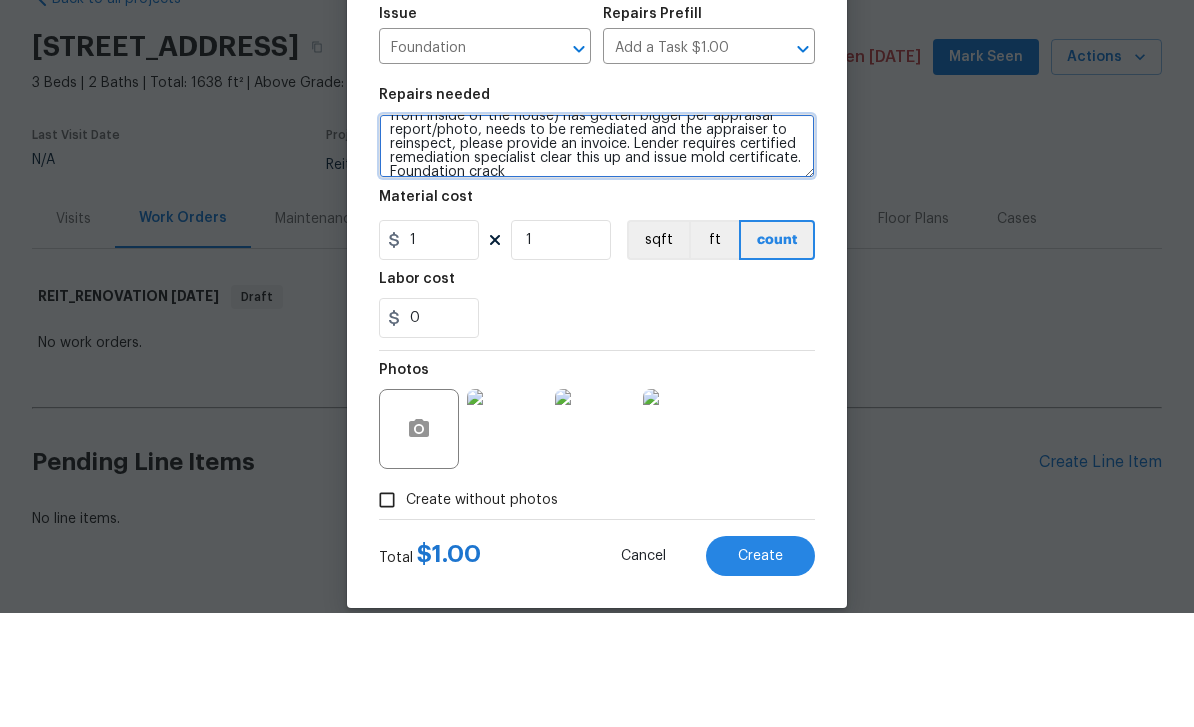 click on "Mold spot on the left side of the garage ceiling (if facing from inside of the house) has gotten bigger per appraisal report/photo, needs to be remediated and the appraiser to reinspect, please provide an invoice. Lender requires certified remediation specialist clear this up and issue mold certificate.
Foundation crack
There's a stair crack to the left of the door, shown in photo attached, the is prompting lender to require a structural engineering report.
Seller would like to review completed structural assessment before tackling the mold remediation, in case there are any major foundation issues that could result in the deal not closing." at bounding box center (597, 260) 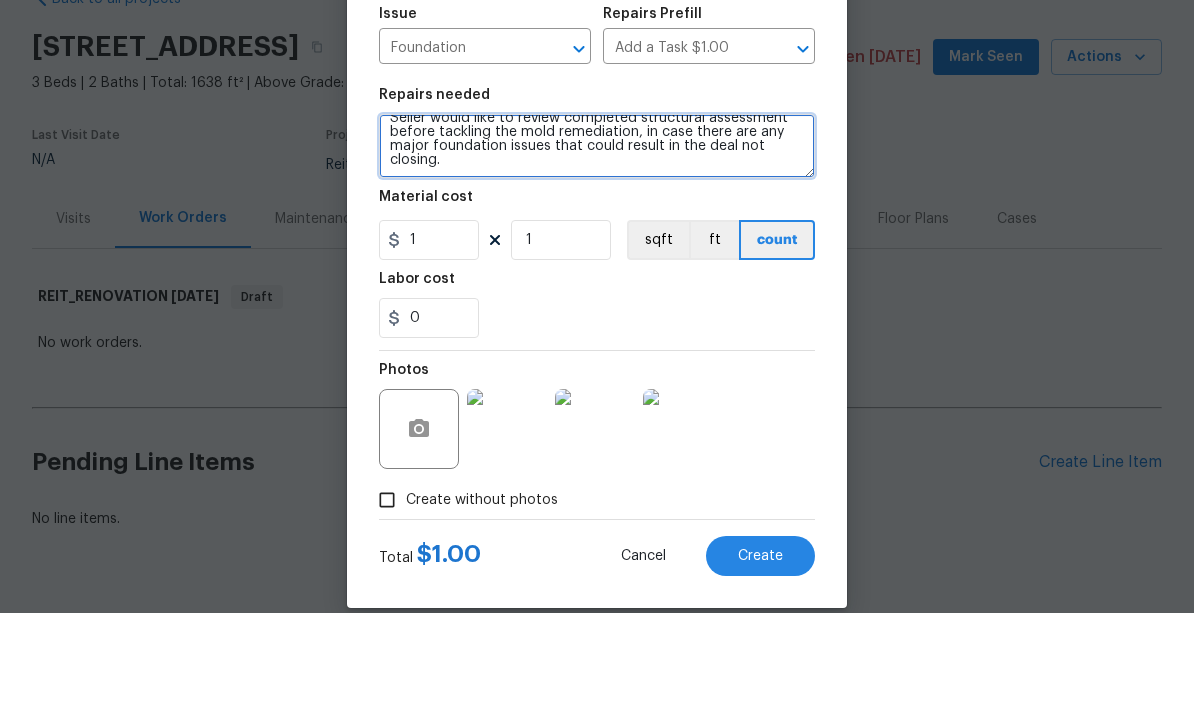 scroll, scrollTop: 154, scrollLeft: 0, axis: vertical 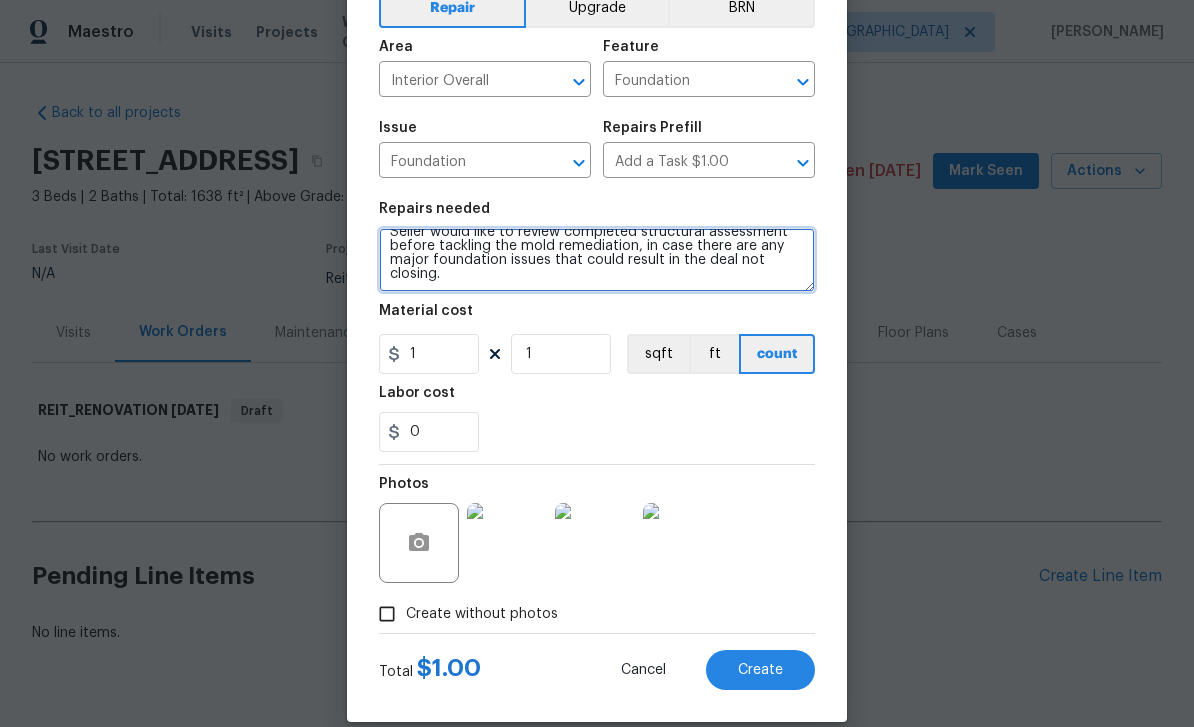 type on "Mold spot on the left side of the garage ceiling (if facing from inside of the house) has gotten bigger per appraisal report/photo, needs to be remediated and the appraiser to reinspect, please provide an invoice. Lender requires certified remediation specialist clear this up and issue mold certificate.
Foundation crack
There's a stair crack to the left of the door, shown in photo attached, the is prompting lender to require a structural engineering report.
Seller would like to review completed structural assessment before tackling the mold remediation, in case there are any major foundation issues that could result in the deal not closing." 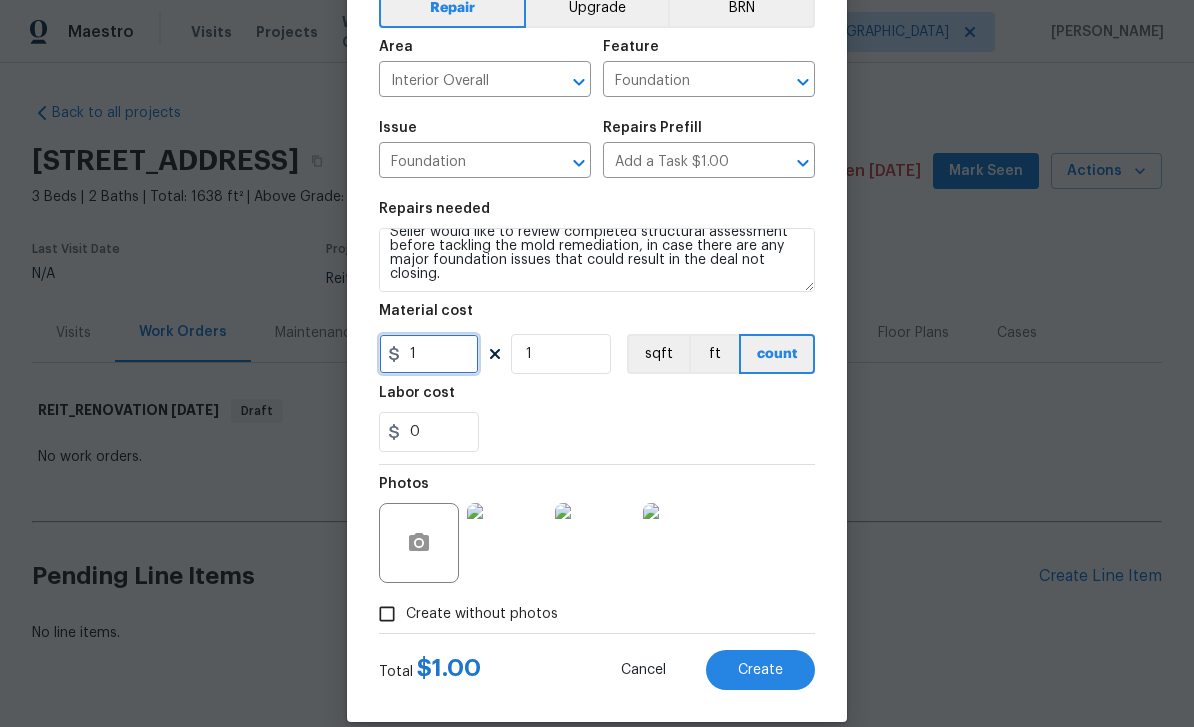 click on "1" at bounding box center [429, 354] 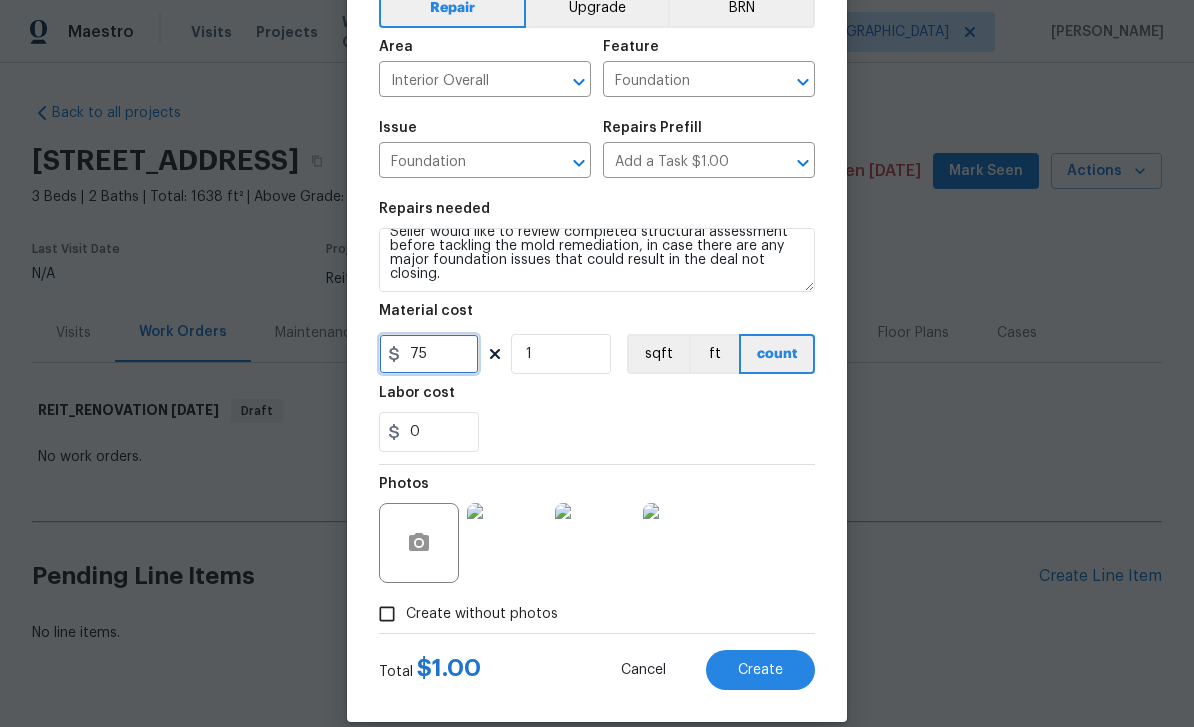 type on "75" 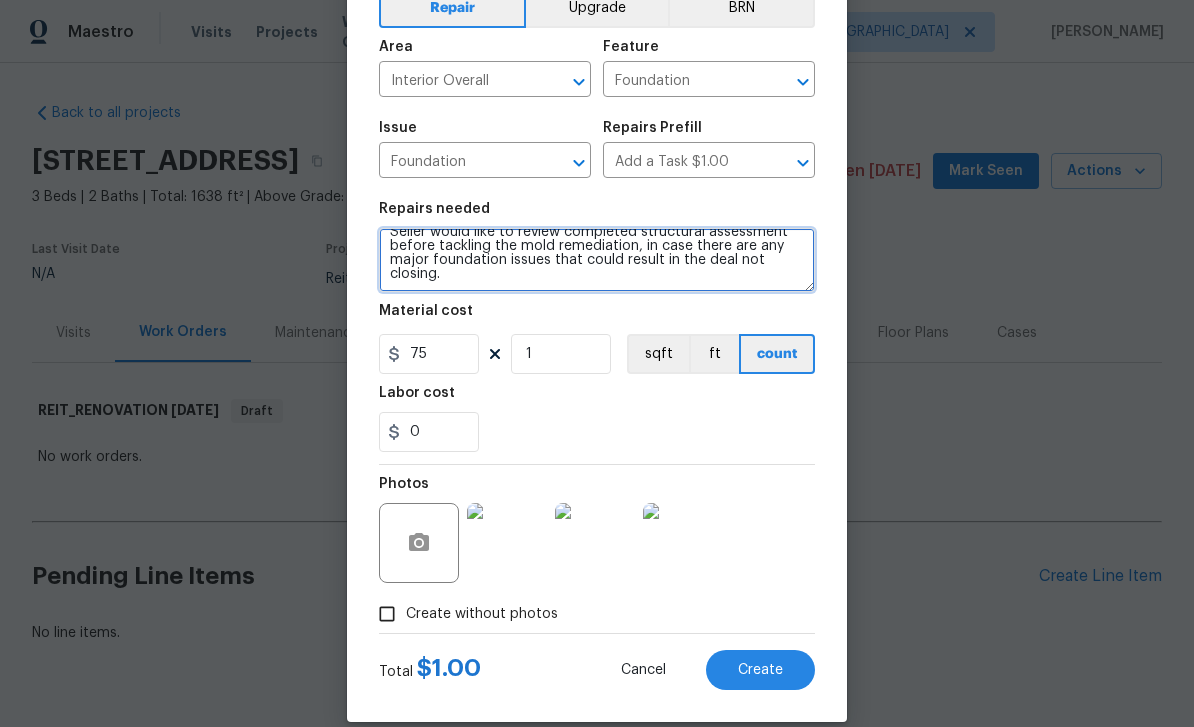 click on "Mold spot on the left side of the garage ceiling (if facing from inside of the house) has gotten bigger per appraisal report/photo, needs to be remediated and the appraiser to reinspect, please provide an invoice. Lender requires certified remediation specialist clear this up and issue mold certificate.
Foundation crack
There's a stair crack to the left of the door, shown in photo attached, the is prompting lender to require a structural engineering report.
Seller would like to review completed structural assessment before tackling the mold remediation, in case there are any major foundation issues that could result in the deal not closing." at bounding box center (597, 260) 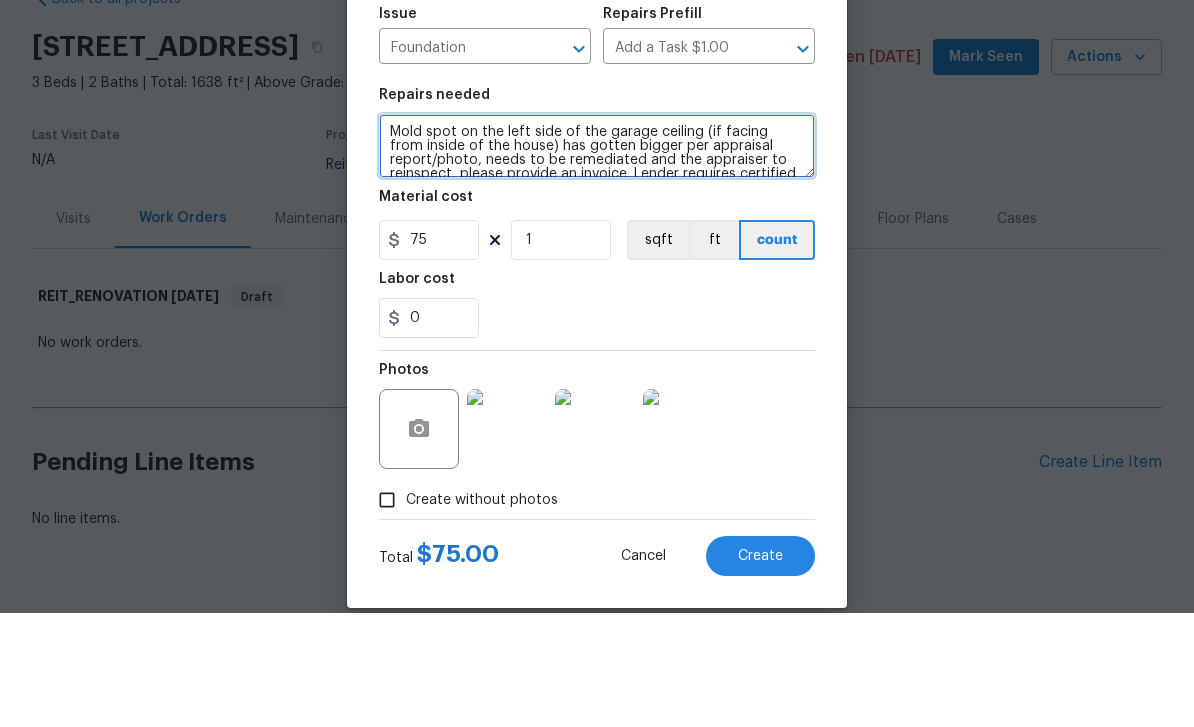 scroll, scrollTop: 0, scrollLeft: 0, axis: both 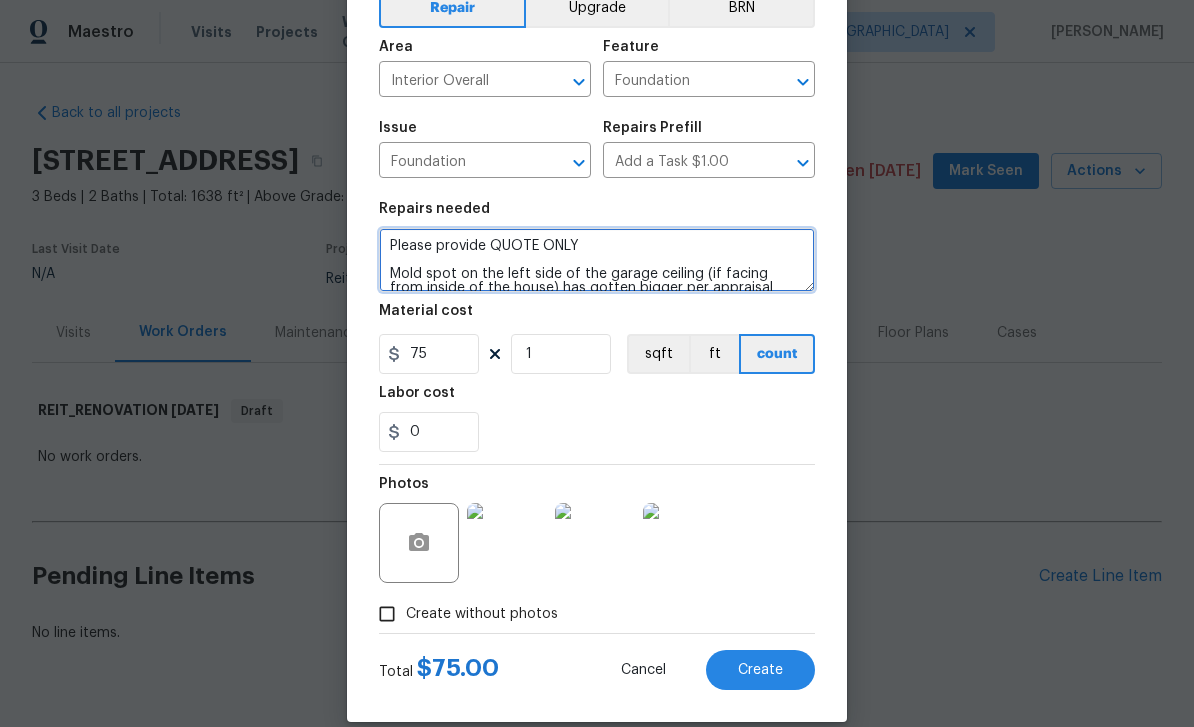 type on "Please provide QUOTE ONLY
Mold spot on the left side of the garage ceiling (if facing from inside of the house) has gotten bigger per appraisal report/photo, needs to be remediated and the appraiser to reinspect, please provide an invoice. Lender requires certified remediation specialist clear this up and issue mold certificate.
Foundation crack
There's a stair crack to the left of the door, shown in photo attached, the is prompting lender to require a structural engineering report.
Seller would like to review completed structural assessment before tackling the mold remediation, in case there are any major foundation issues that could result in the deal not closing." 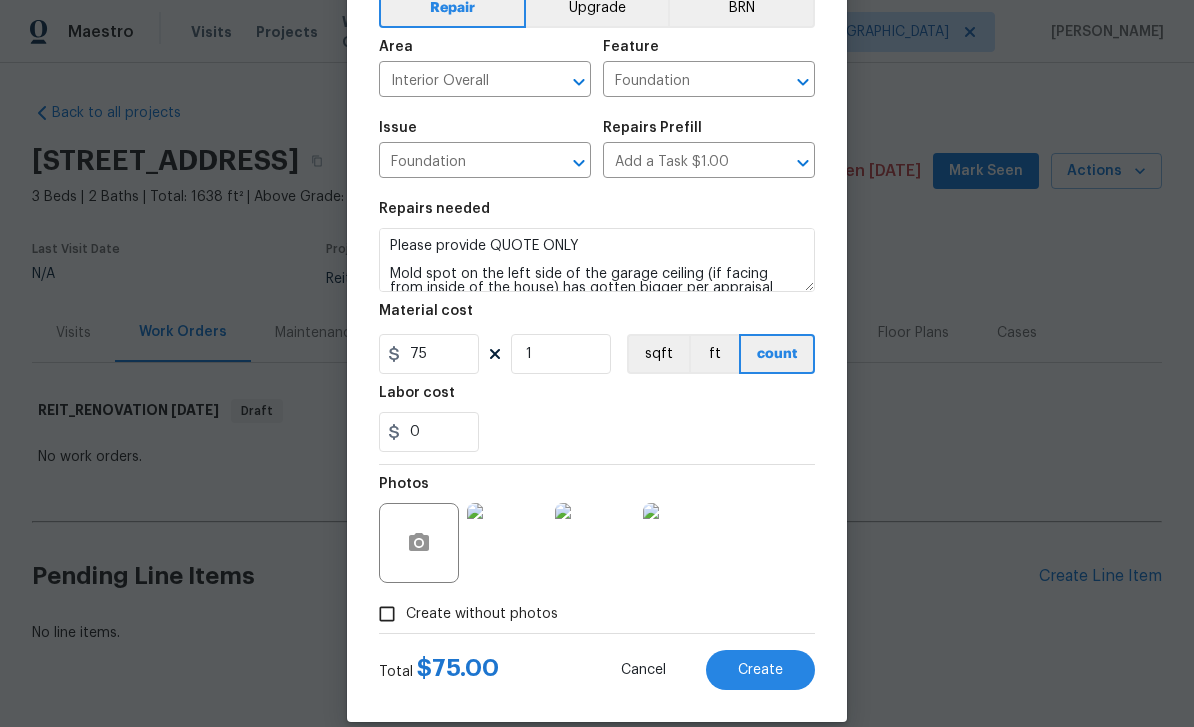 click on "Create" at bounding box center [760, 670] 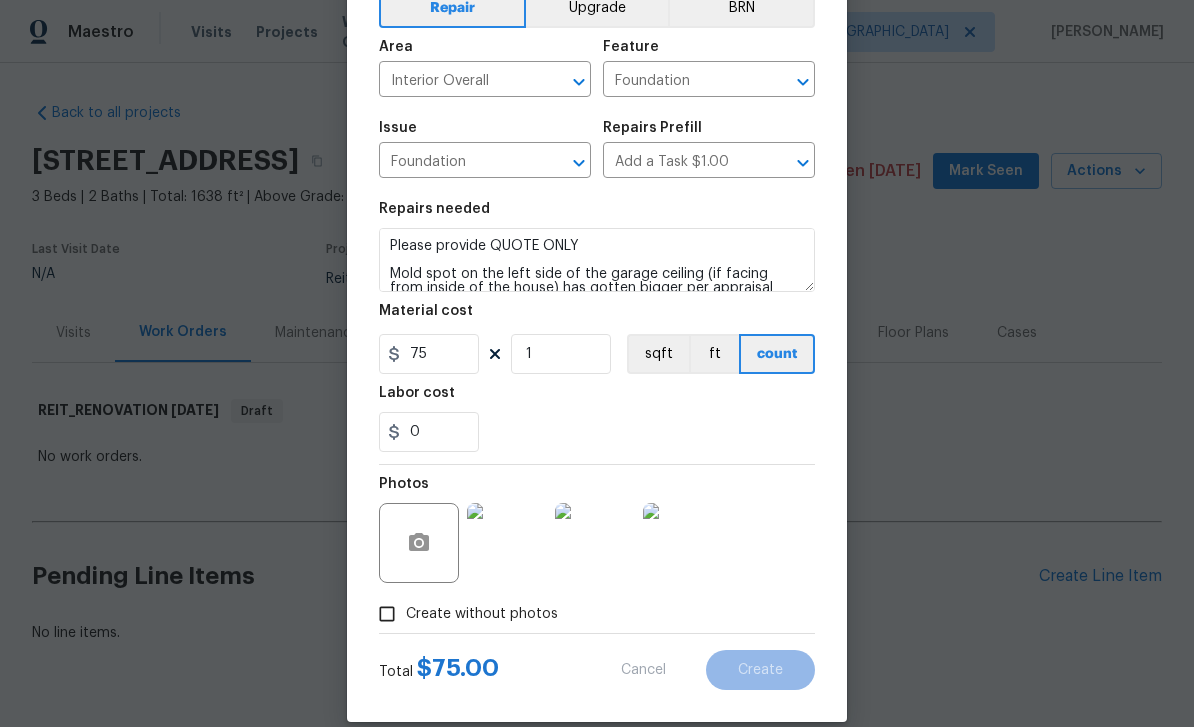 scroll, scrollTop: 41, scrollLeft: 0, axis: vertical 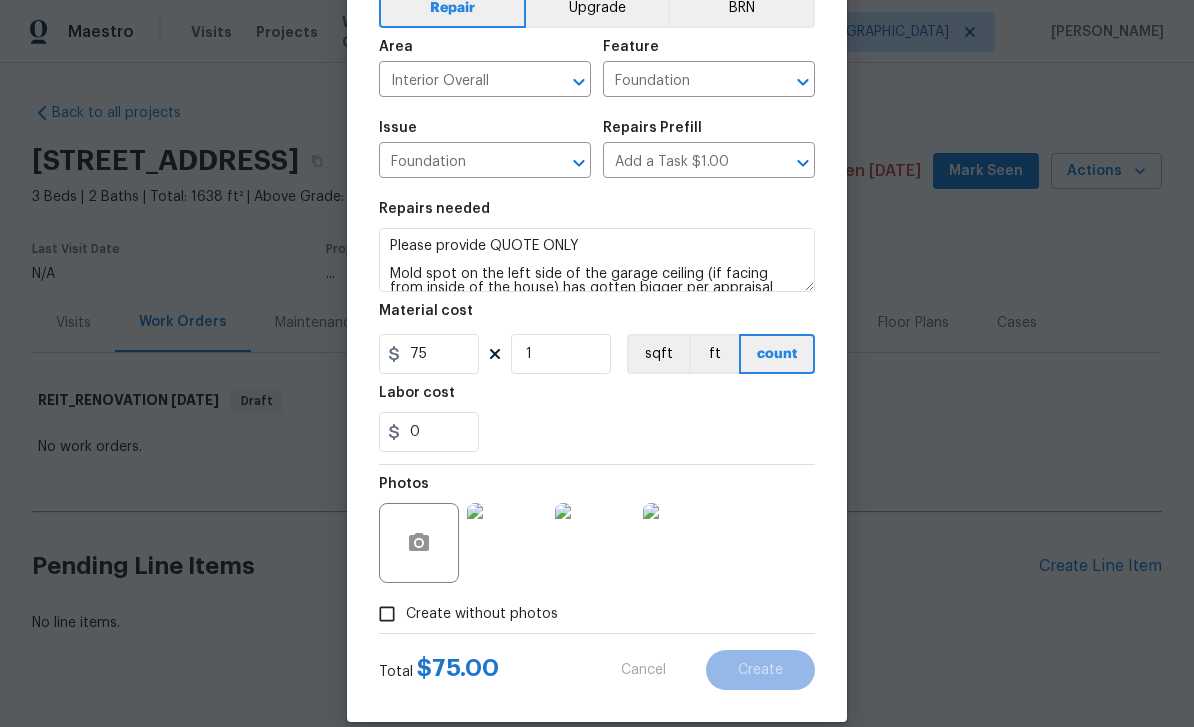 type 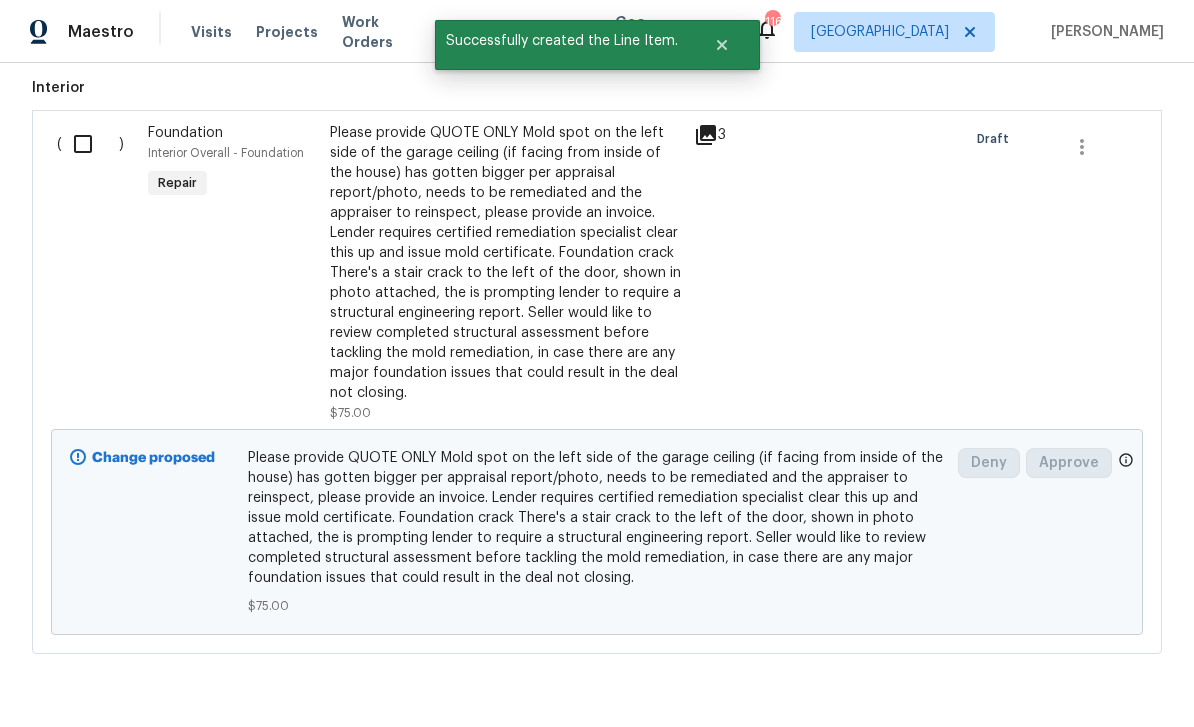 scroll, scrollTop: 556, scrollLeft: 0, axis: vertical 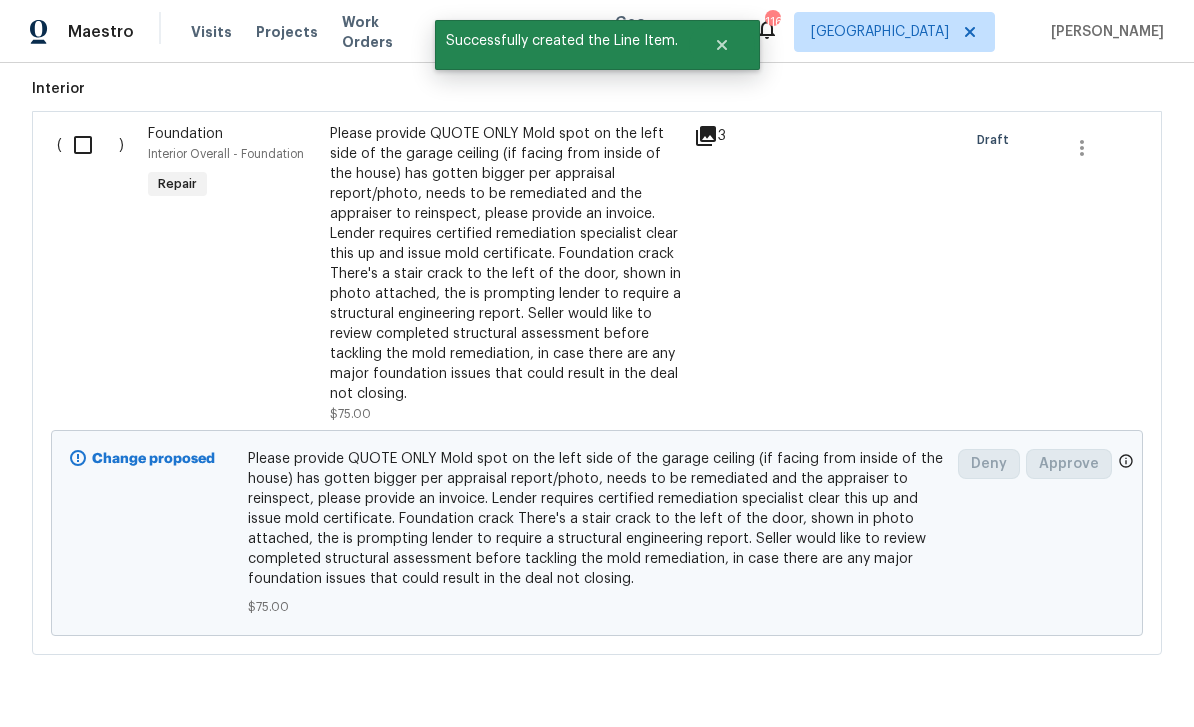 click at bounding box center [90, 145] 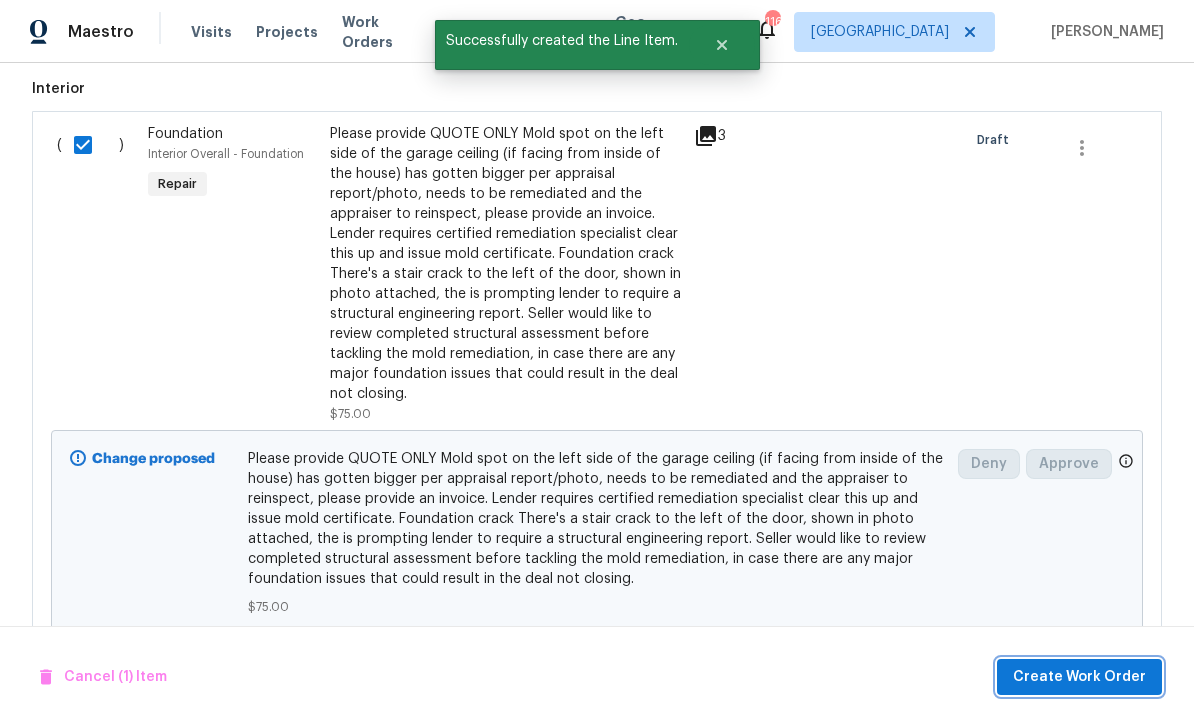 click on "Create Work Order" at bounding box center [1079, 677] 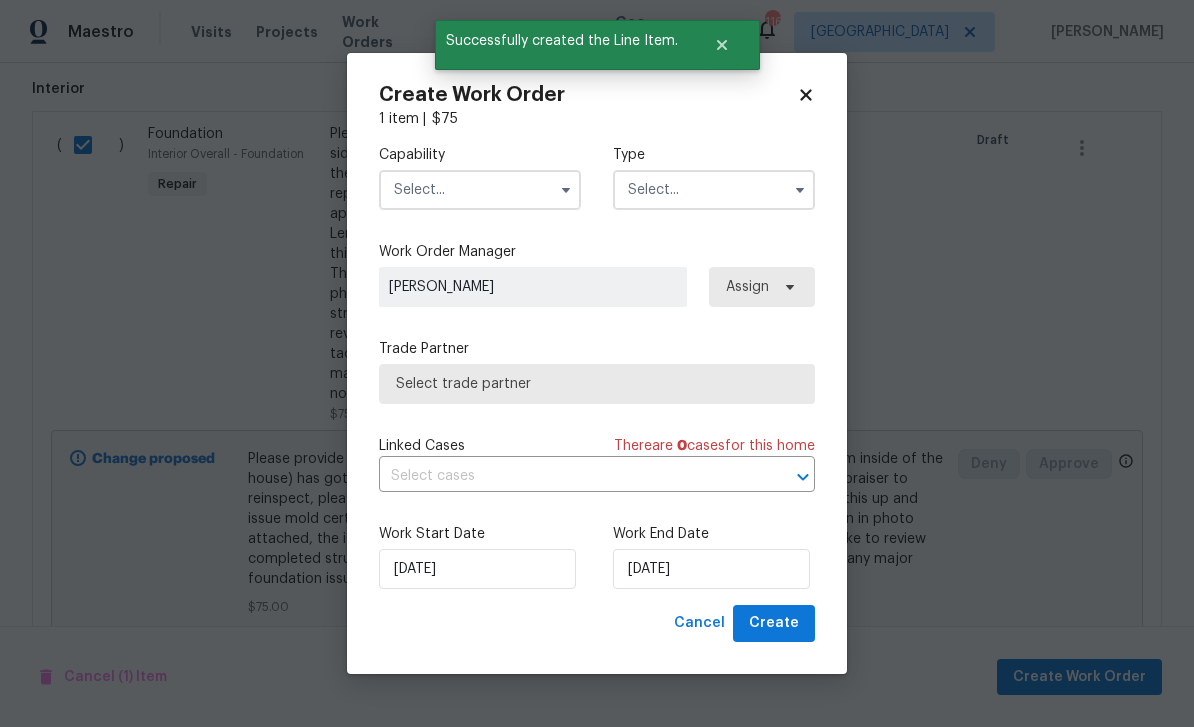 click at bounding box center (480, 190) 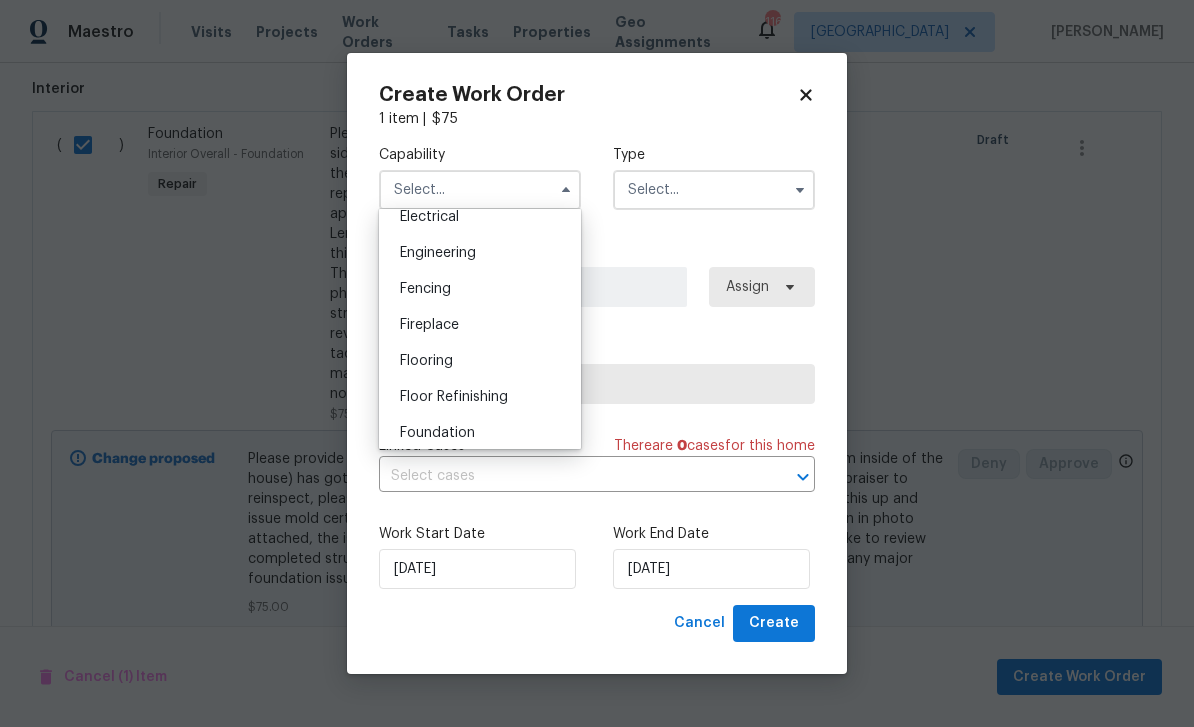 scroll, scrollTop: 662, scrollLeft: 0, axis: vertical 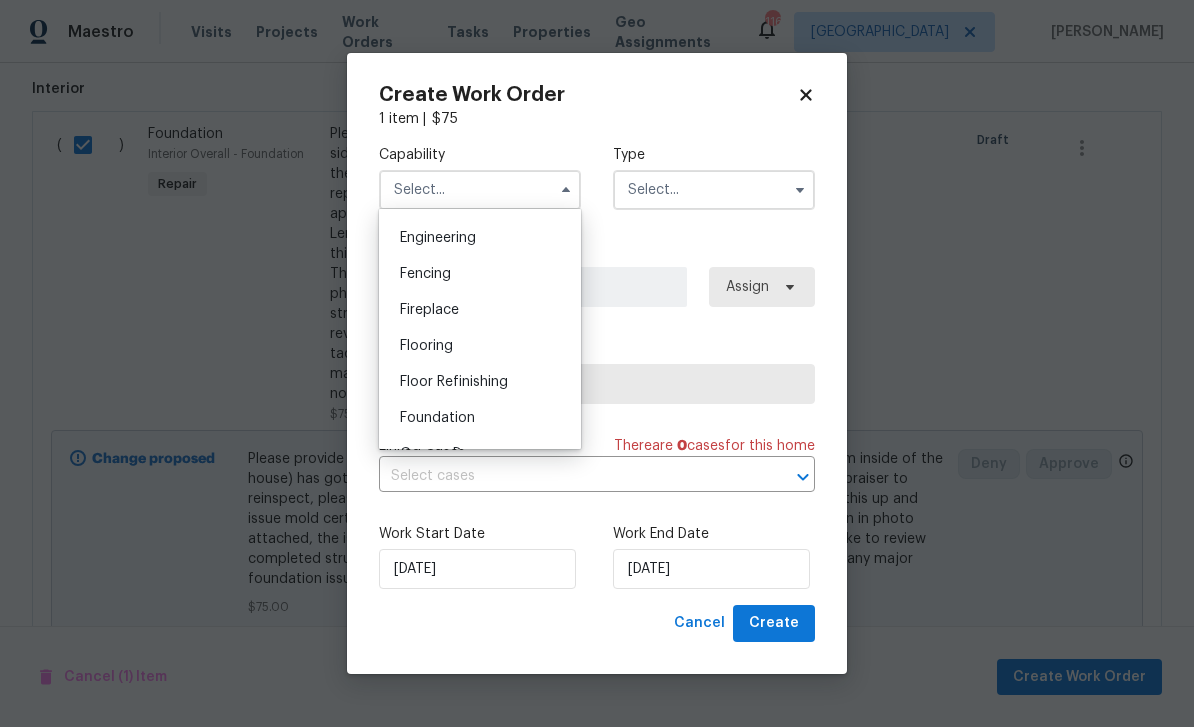 click on "Foundation" at bounding box center (480, 418) 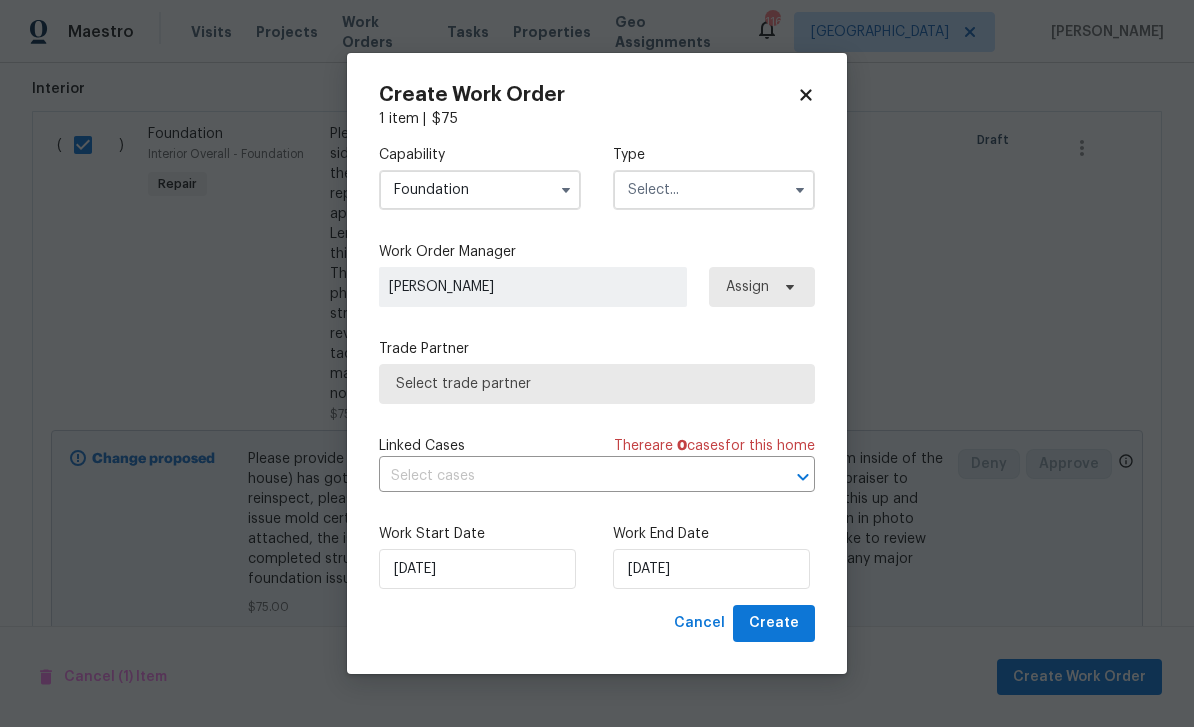 click at bounding box center [714, 190] 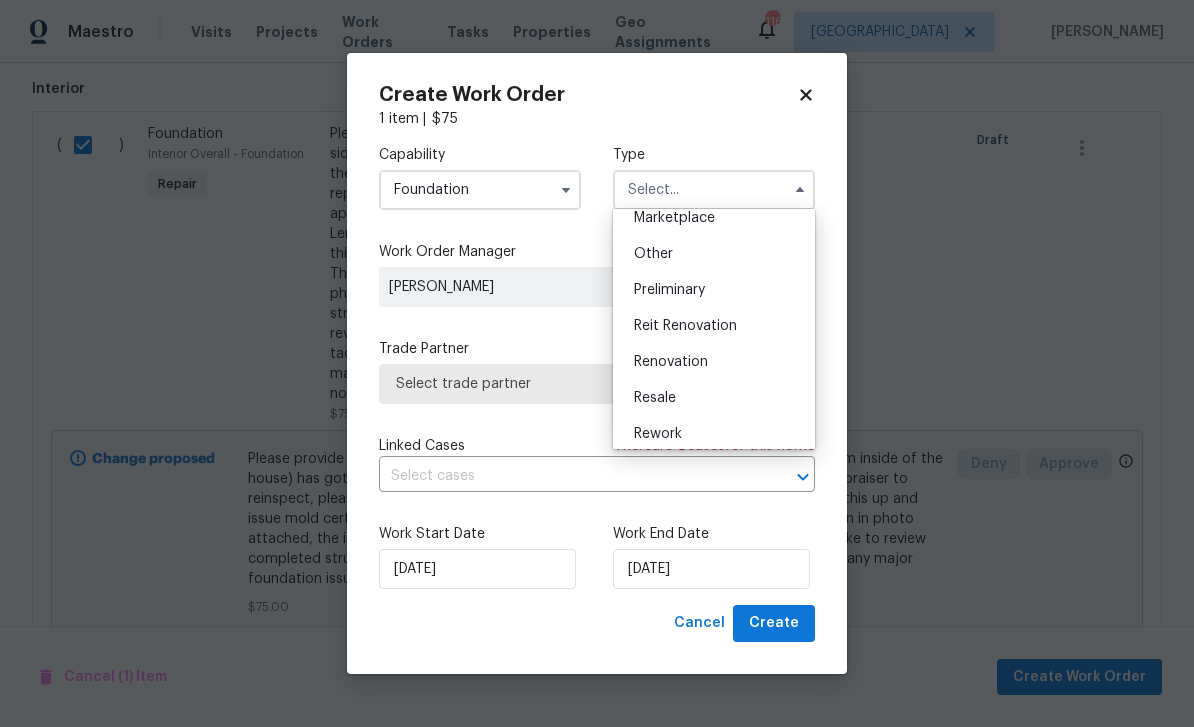 scroll, scrollTop: 420, scrollLeft: 0, axis: vertical 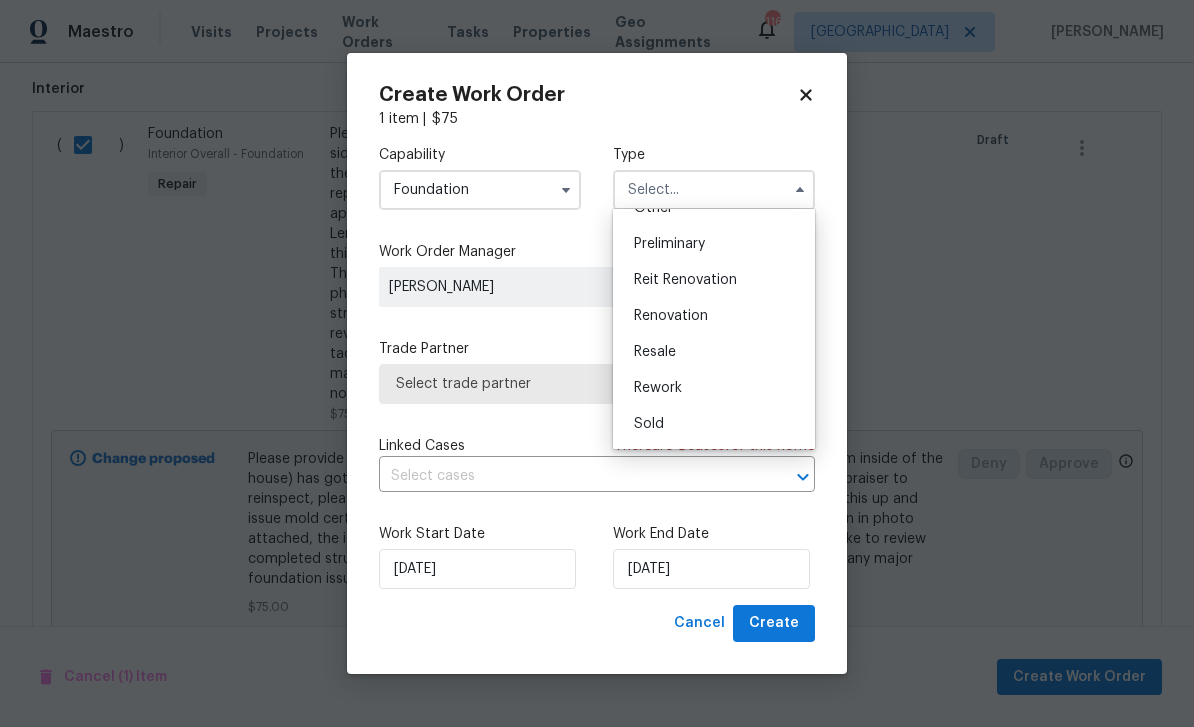 click on "Reit Renovation" at bounding box center (714, 280) 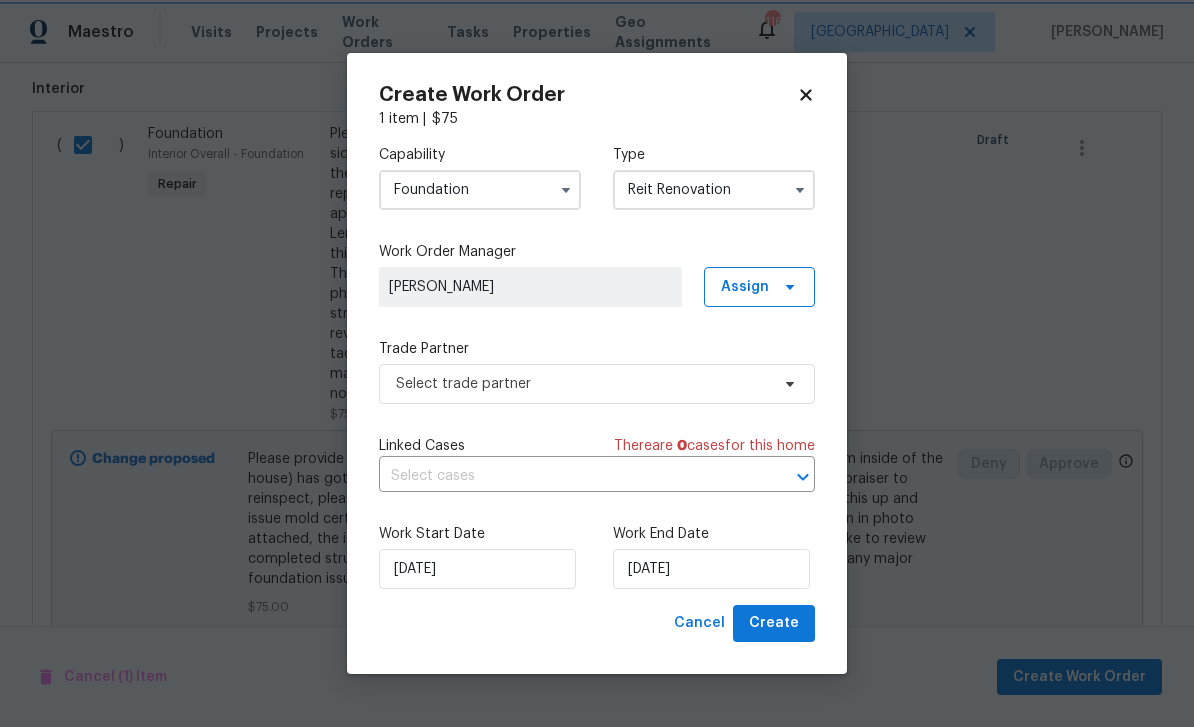 scroll, scrollTop: 0, scrollLeft: 0, axis: both 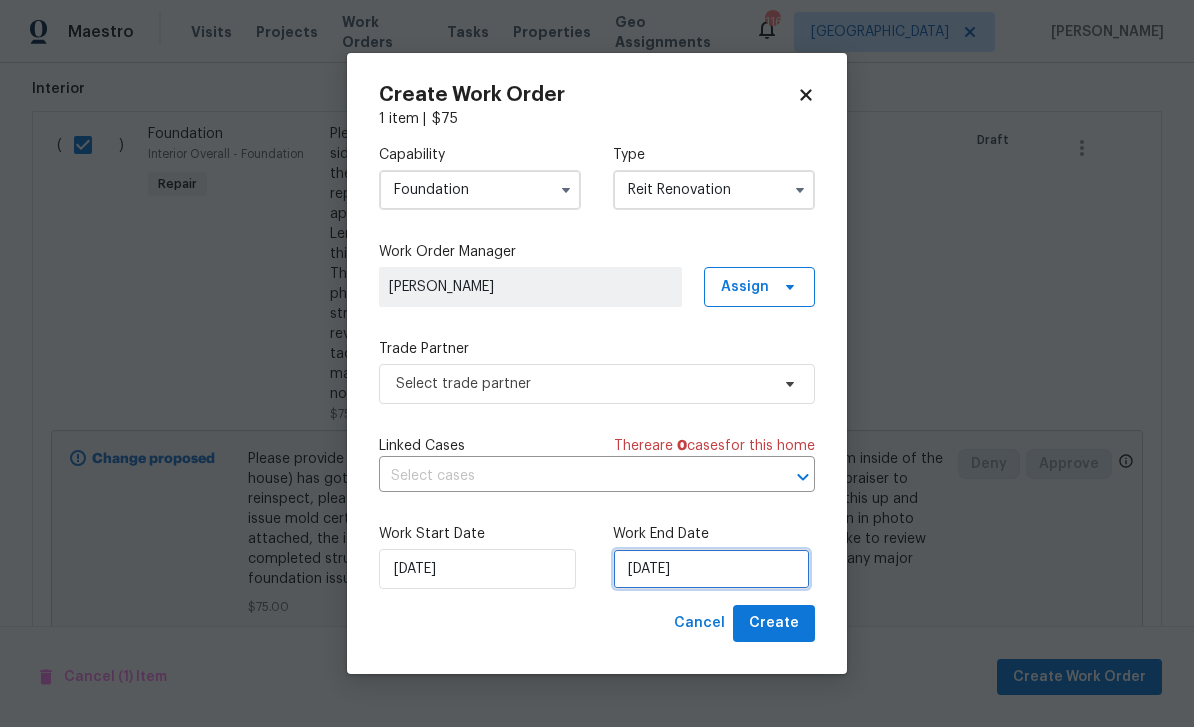 click on "[DATE]" at bounding box center (711, 569) 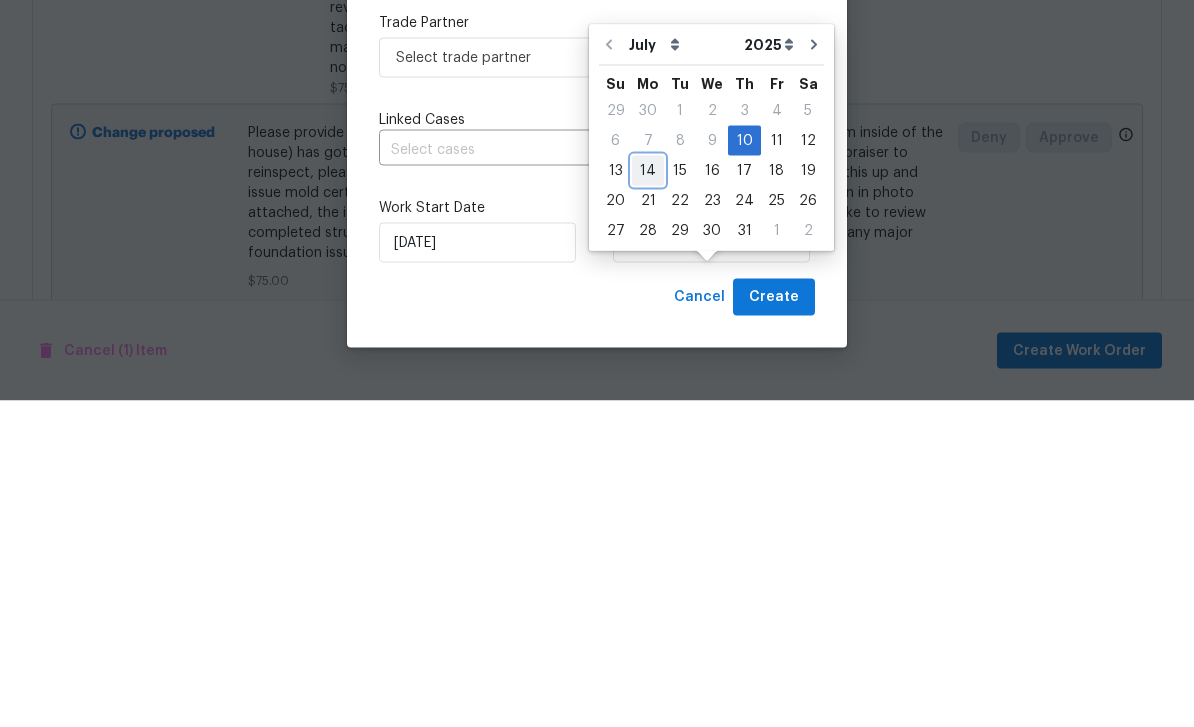 click on "14" at bounding box center [648, 497] 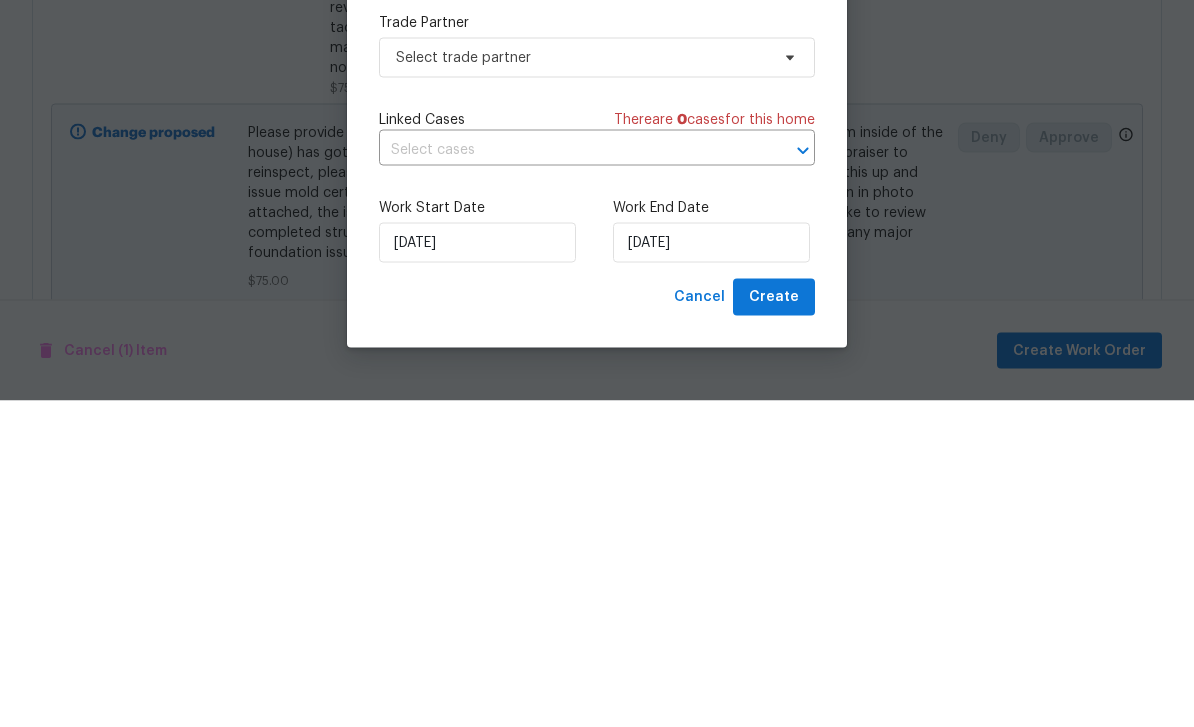 scroll, scrollTop: 64, scrollLeft: 0, axis: vertical 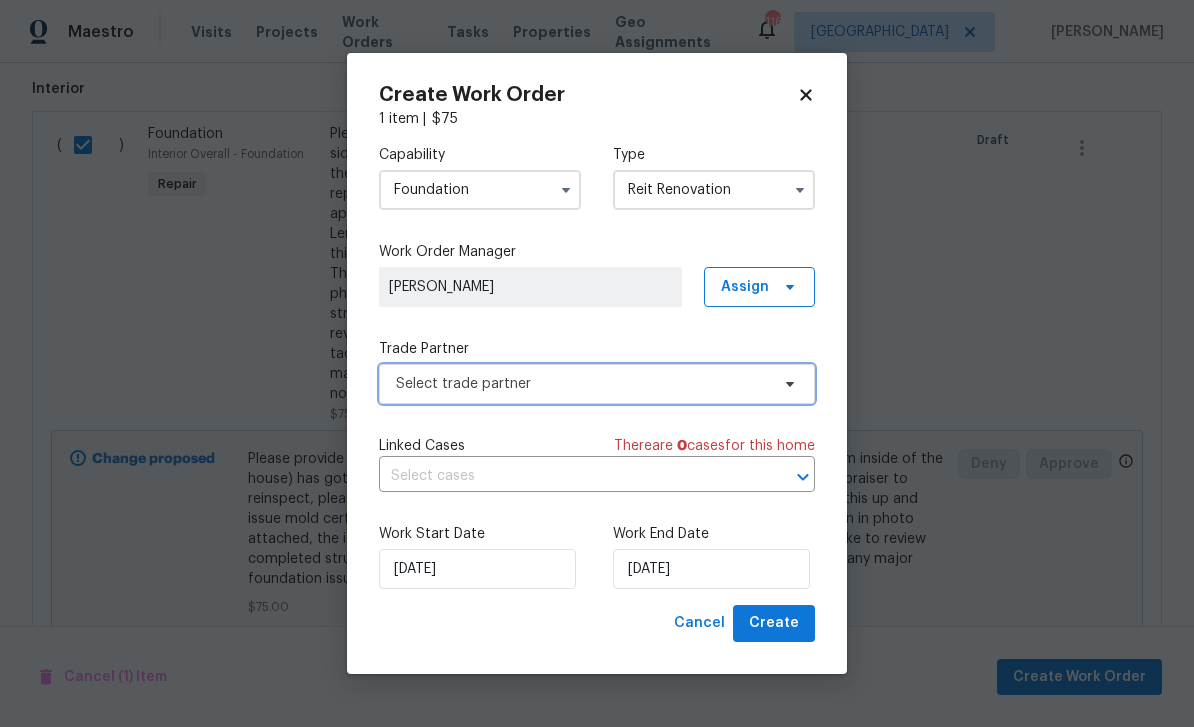 click on "Select trade partner" at bounding box center (582, 384) 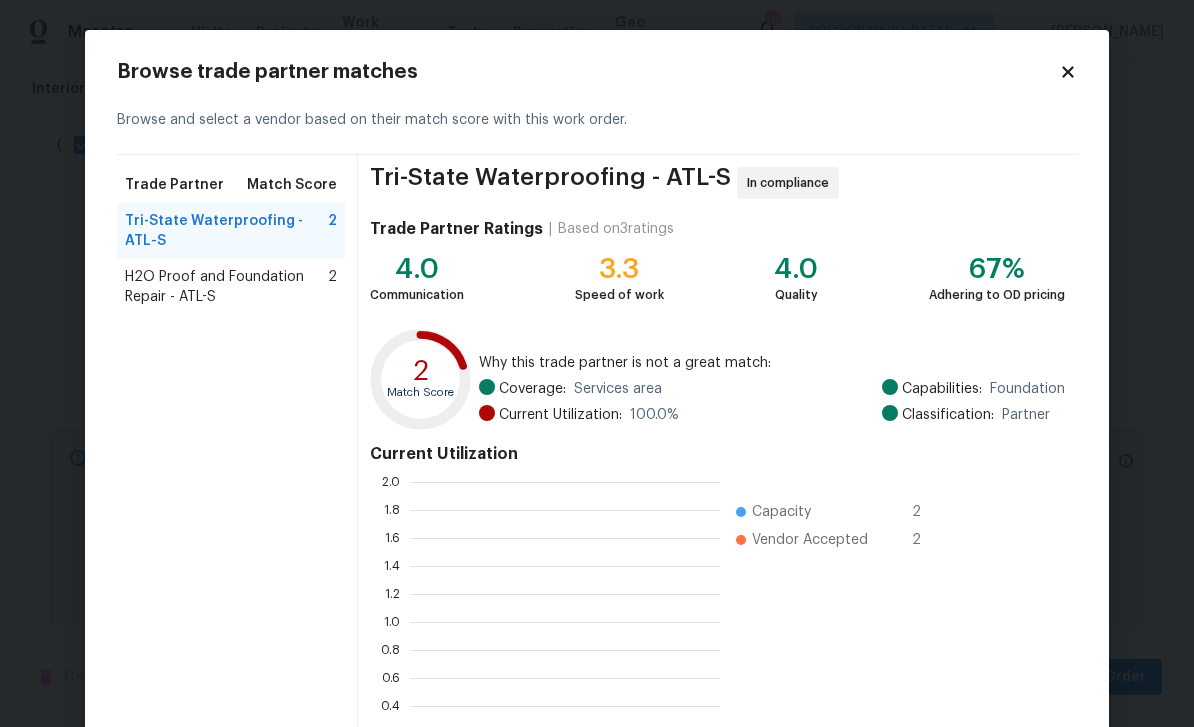 scroll, scrollTop: 2, scrollLeft: 2, axis: both 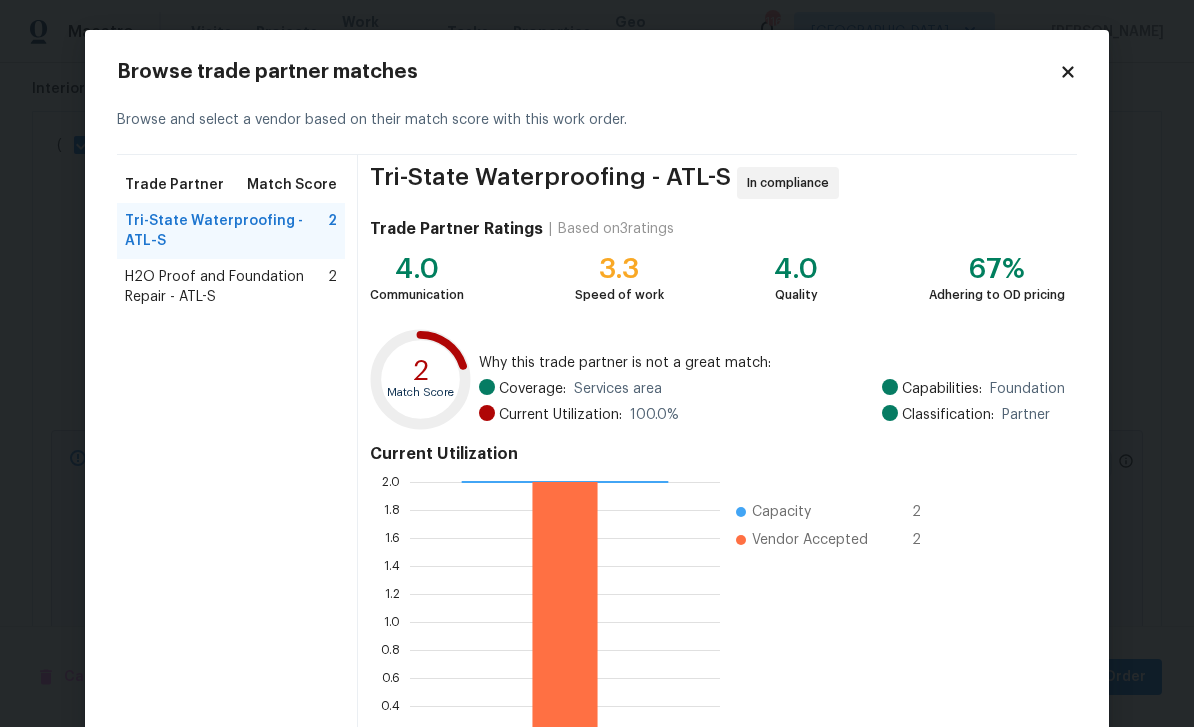 click on "H2O Proof and Foundation Repair - ATL-S" at bounding box center (226, 287) 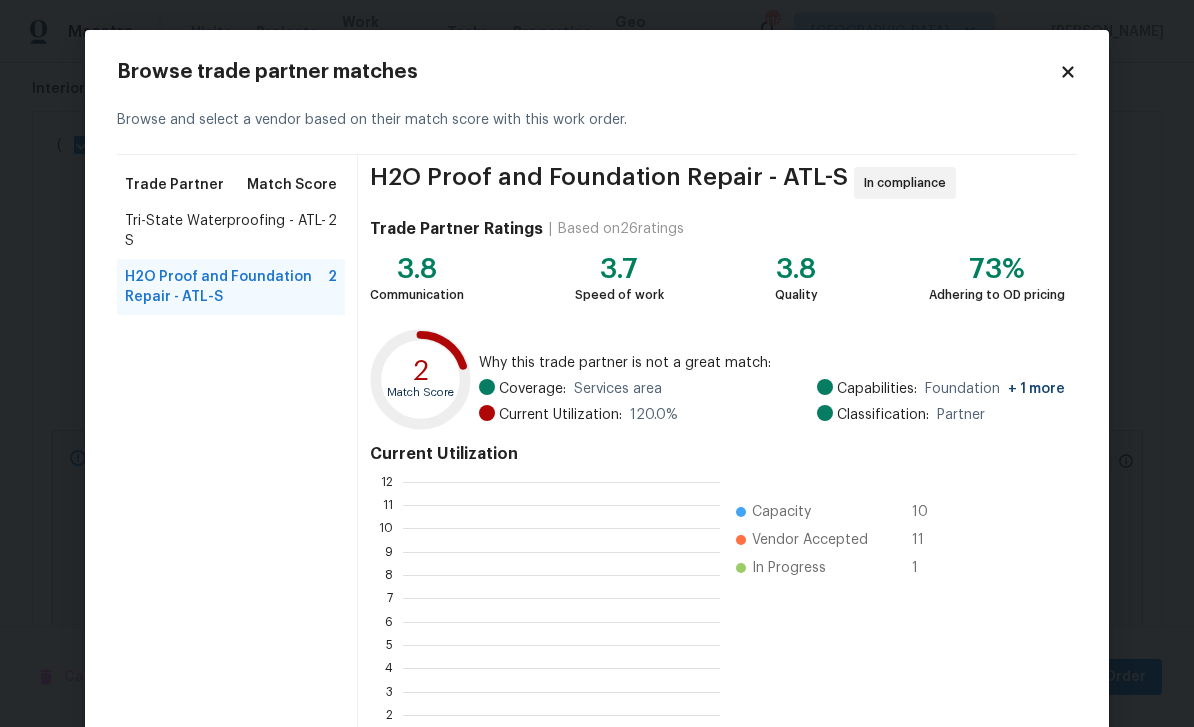 scroll, scrollTop: 2, scrollLeft: 2, axis: both 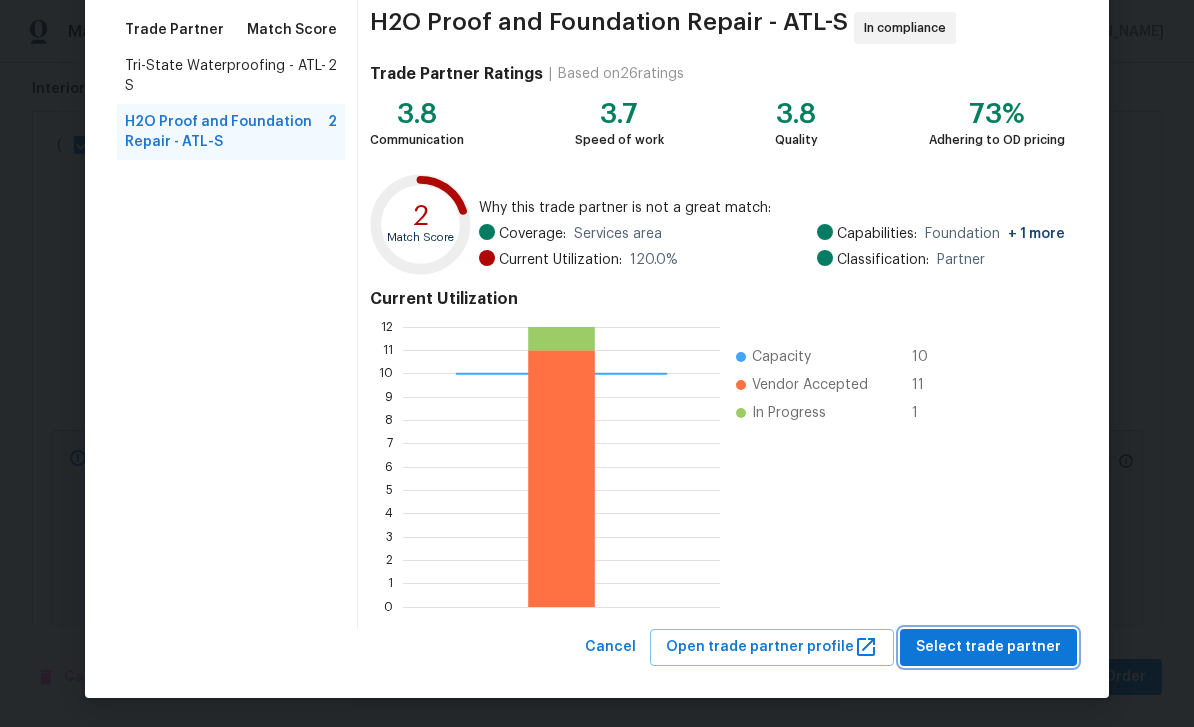 click on "Select trade partner" at bounding box center (988, 647) 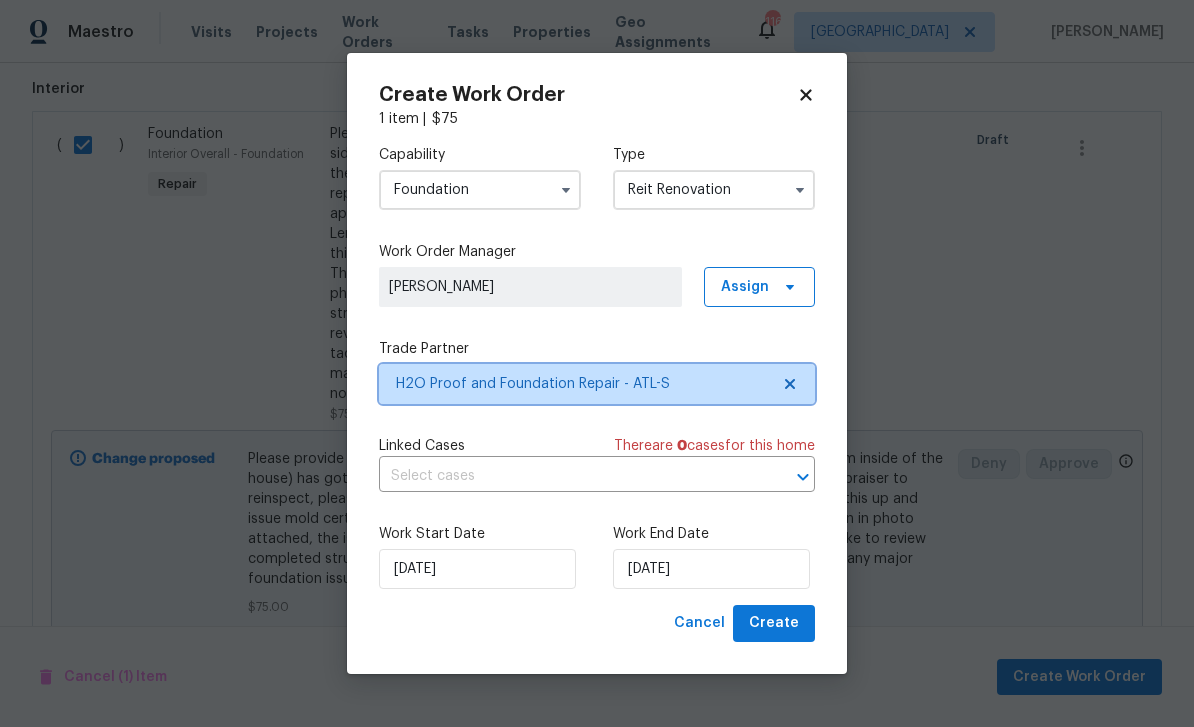 scroll, scrollTop: 0, scrollLeft: 0, axis: both 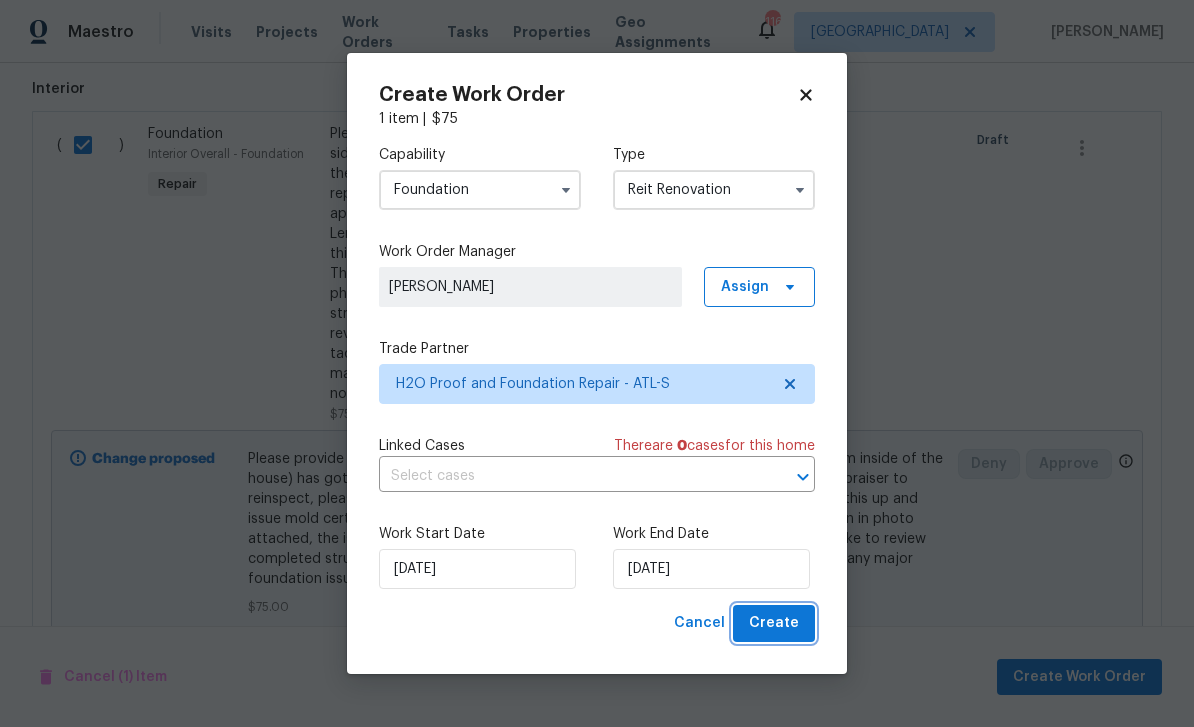 click on "Create" at bounding box center (774, 623) 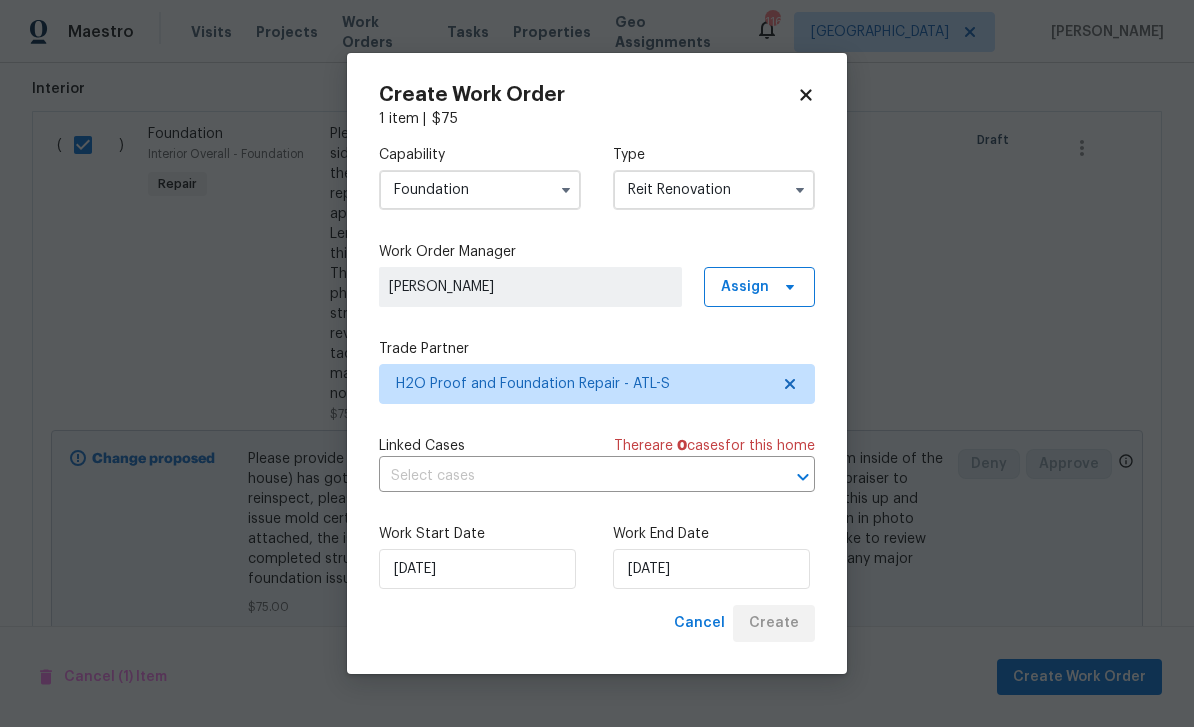 scroll, scrollTop: 40, scrollLeft: 0, axis: vertical 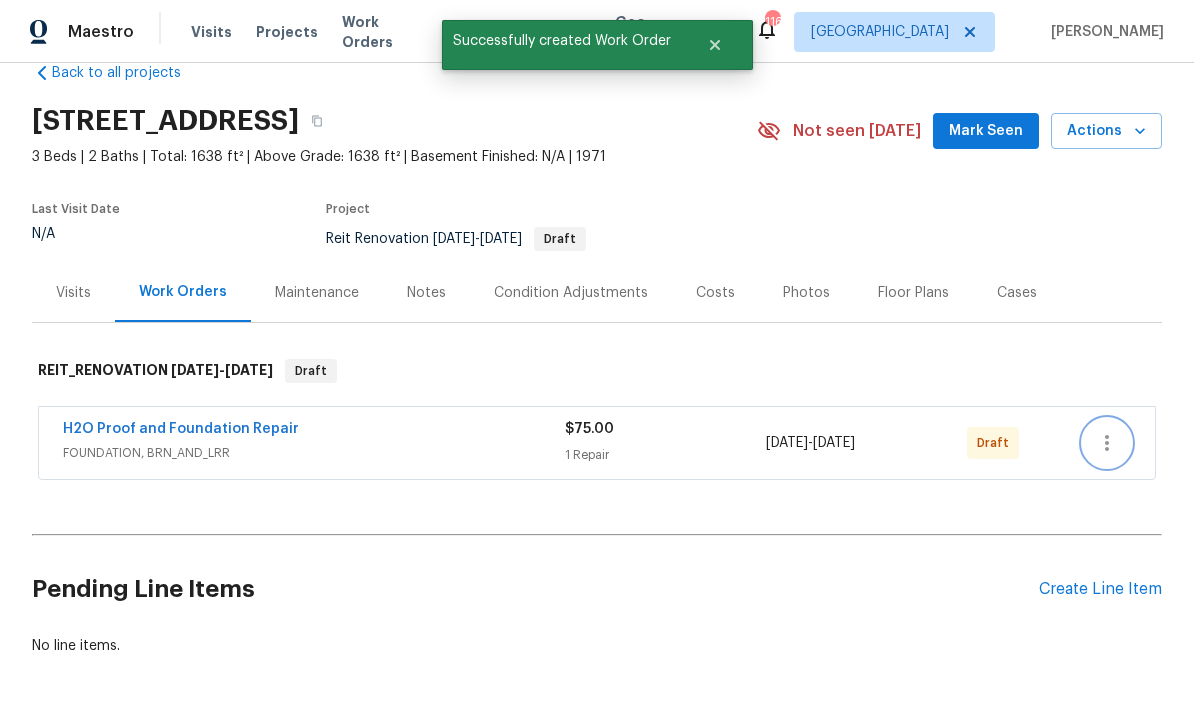 click 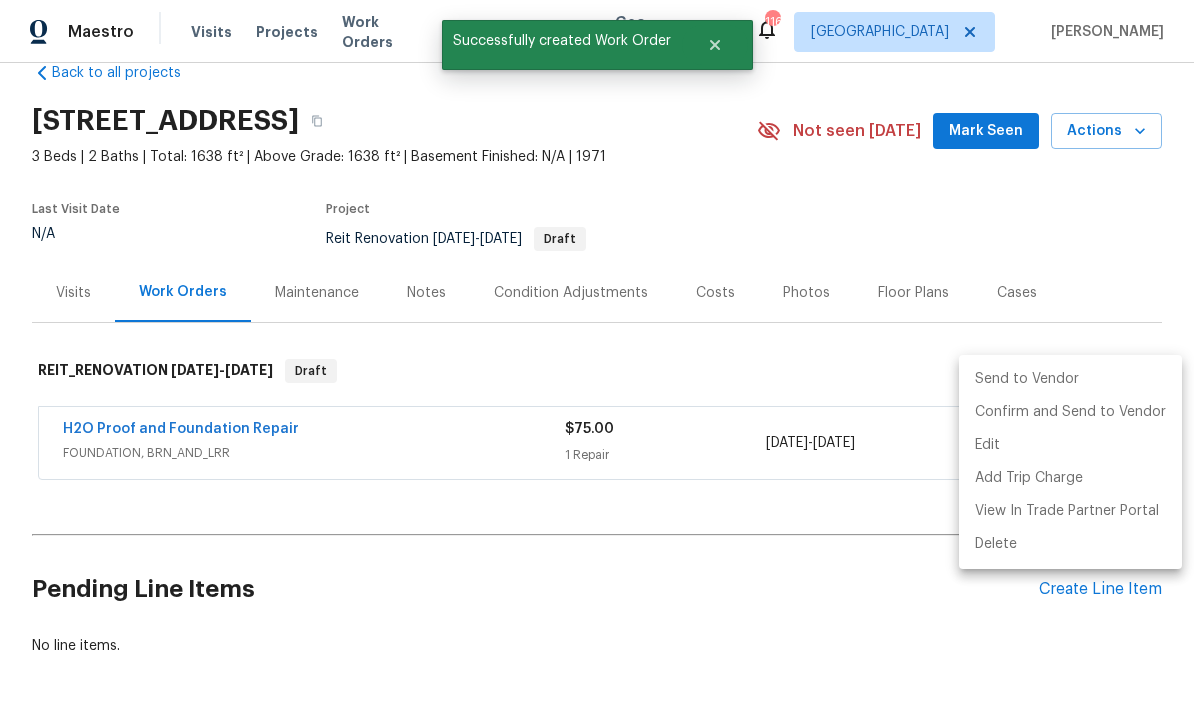 click on "Send to Vendor" at bounding box center (1070, 379) 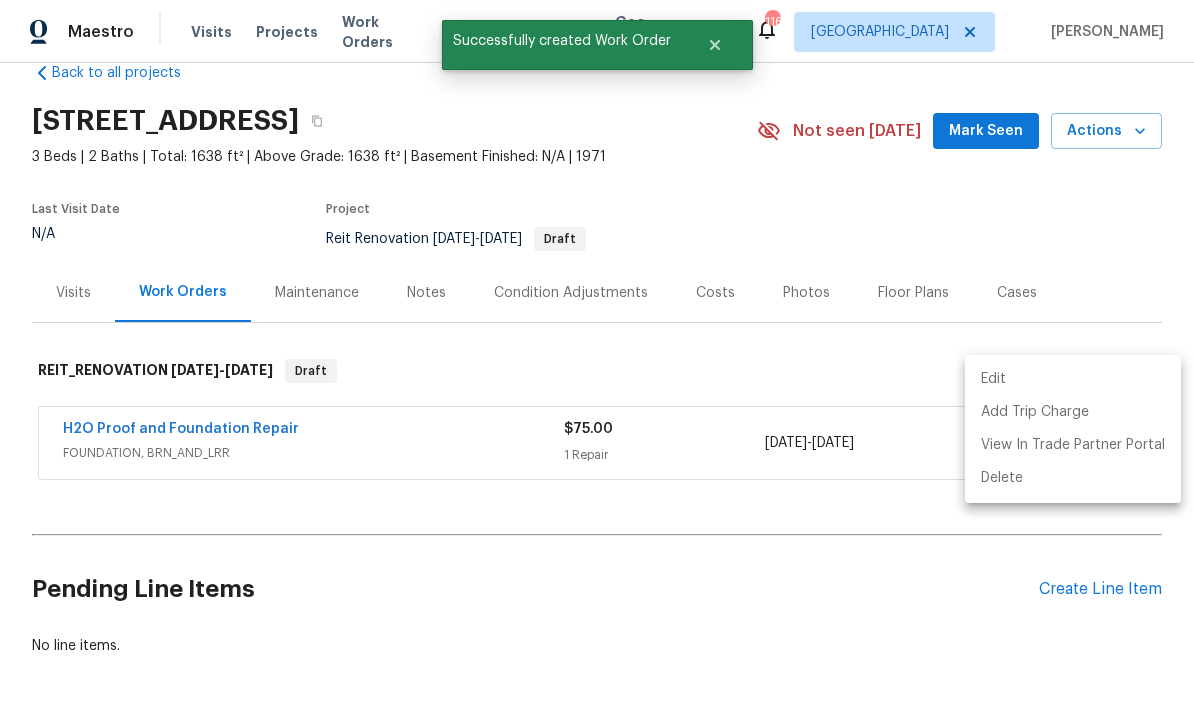 click at bounding box center (597, 363) 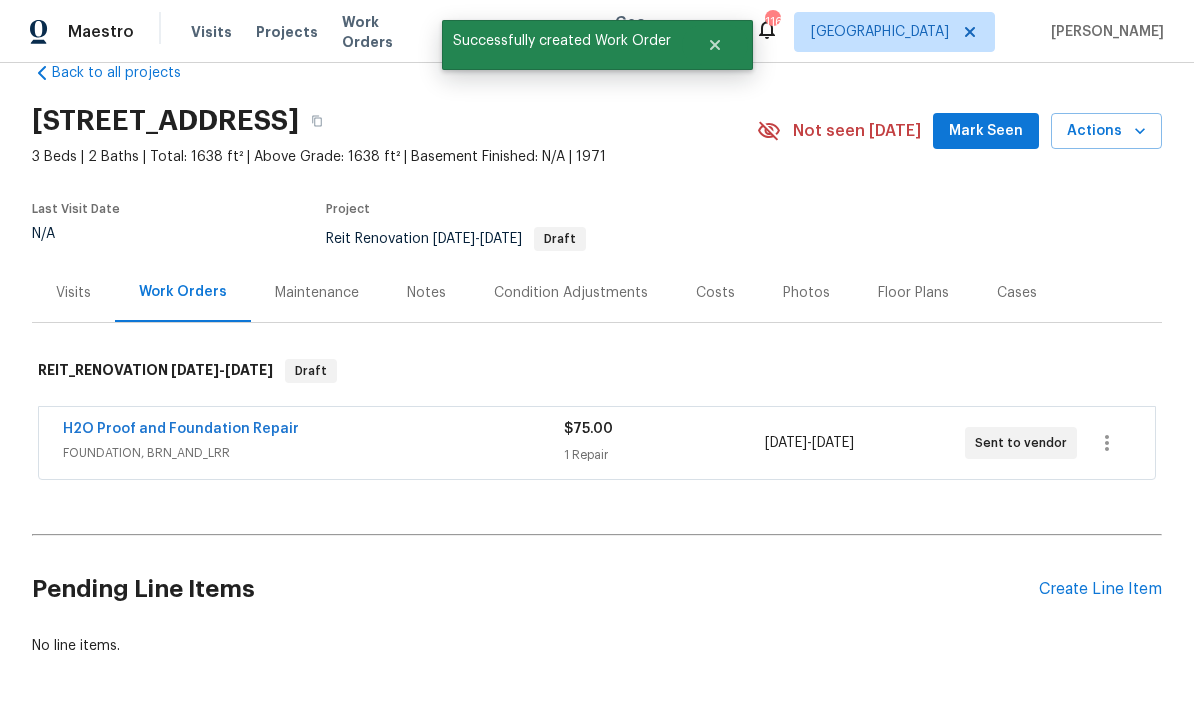 click on "Notes" at bounding box center (426, 293) 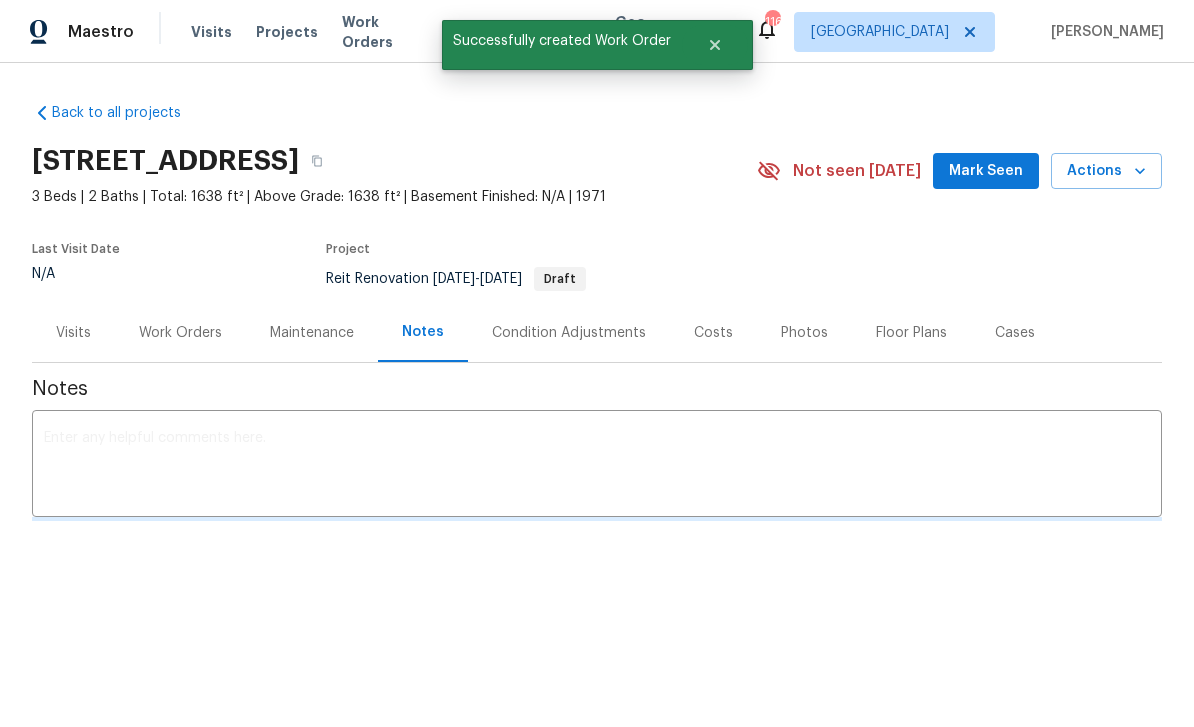 scroll, scrollTop: 0, scrollLeft: 0, axis: both 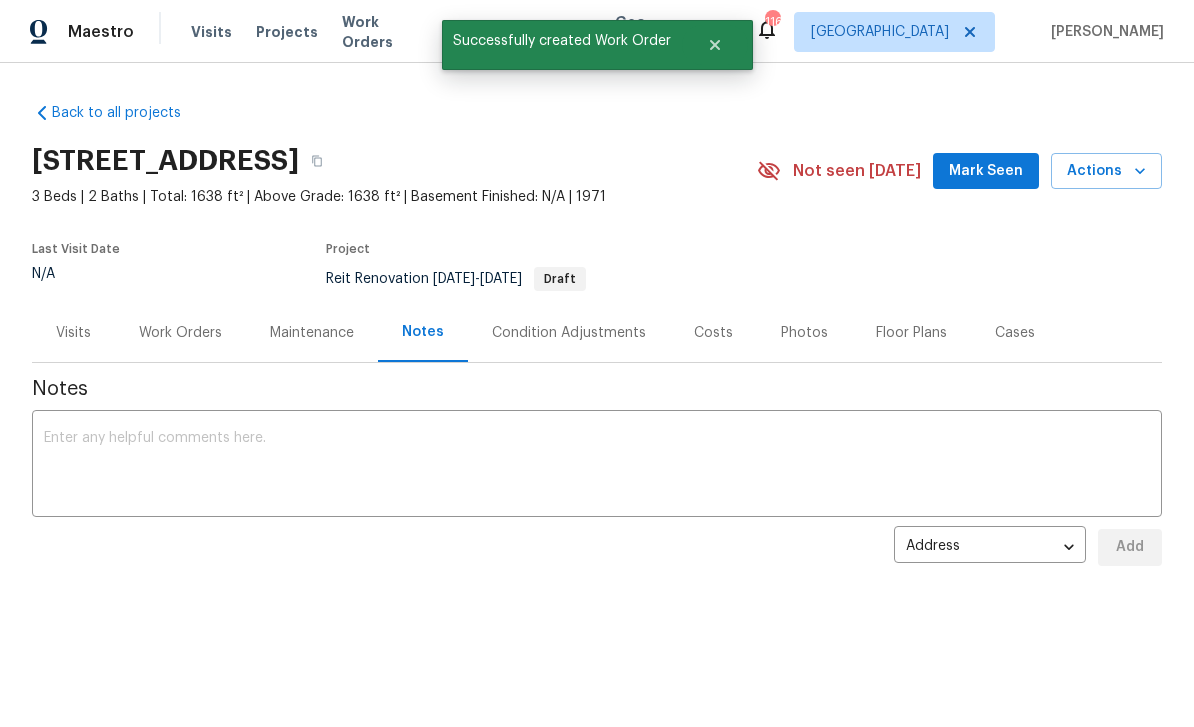 click at bounding box center (597, 466) 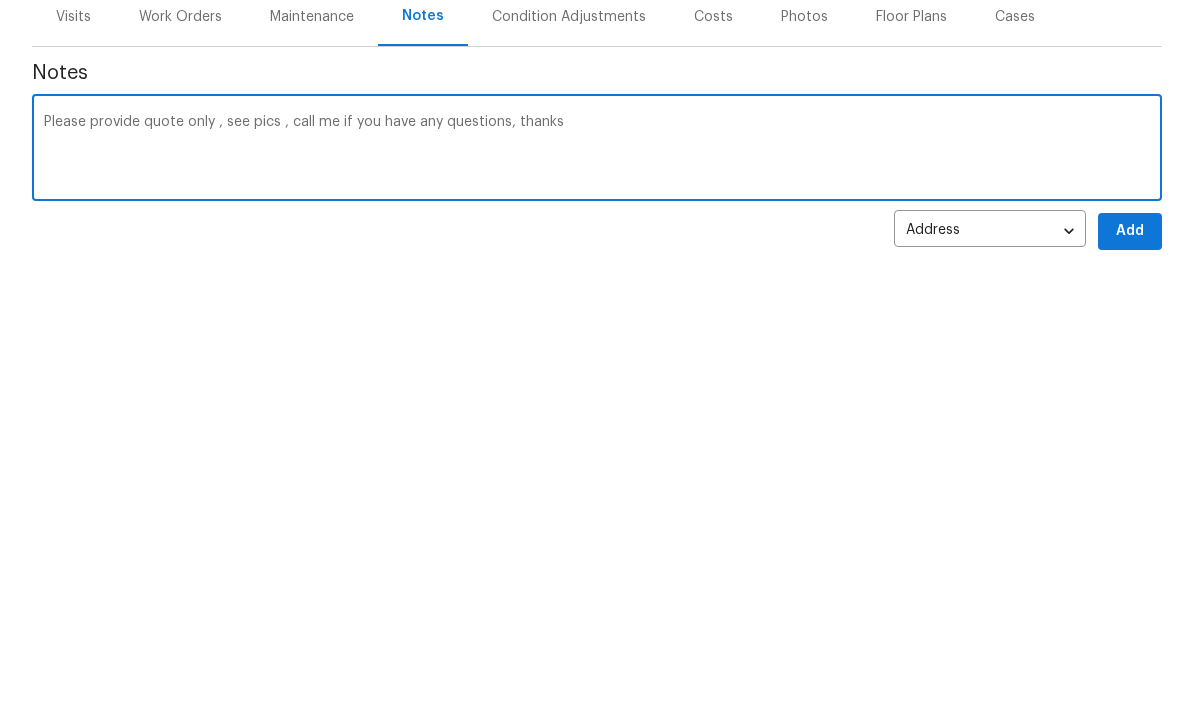 type on "Please provide quote only , see pics , call me if you have any questions, thanks" 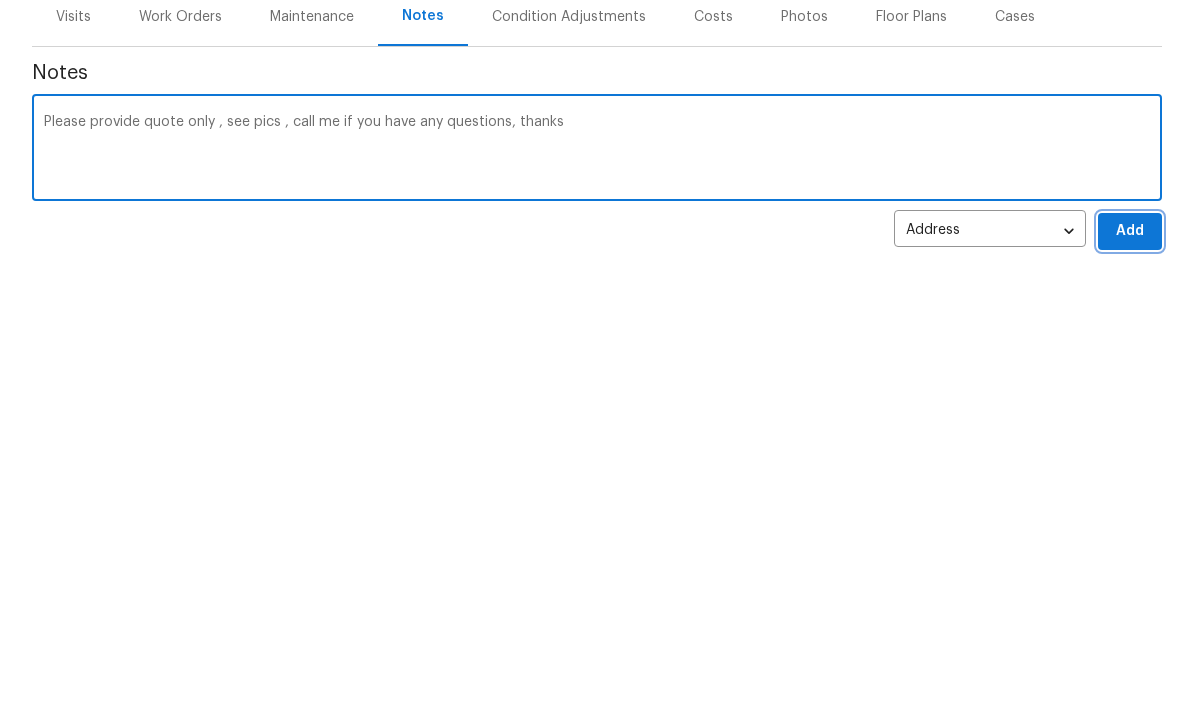 click on "Add" at bounding box center (1130, 547) 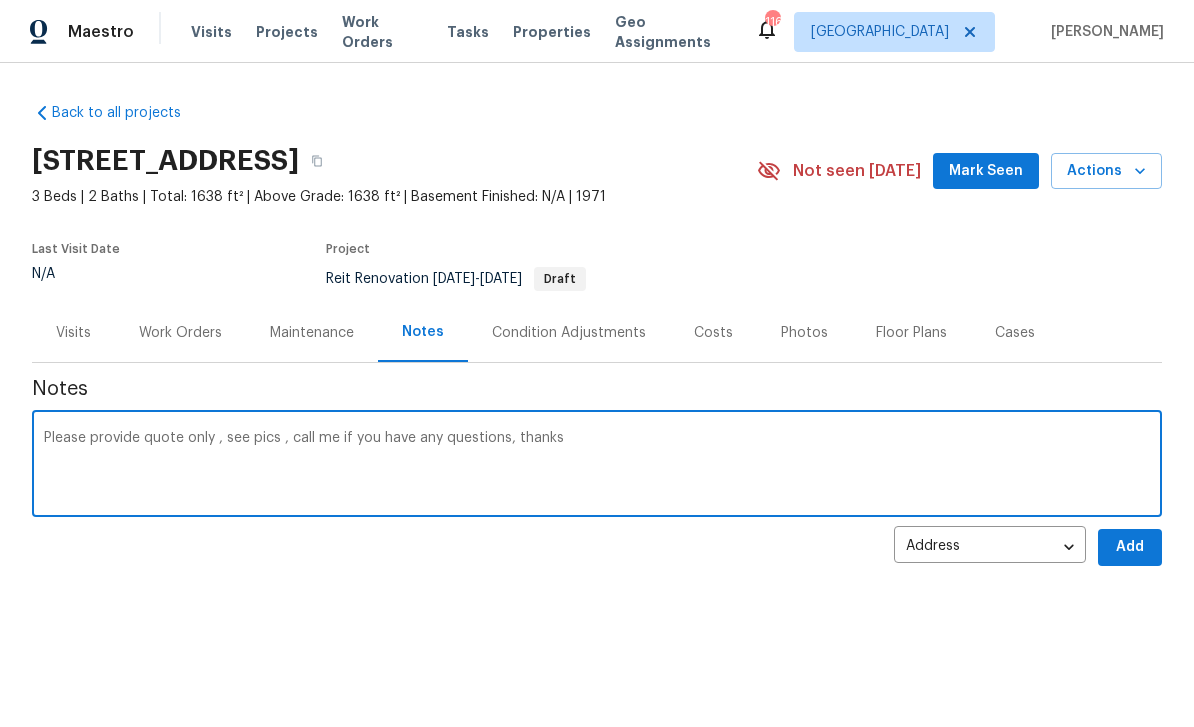 type 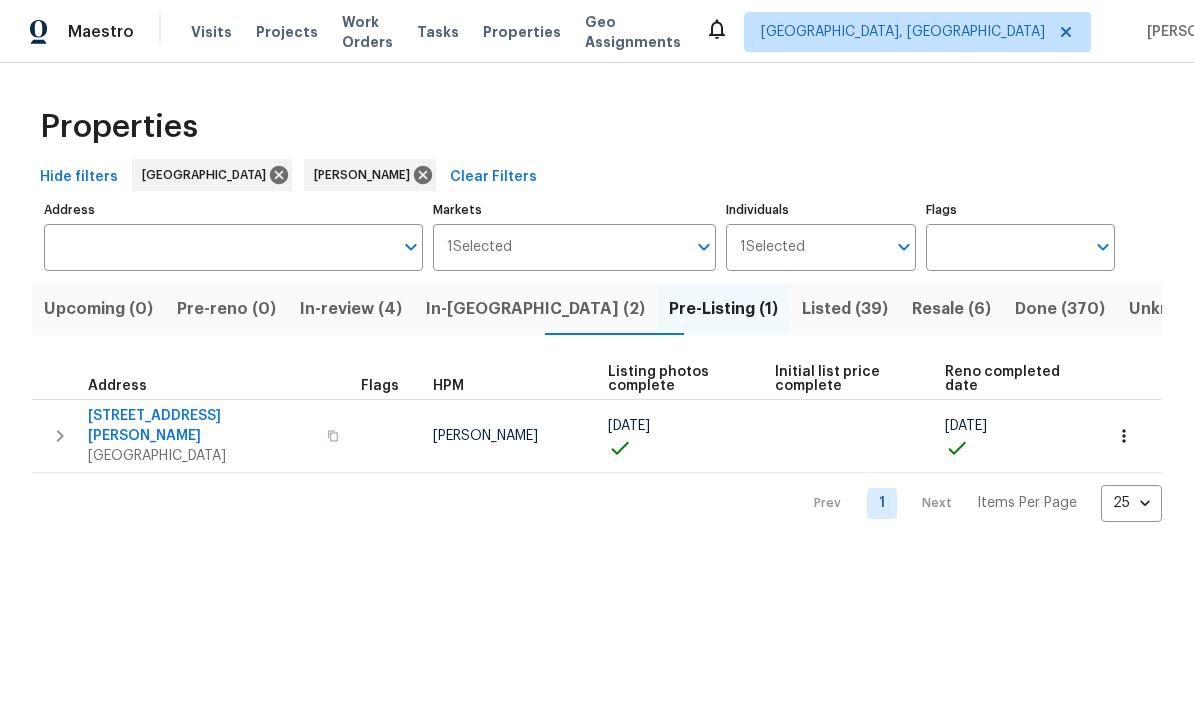 scroll, scrollTop: 0, scrollLeft: 0, axis: both 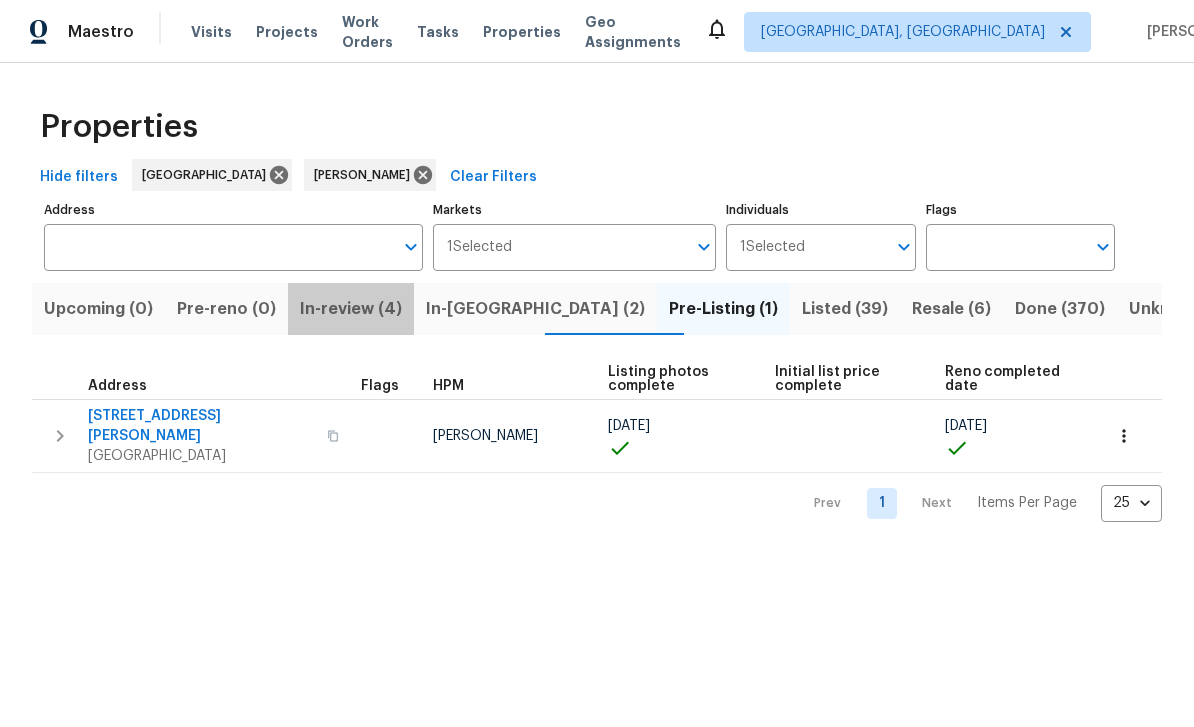 click on "In-review (4)" at bounding box center [351, 309] 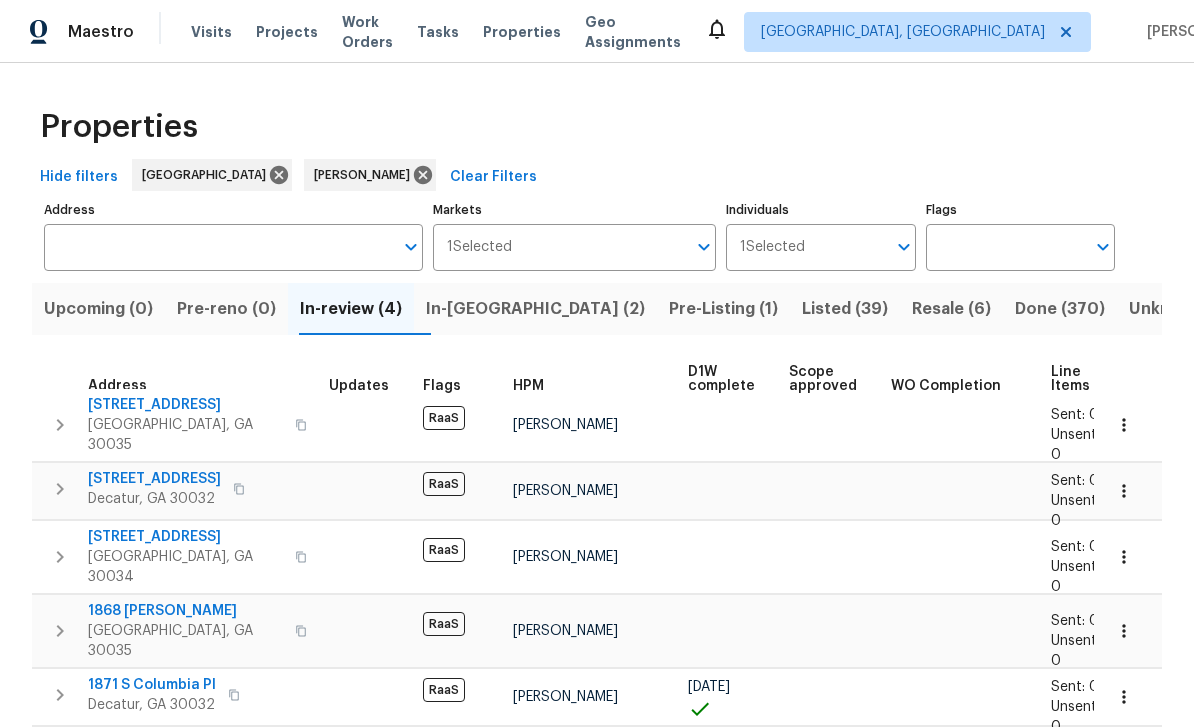 scroll, scrollTop: 11, scrollLeft: 0, axis: vertical 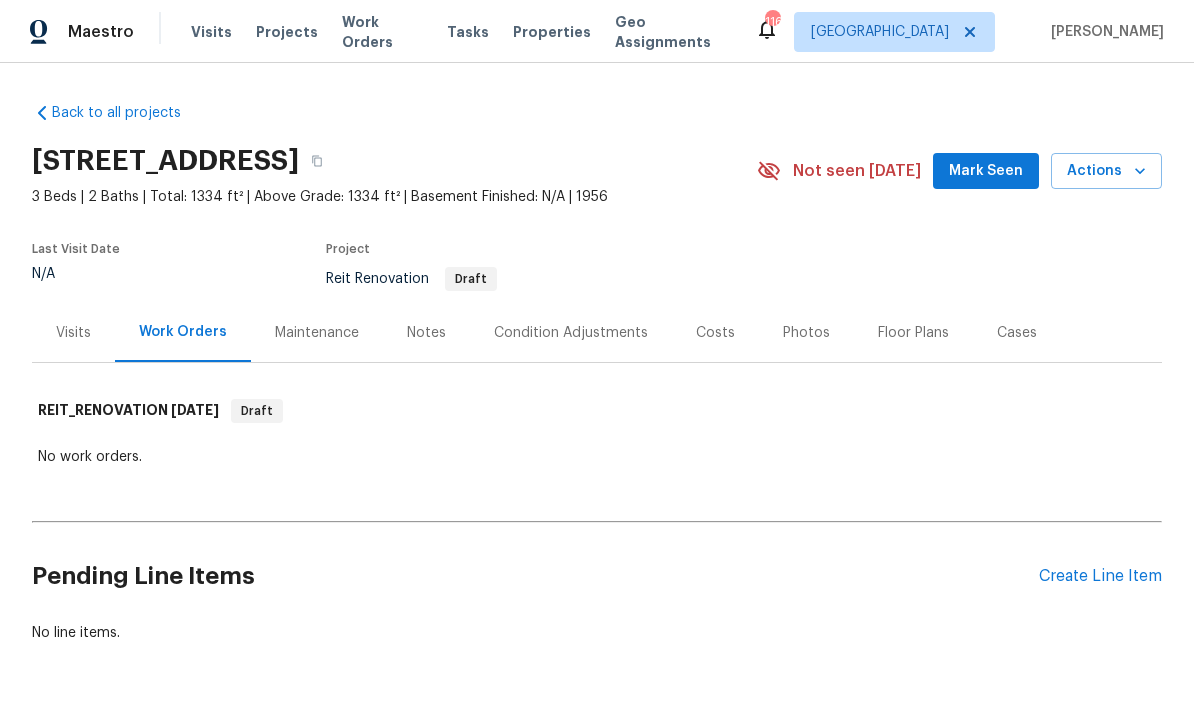 click on "Create Line Item" at bounding box center (1100, 576) 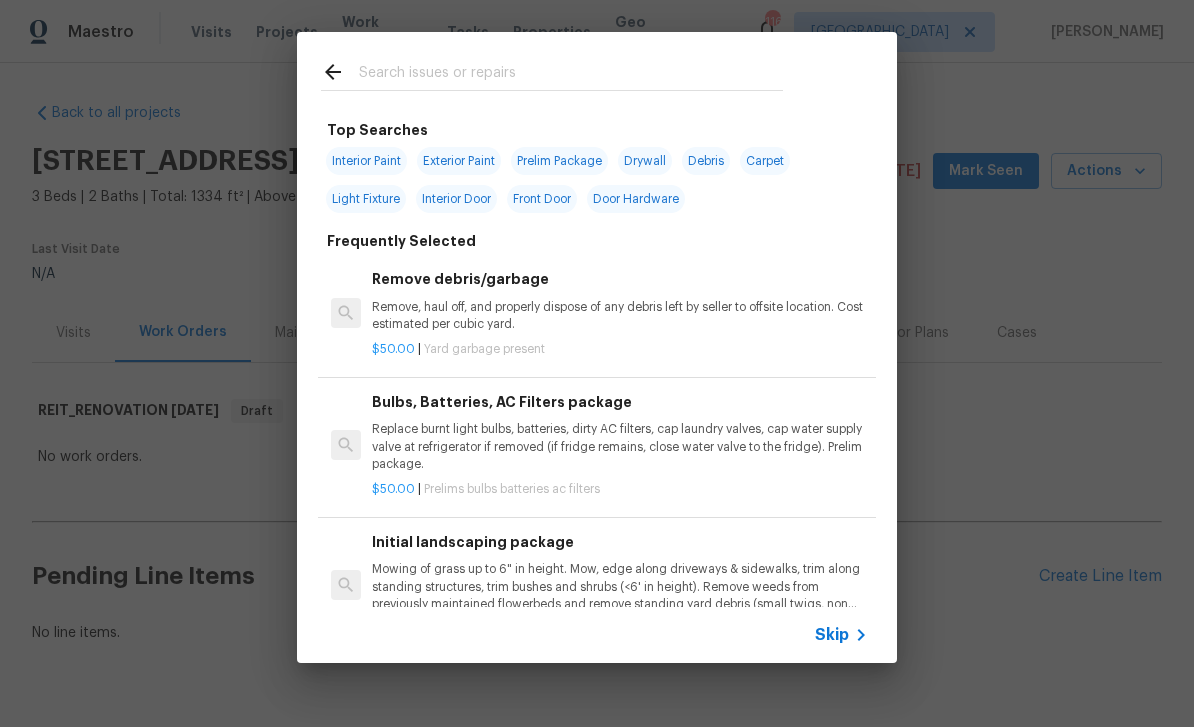 click at bounding box center [571, 75] 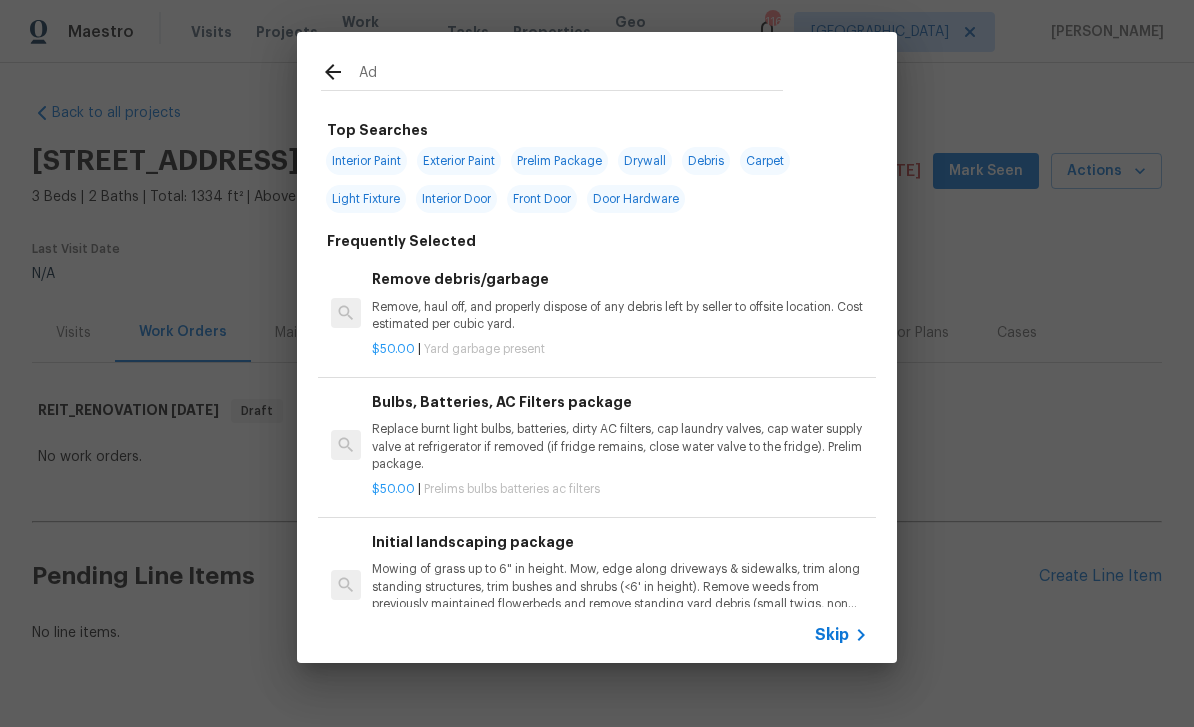 type on "Add" 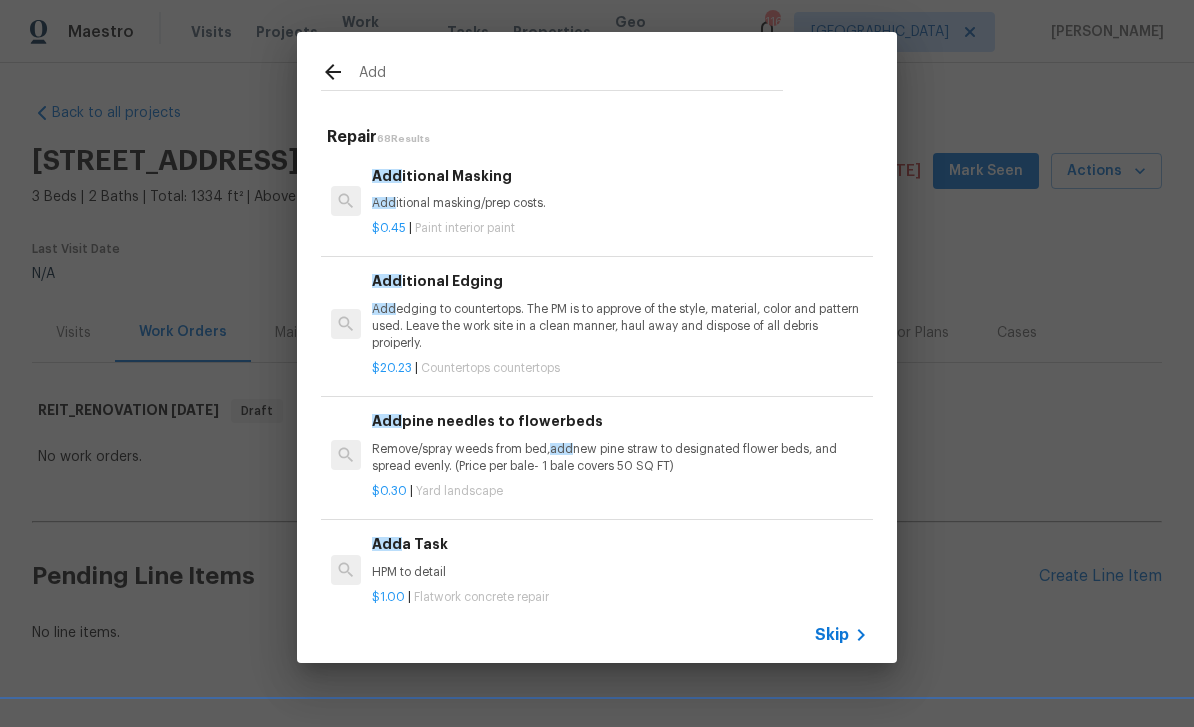 click on "HPM to detail" at bounding box center (620, 572) 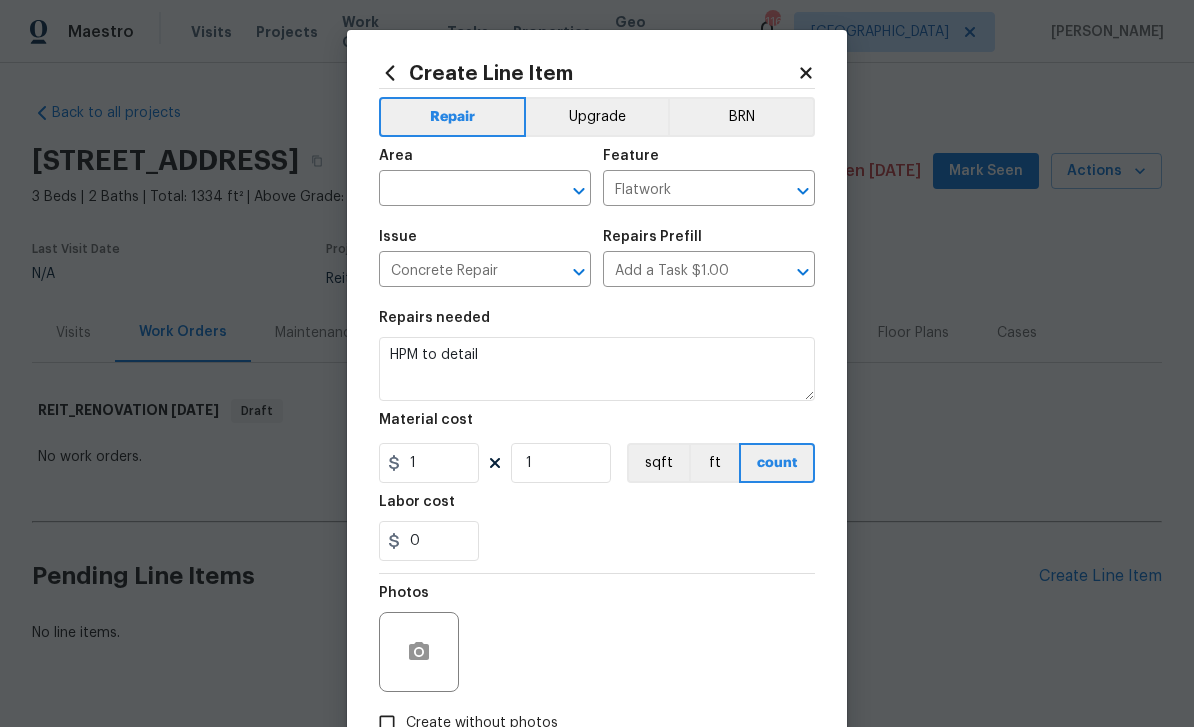 click at bounding box center (457, 190) 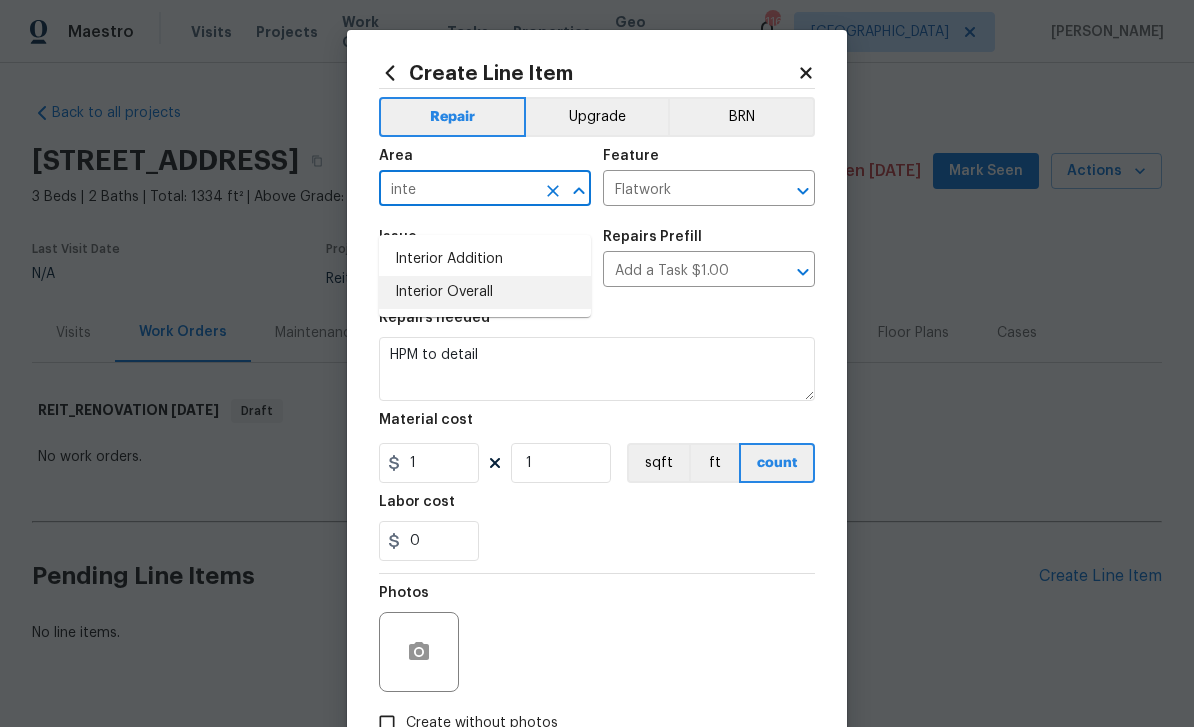 click on "Interior Overall" at bounding box center [485, 292] 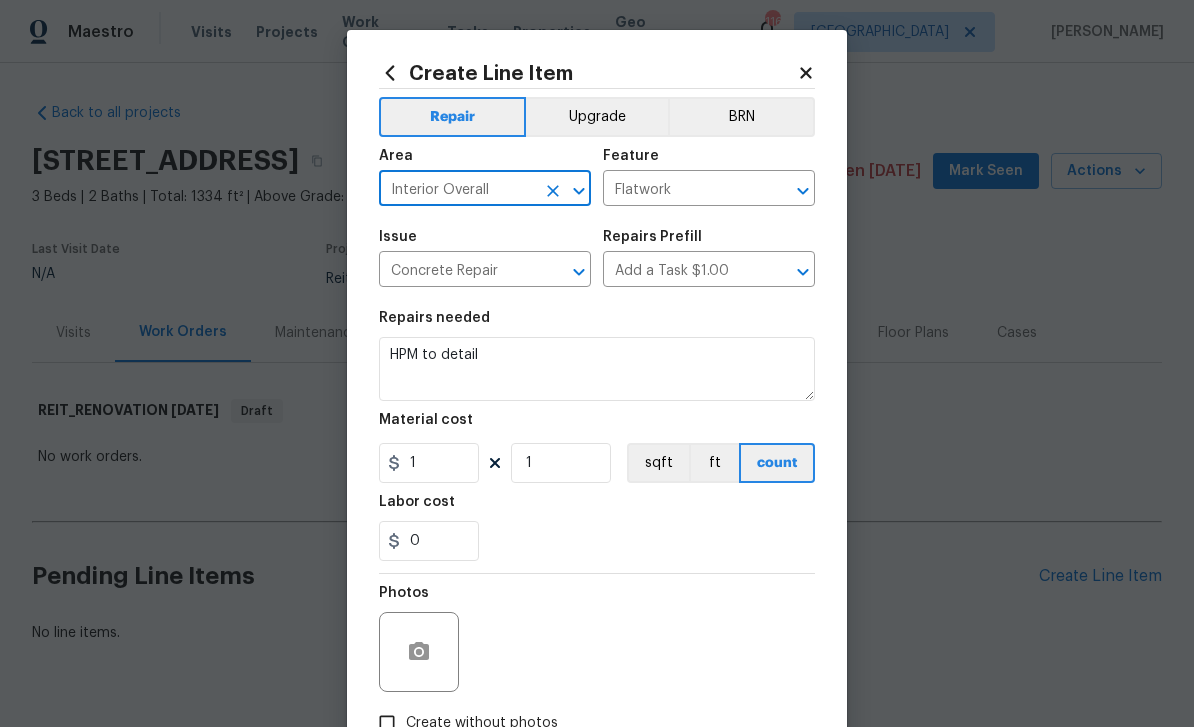 click on "Flatwork" at bounding box center (681, 190) 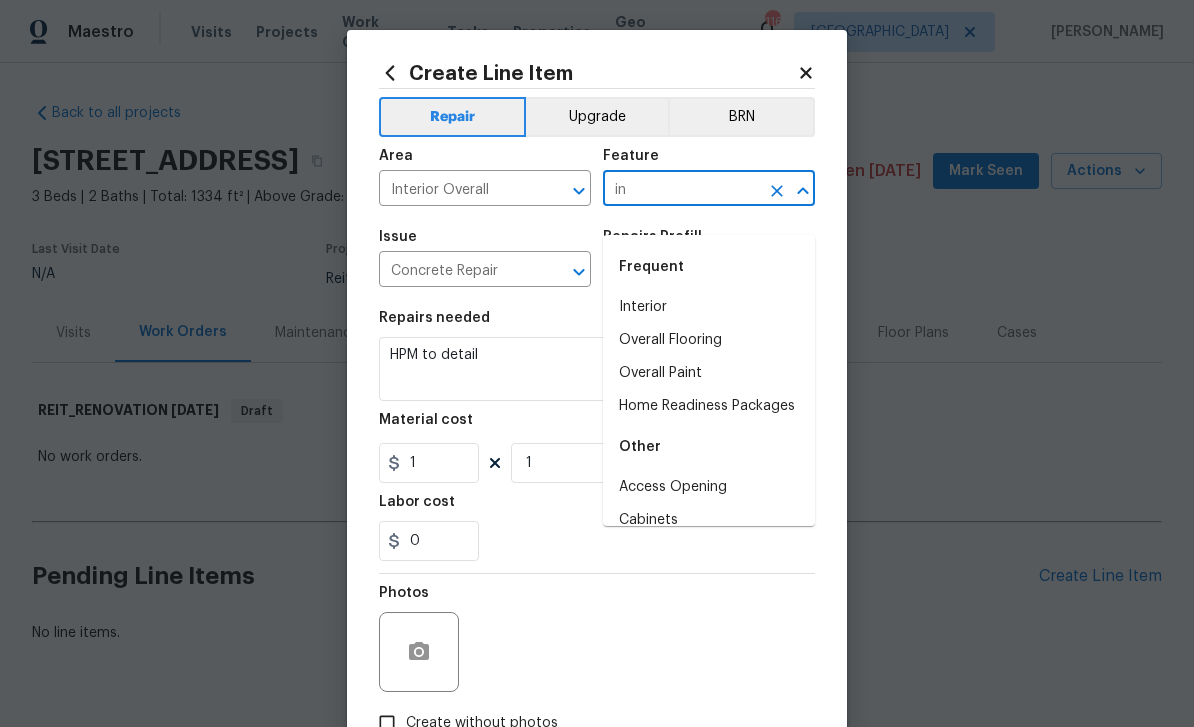click on "Interior" at bounding box center (709, 307) 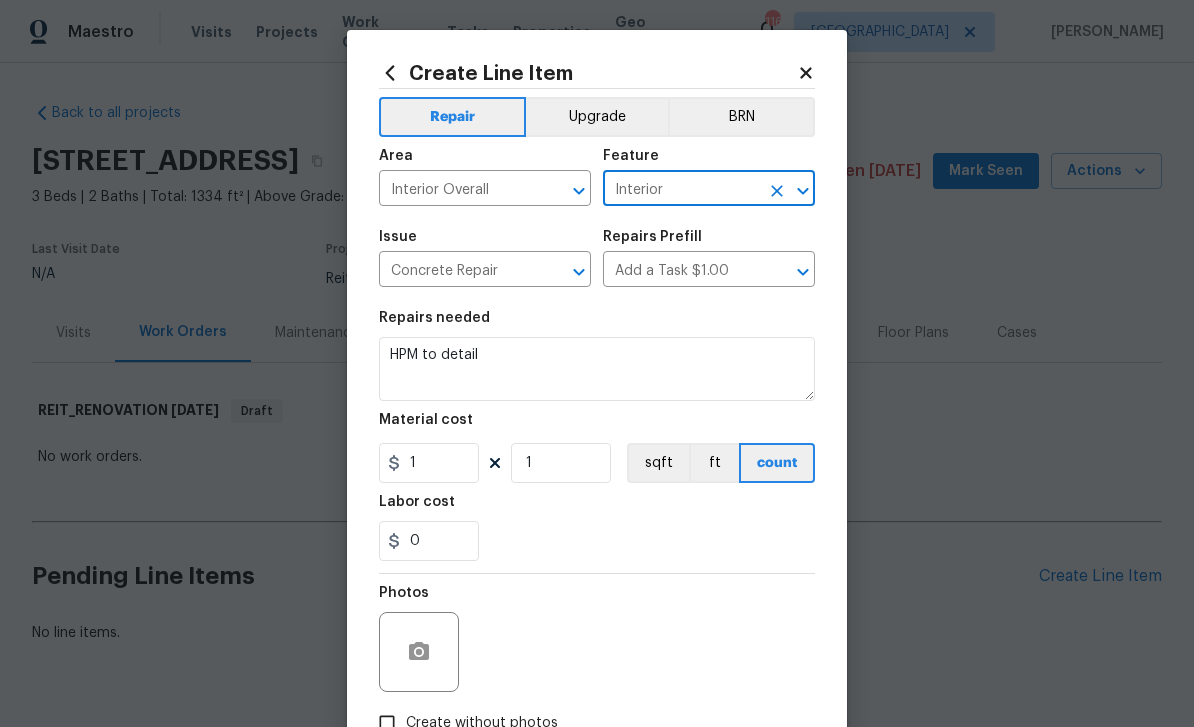 click on "Concrete Repair" at bounding box center (457, 271) 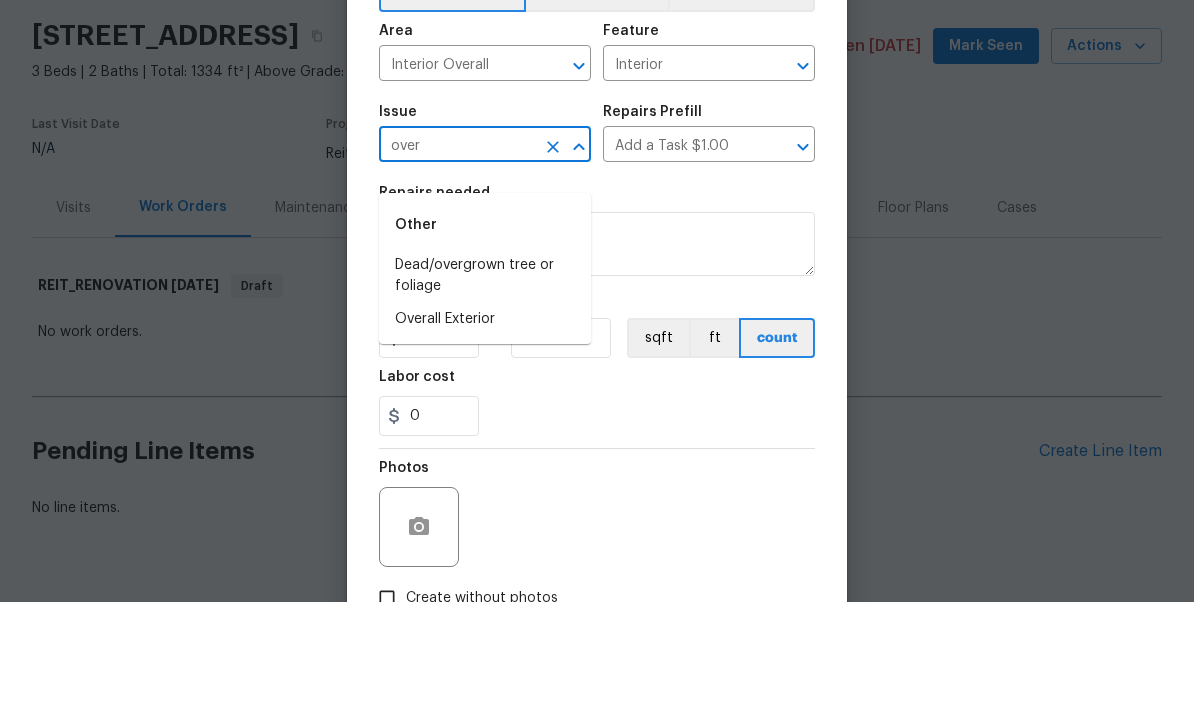 scroll, scrollTop: 51, scrollLeft: 0, axis: vertical 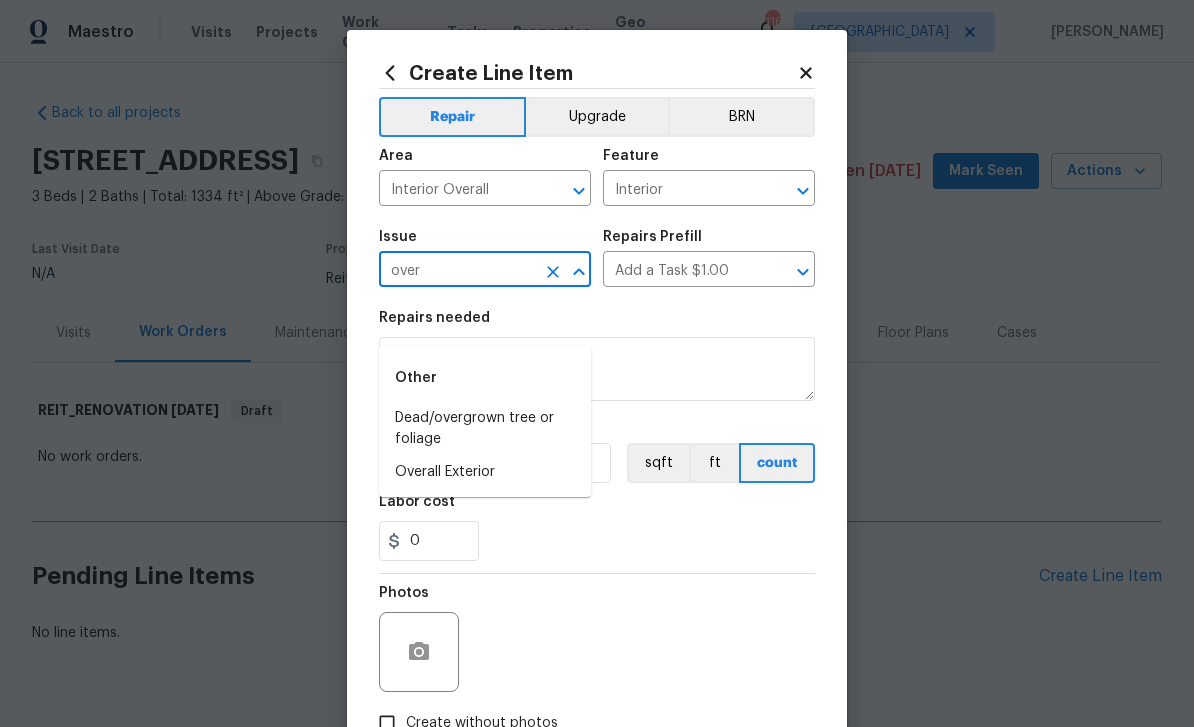 click on "Overall Exterior" at bounding box center [485, 472] 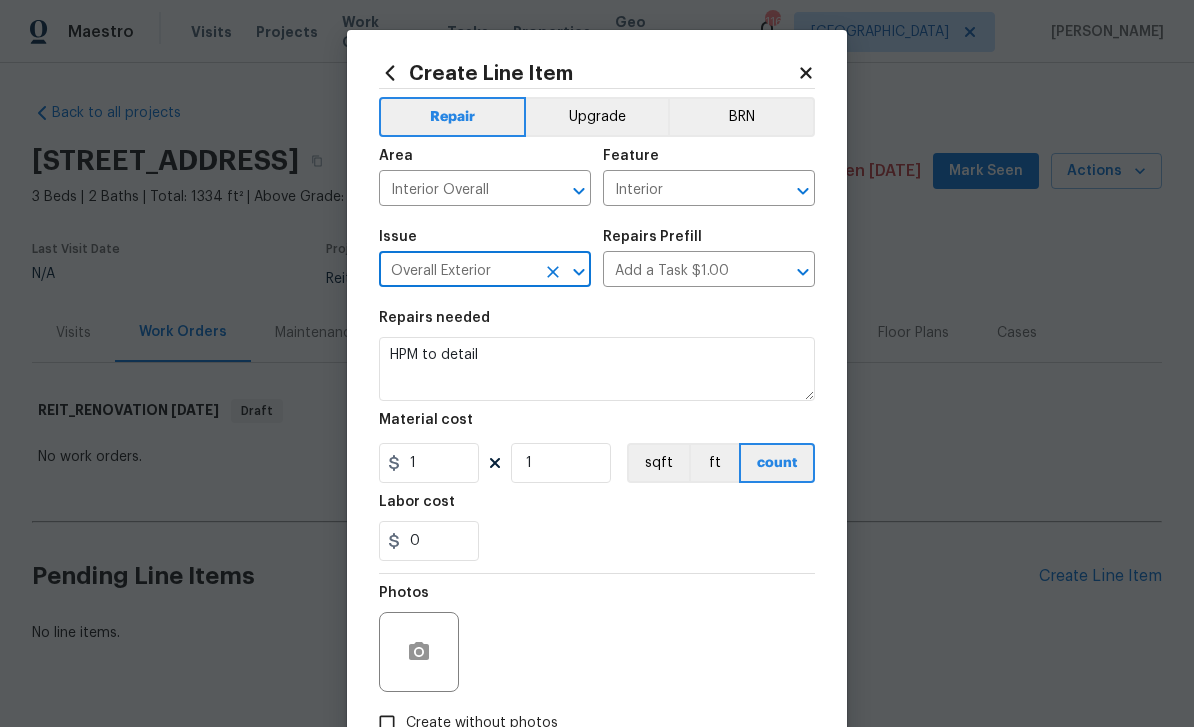 type 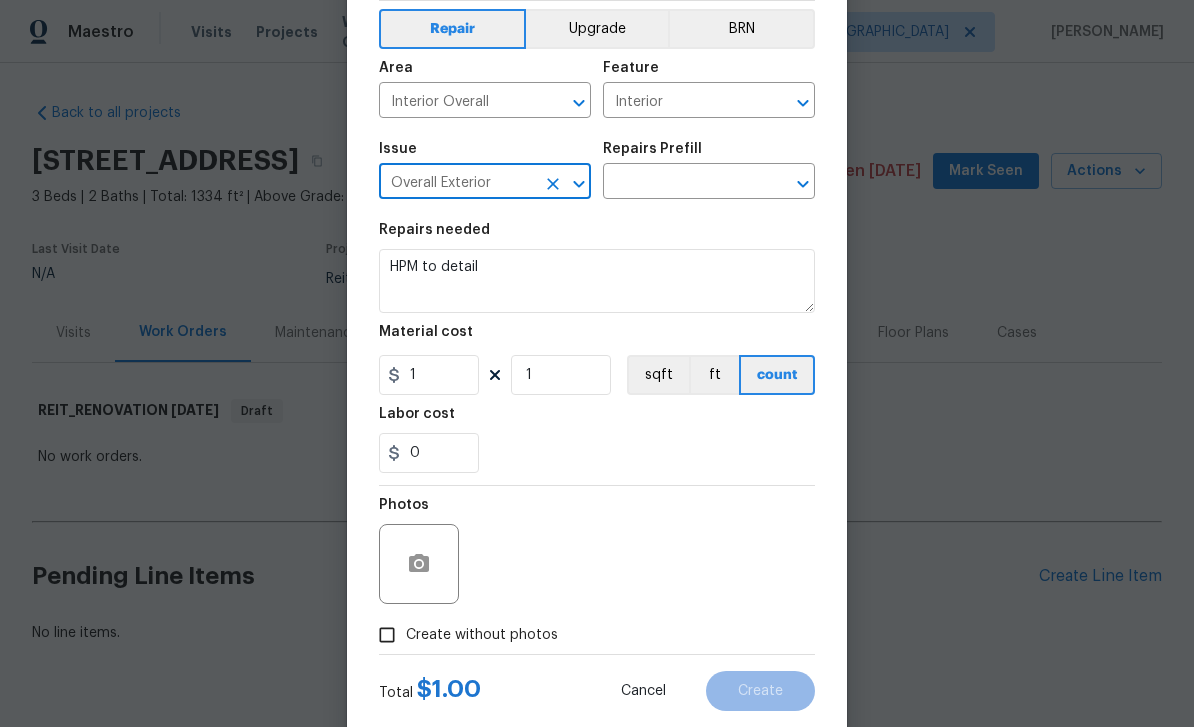 scroll, scrollTop: 108, scrollLeft: 0, axis: vertical 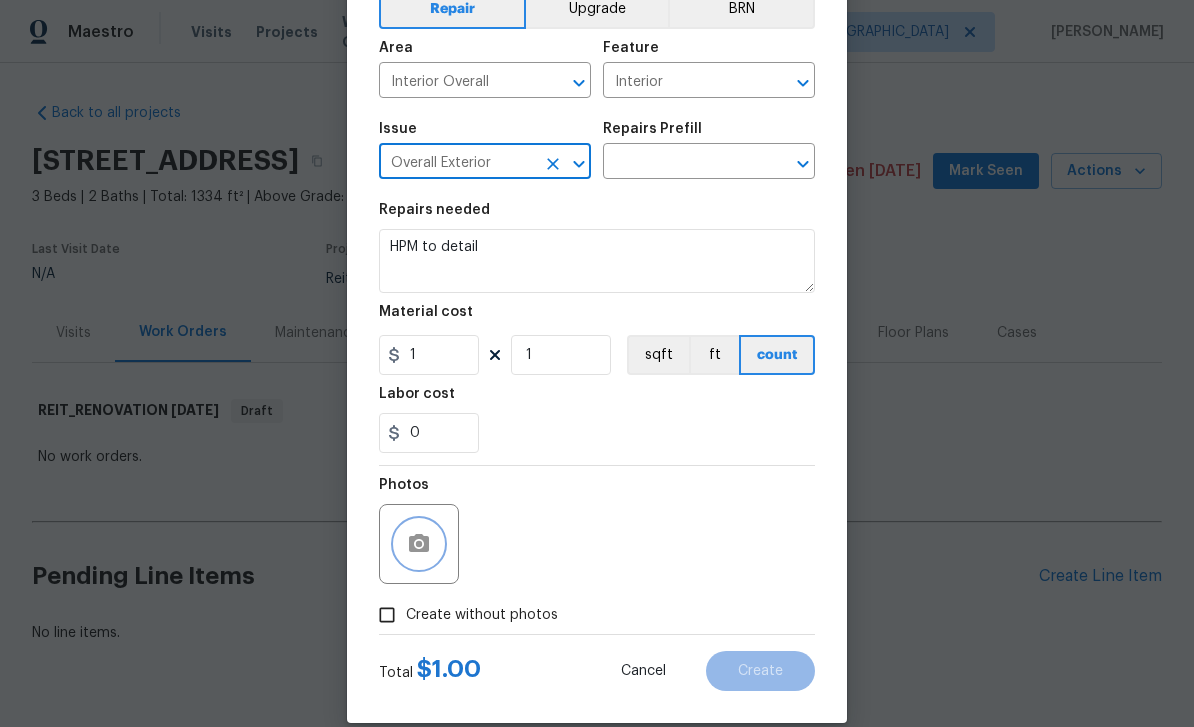 click at bounding box center [419, 544] 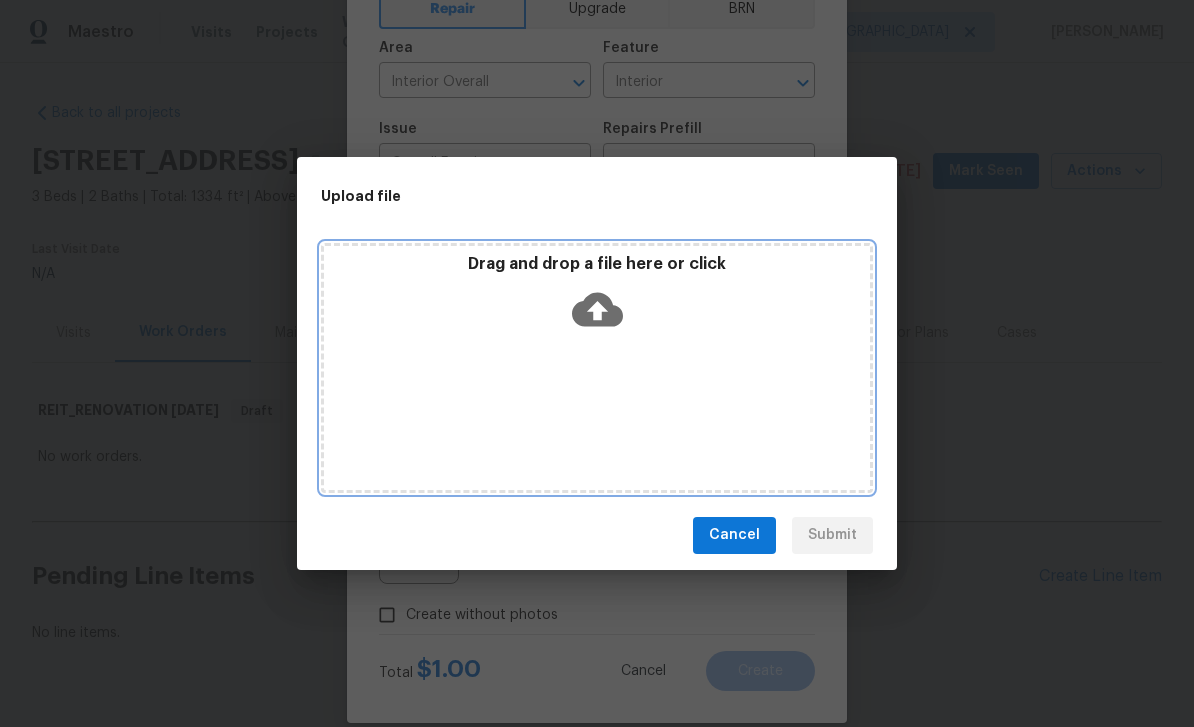 click 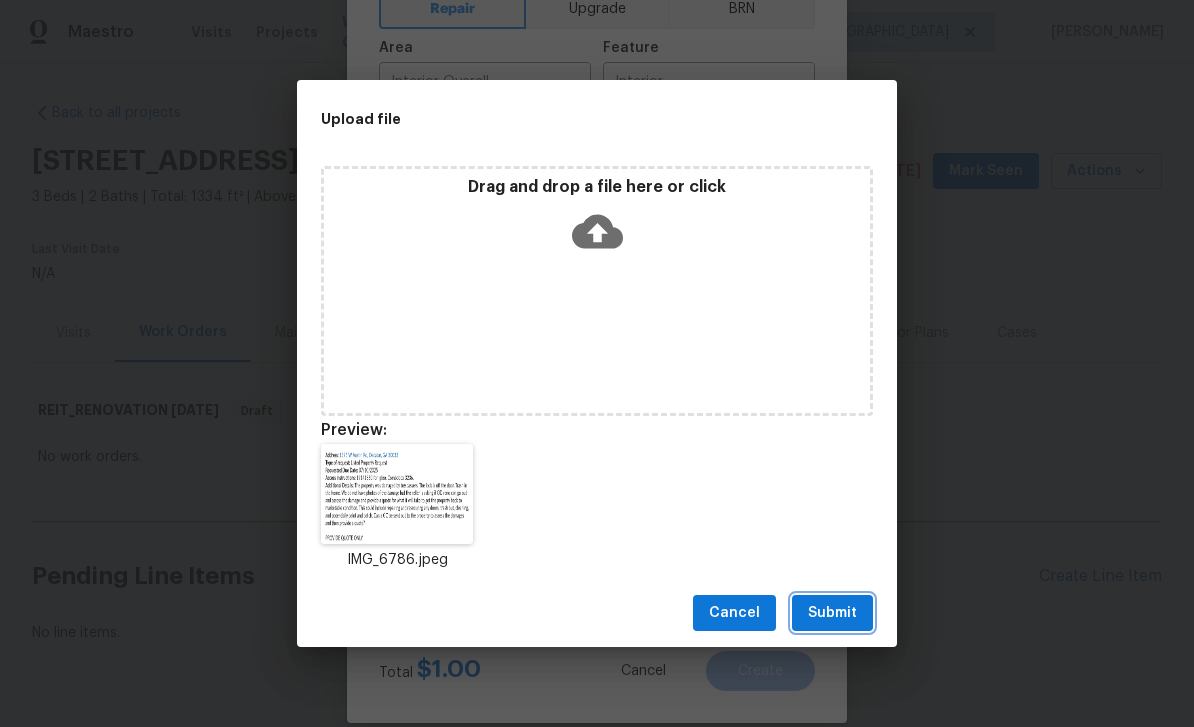 click on "Submit" at bounding box center (832, 613) 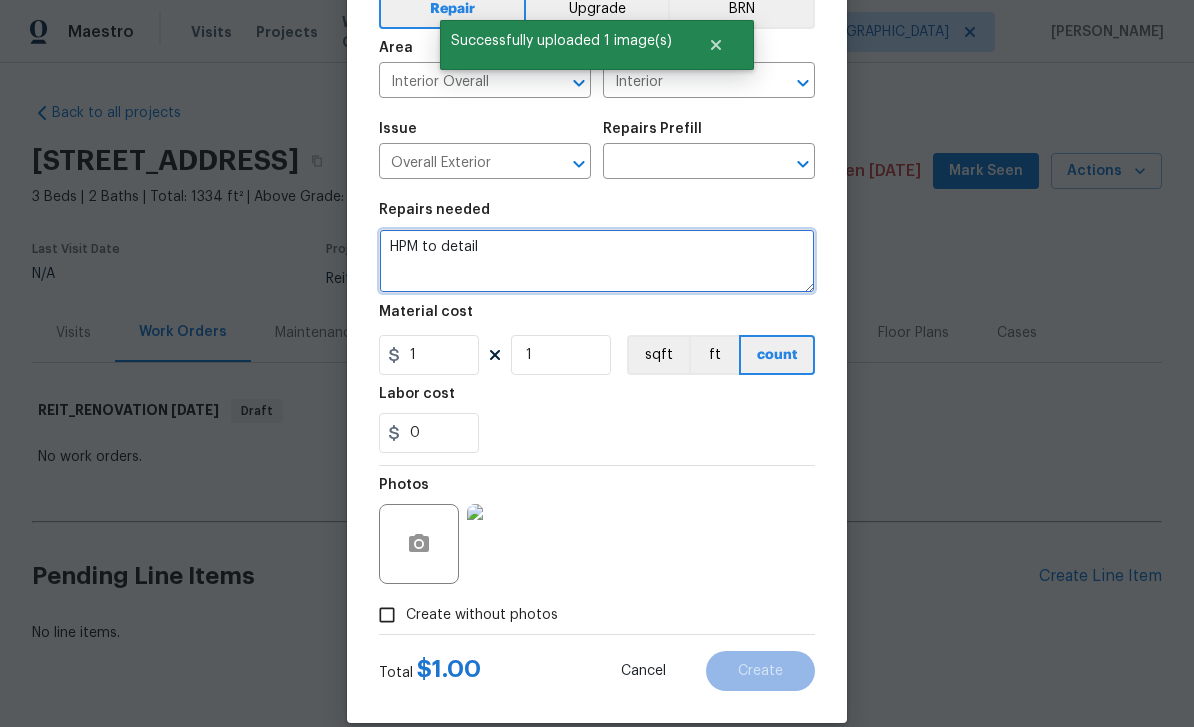 click on "HPM to detail" at bounding box center (597, 261) 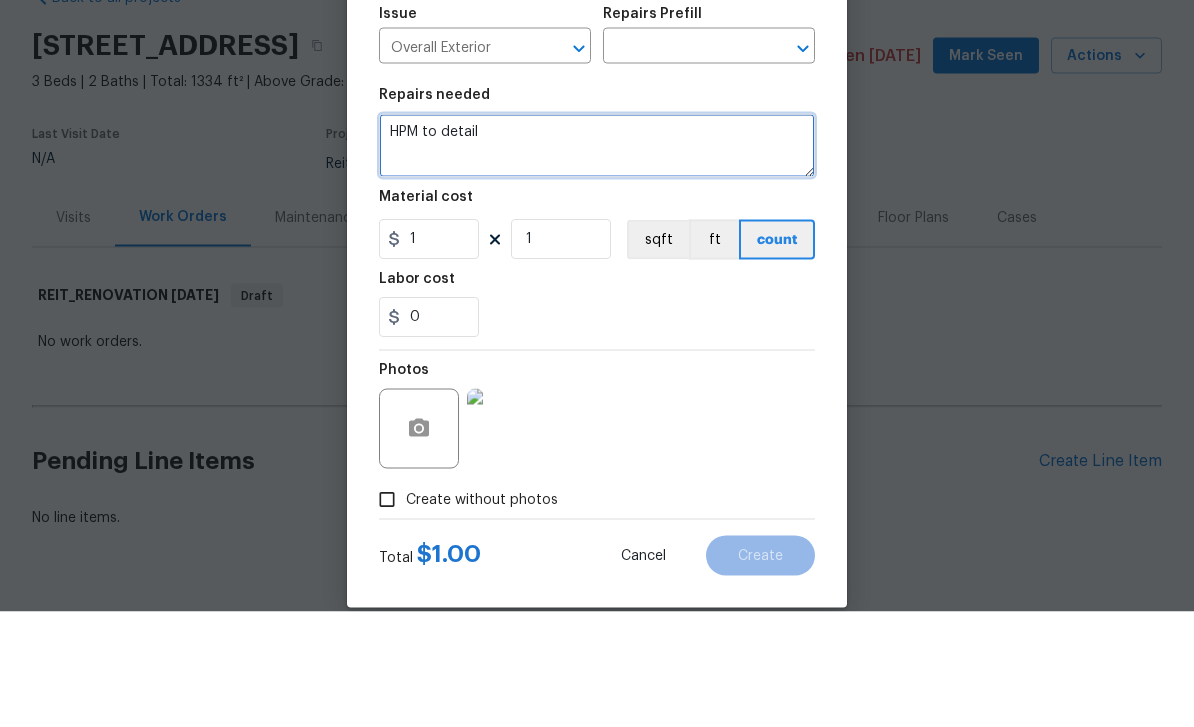 click on "HPM to detail" at bounding box center (597, 261) 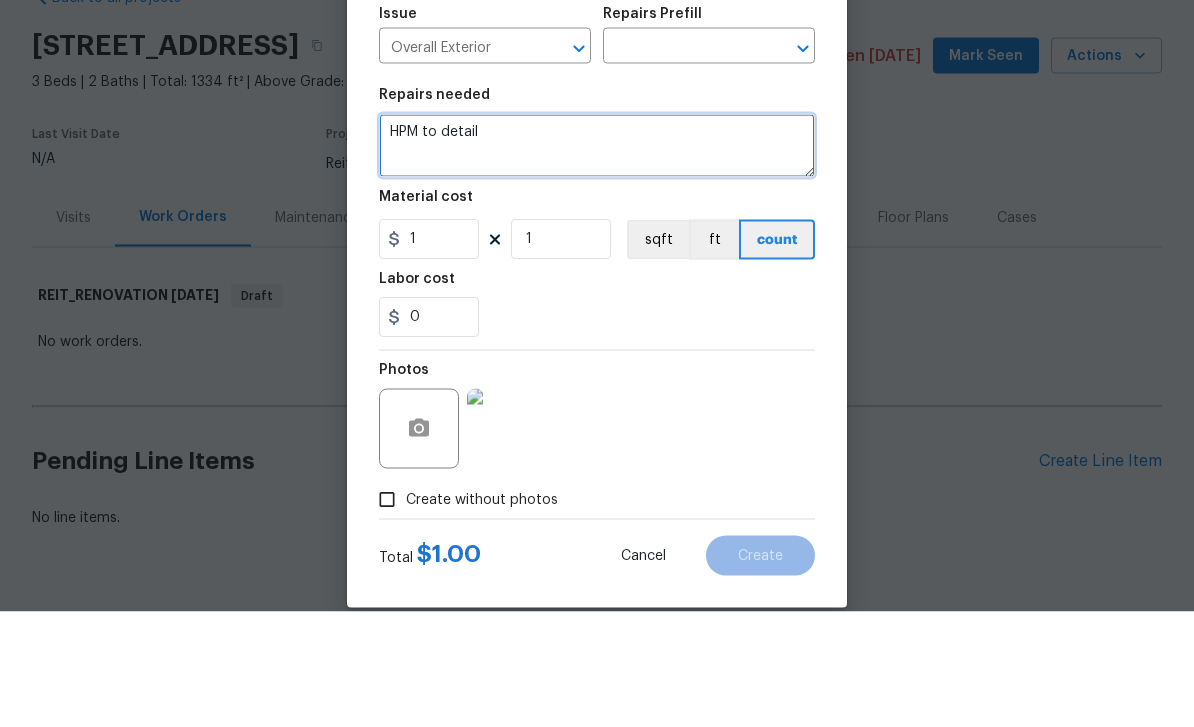 paste on "The property was damaged by trespassers. The lock is off the door. Trash in the home. We do not have photos of the damage but the seller is asking if OD reno can go out and assess the damage and provide a quote for what it will take to get the property back to marketable condition. This could include repairing and resecuring any doors, trash out, cleaning, and potentially paint and patch. Can a GC be sent out to the property to assess the damages and then provide a quote?
PROVIDE QUOTE ONLY" 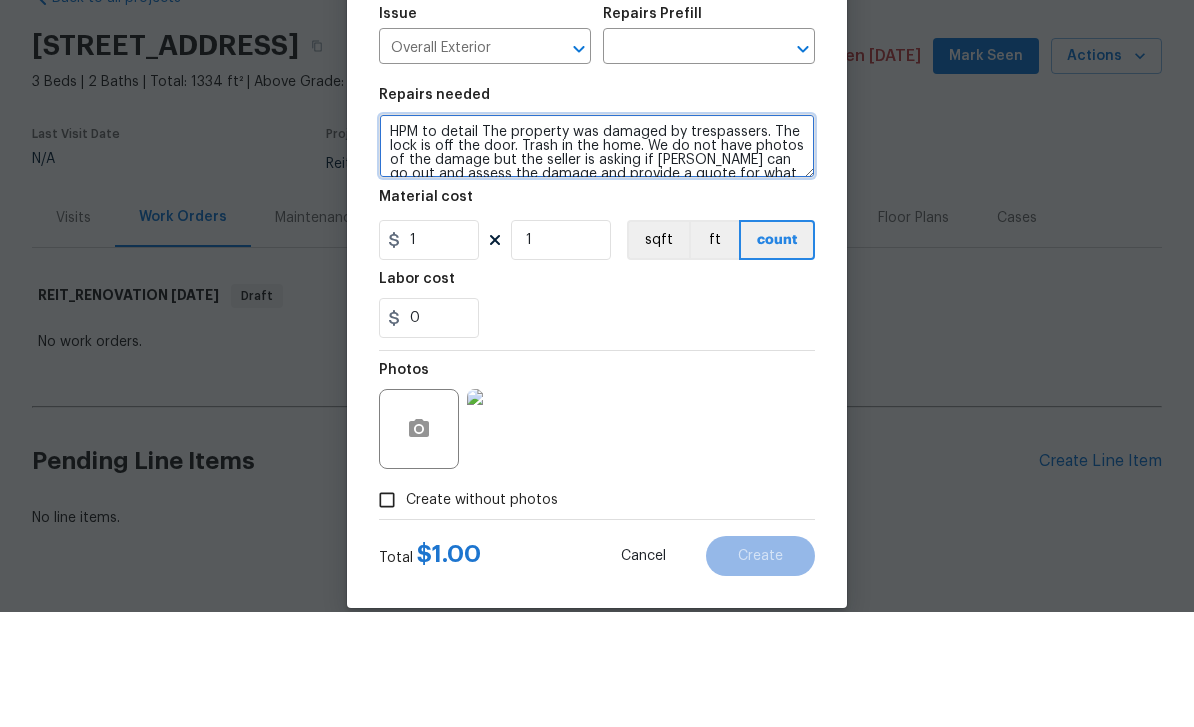 scroll, scrollTop: 0, scrollLeft: 0, axis: both 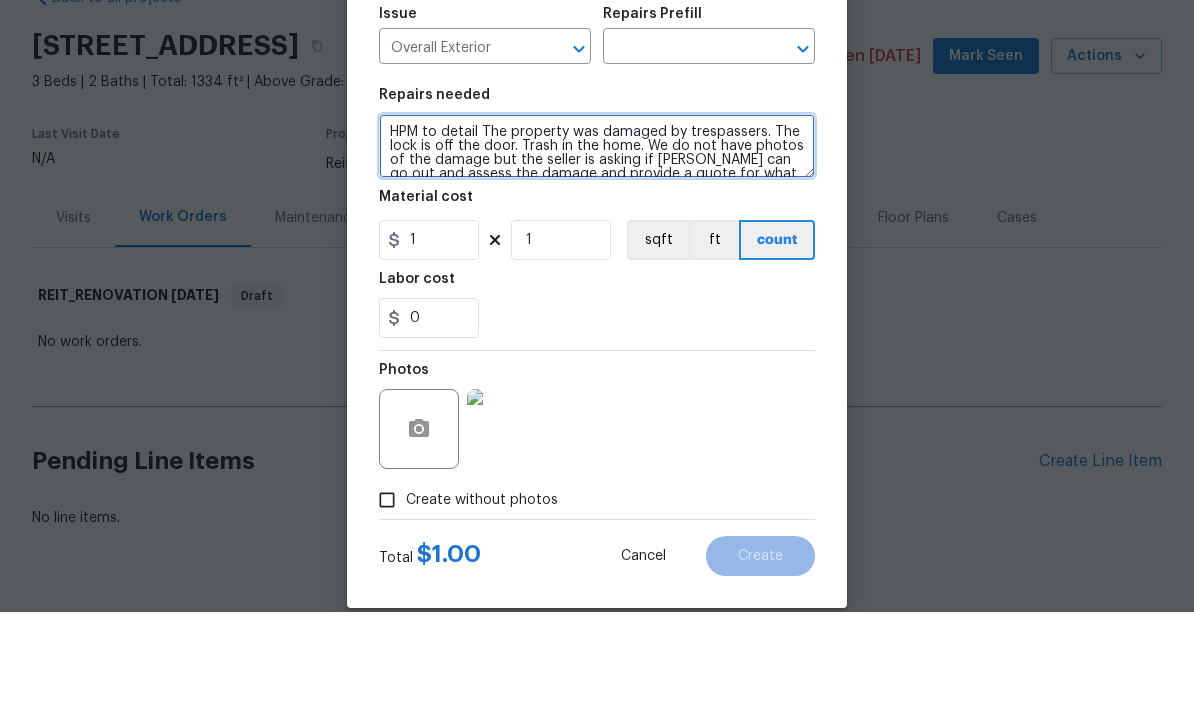 click on "HPM to detail The property was damaged by trespassers. The lock is off the door. Trash in the home. We do not have photos of the damage but the seller is asking if OD reno can go out and assess the damage and provide a quote for what it will take to get the property back to marketable condition. This could include repairing and resecuring any doors, trash out, cleaning, and potentially paint and patch. Can a GC be sent out to the property to assess the damages and then provide a quote?
PROVIDE QUOTE ONLY" at bounding box center (597, 261) 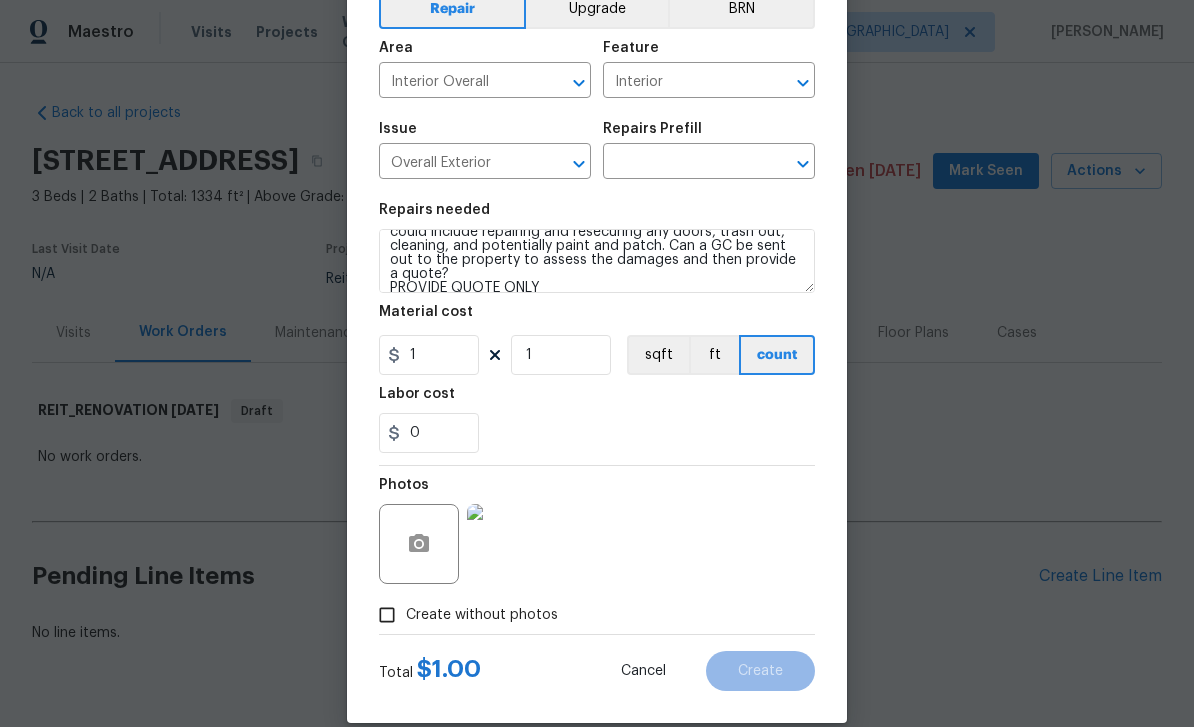 scroll, scrollTop: 112, scrollLeft: 0, axis: vertical 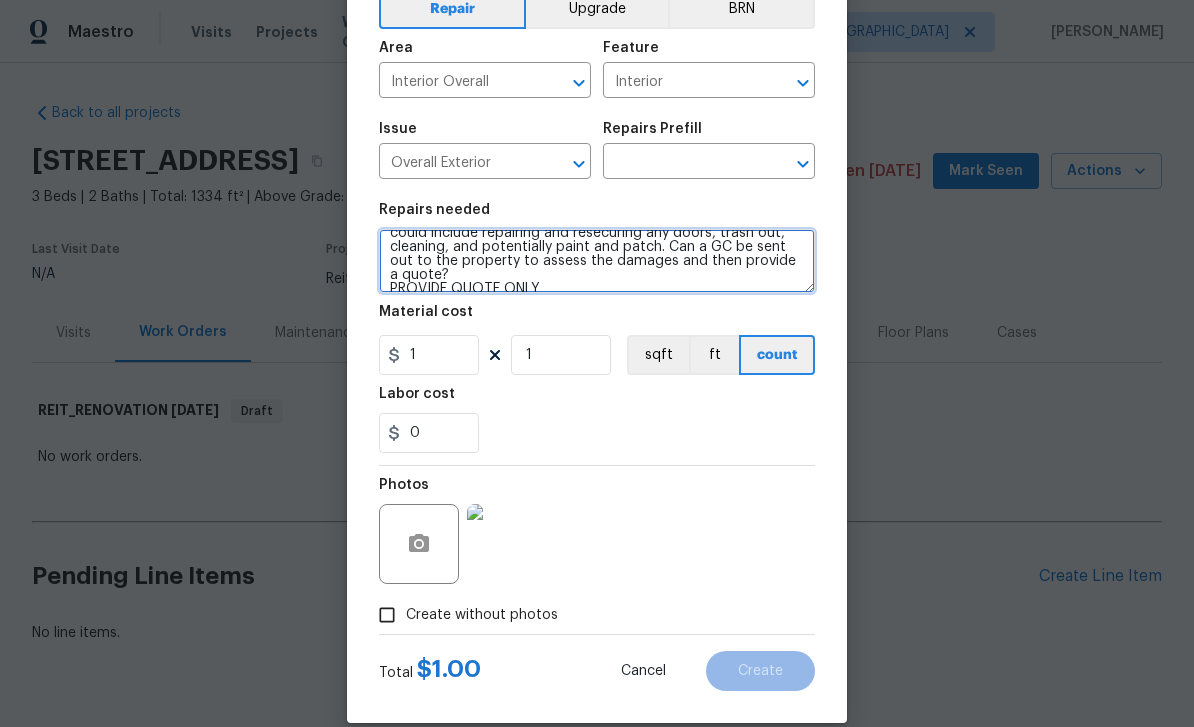 type on "HPM to detail QUOTE ONLY
The property was damaged by trespassers. The lock is off the door. Trash in the home. We do not have photos of the damage but the seller is asking if OD reno can go out and assess the damage and provide a quote for what it will take to get the property back to marketable condition. This could include repairing and resecuring any doors, trash out, cleaning, and potentially paint and patch. Can a GC be sent out to the property to assess the damages and then provide a quote?
PROVIDE QUOTE ONLY" 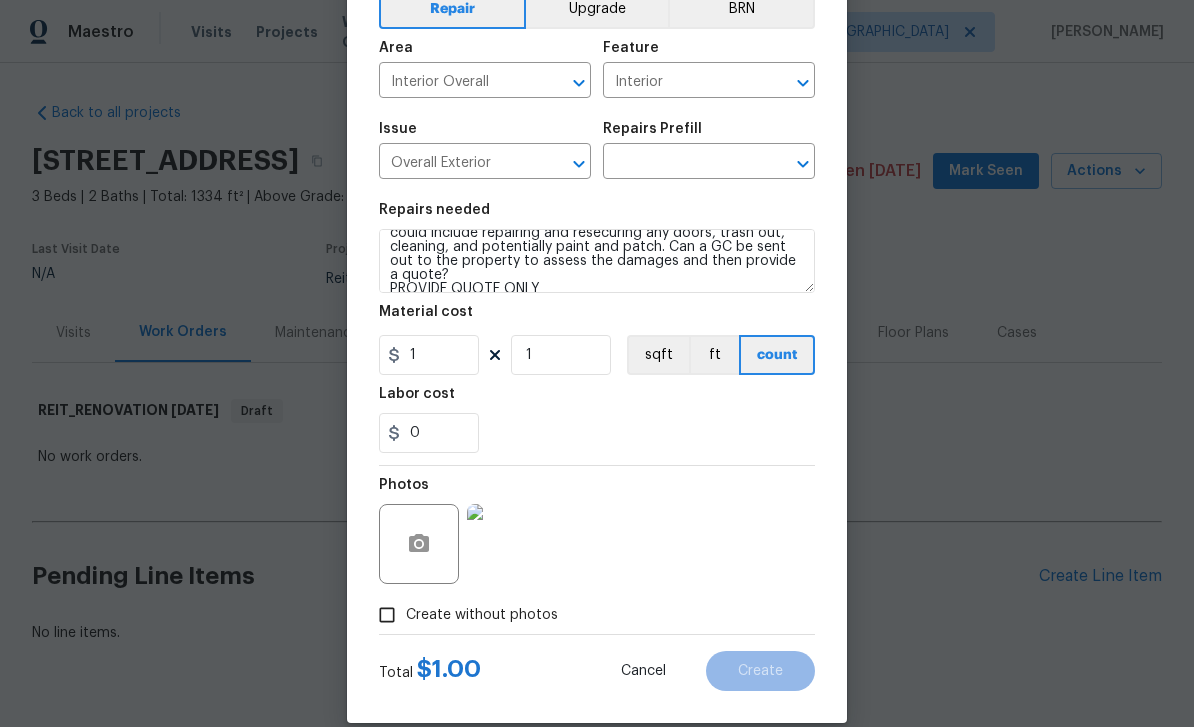 click at bounding box center (681, 163) 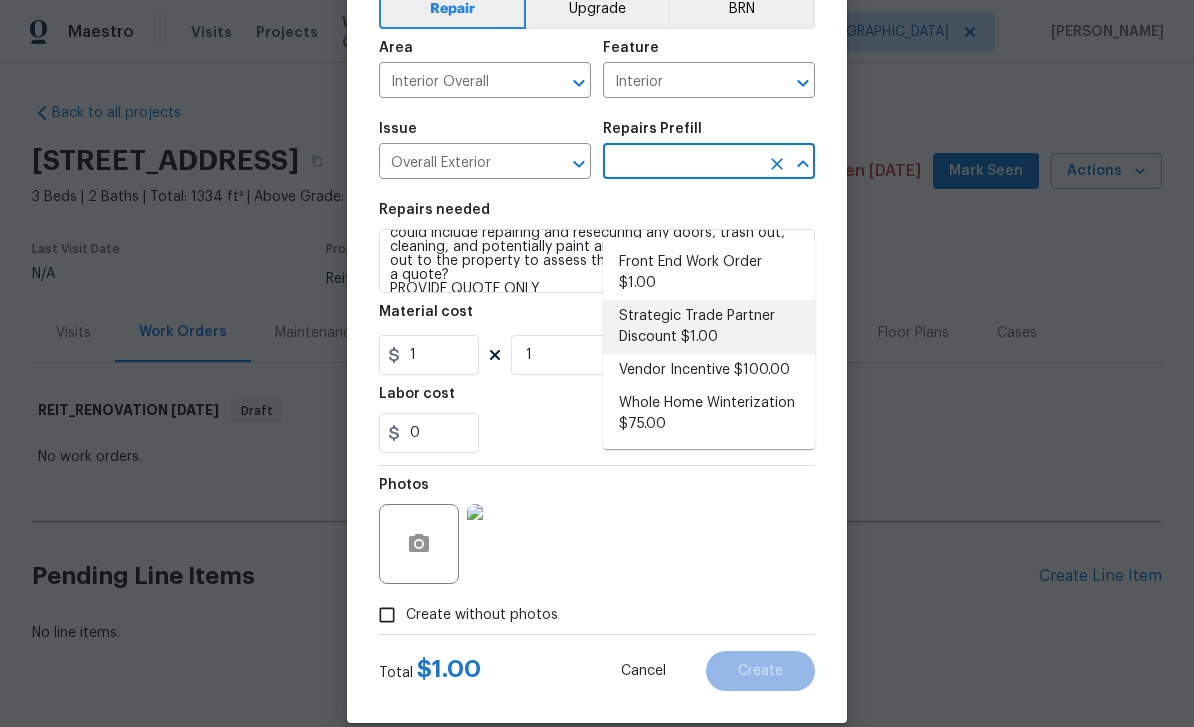 click on "Strategic Trade Partner Discount $1.00" at bounding box center [709, 327] 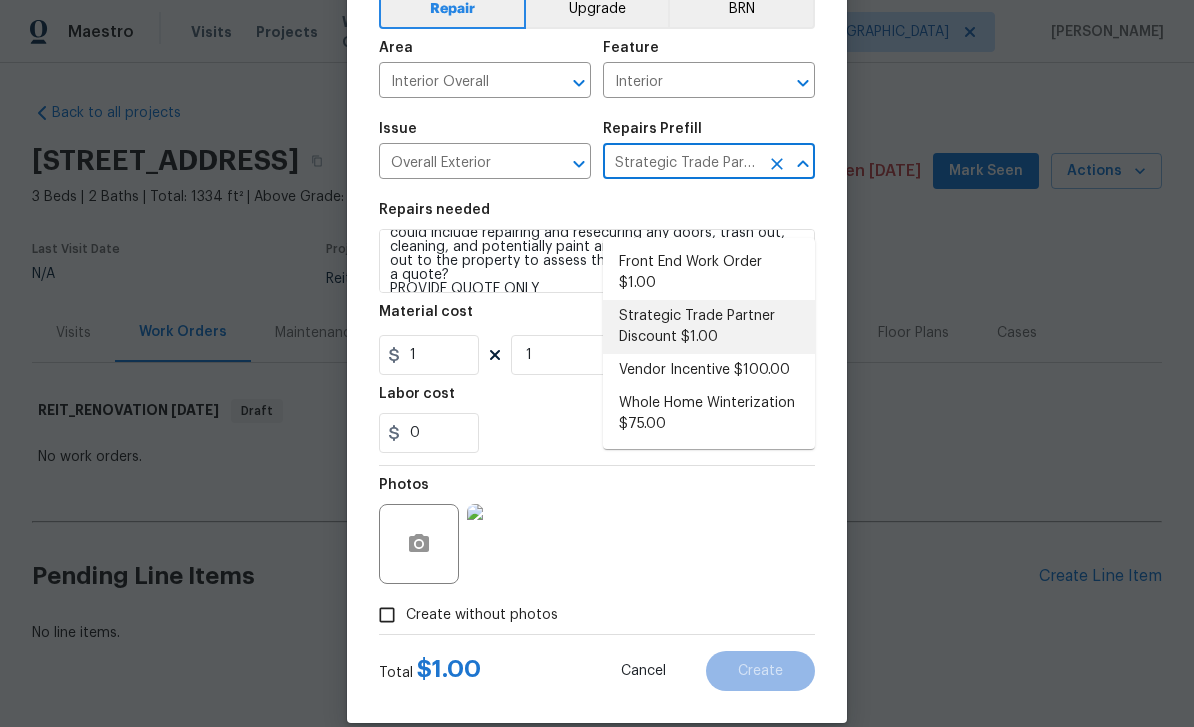 type on "Calculate and apply 5% STPP discount to the total of the work order as a negative cost" 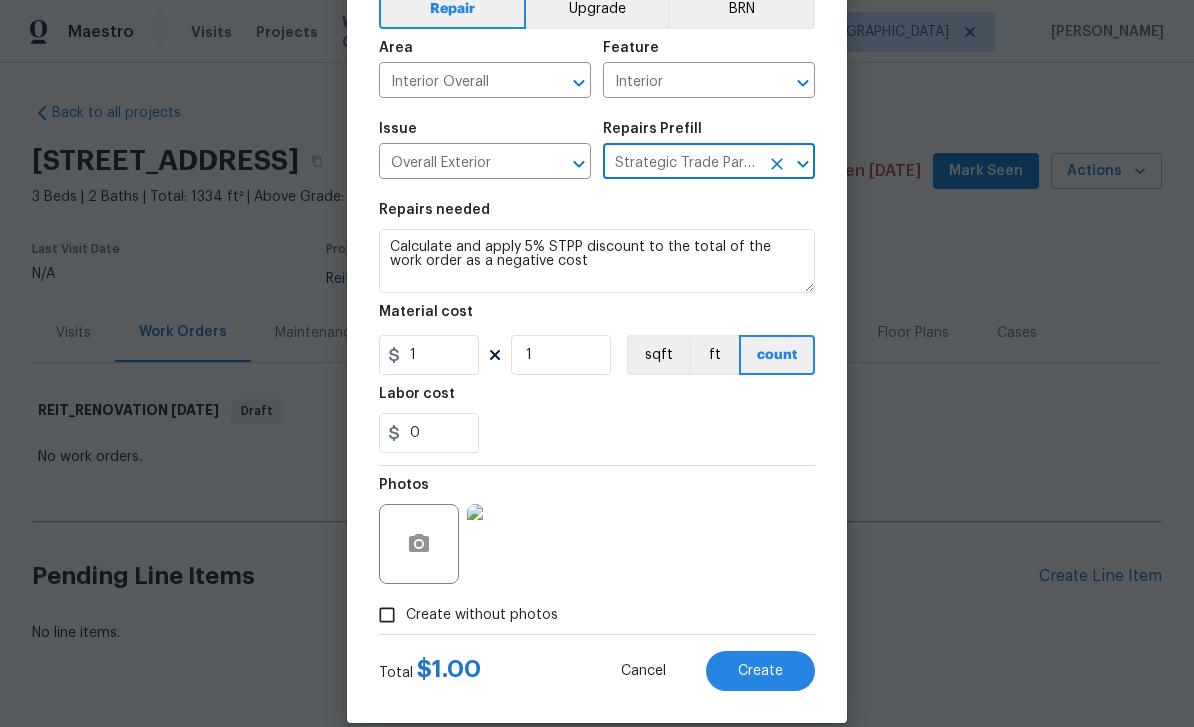 scroll, scrollTop: 0, scrollLeft: 0, axis: both 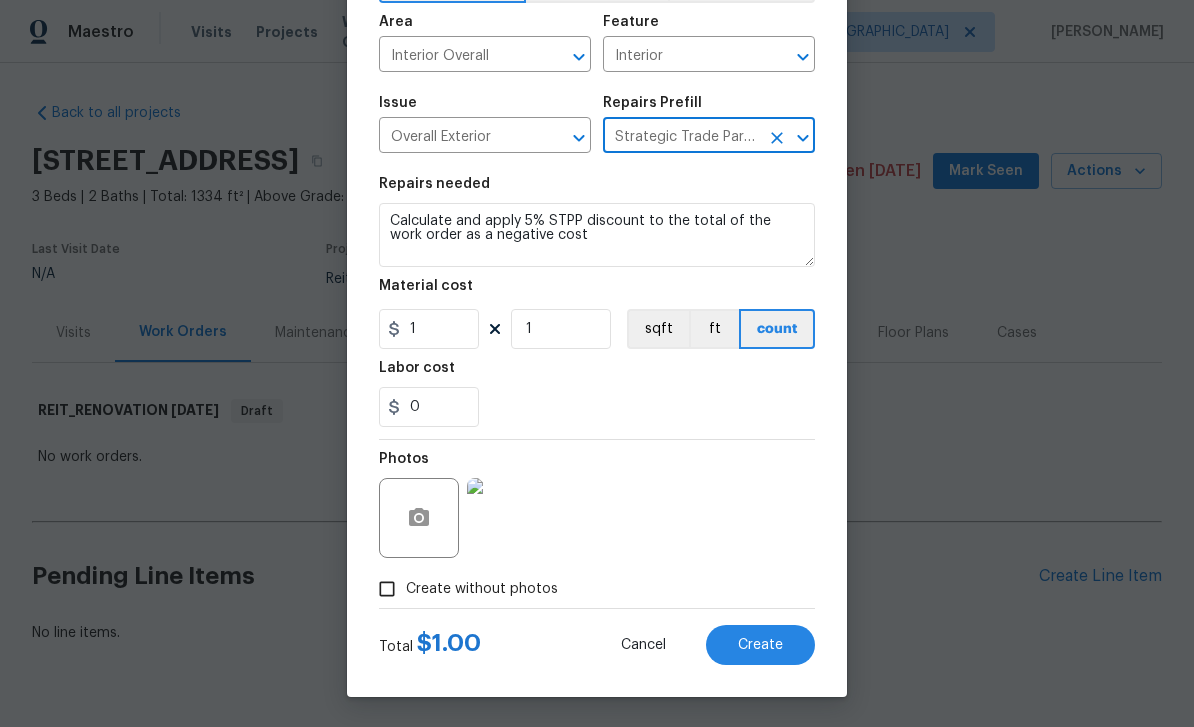 click on "Strategic Trade Partner Discount $1.00" at bounding box center (681, 137) 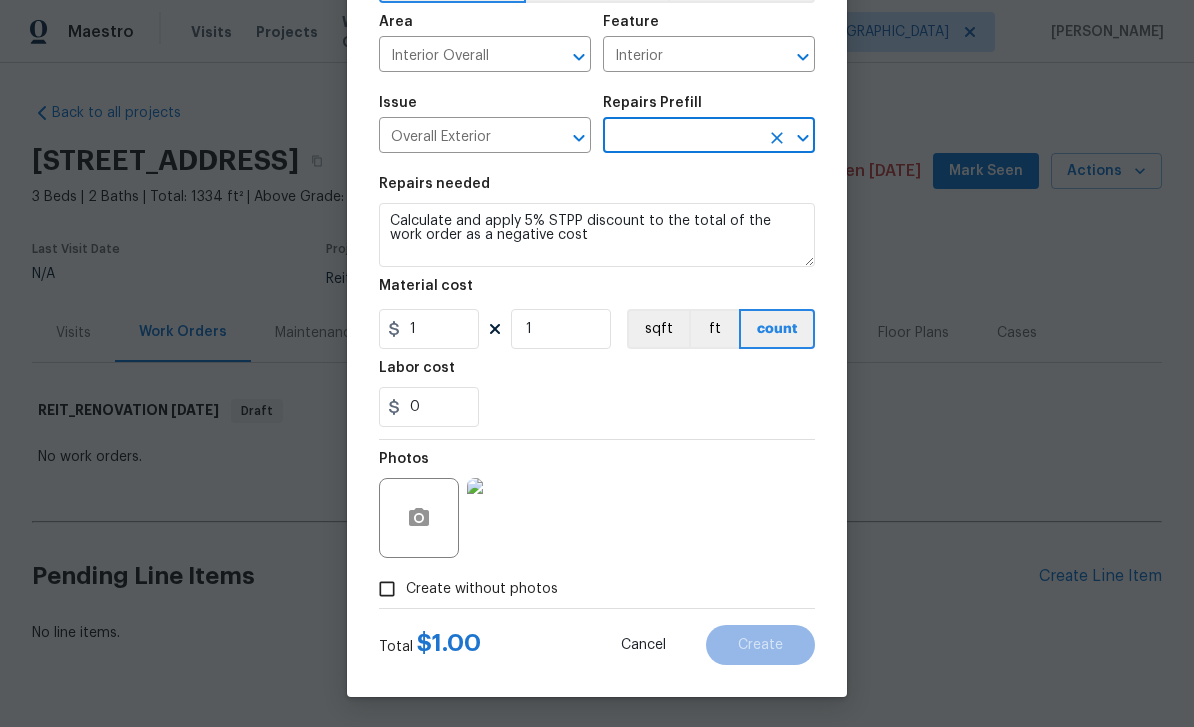 click 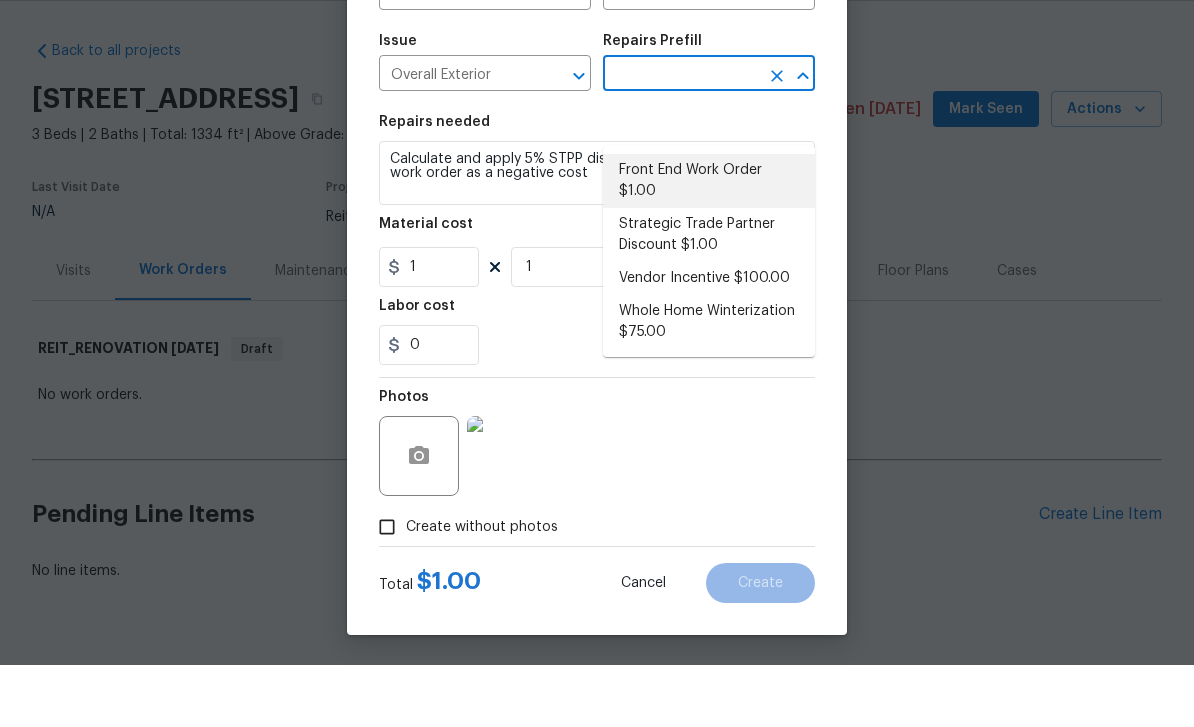 click on "Front End Work Order $1.00" at bounding box center [709, 243] 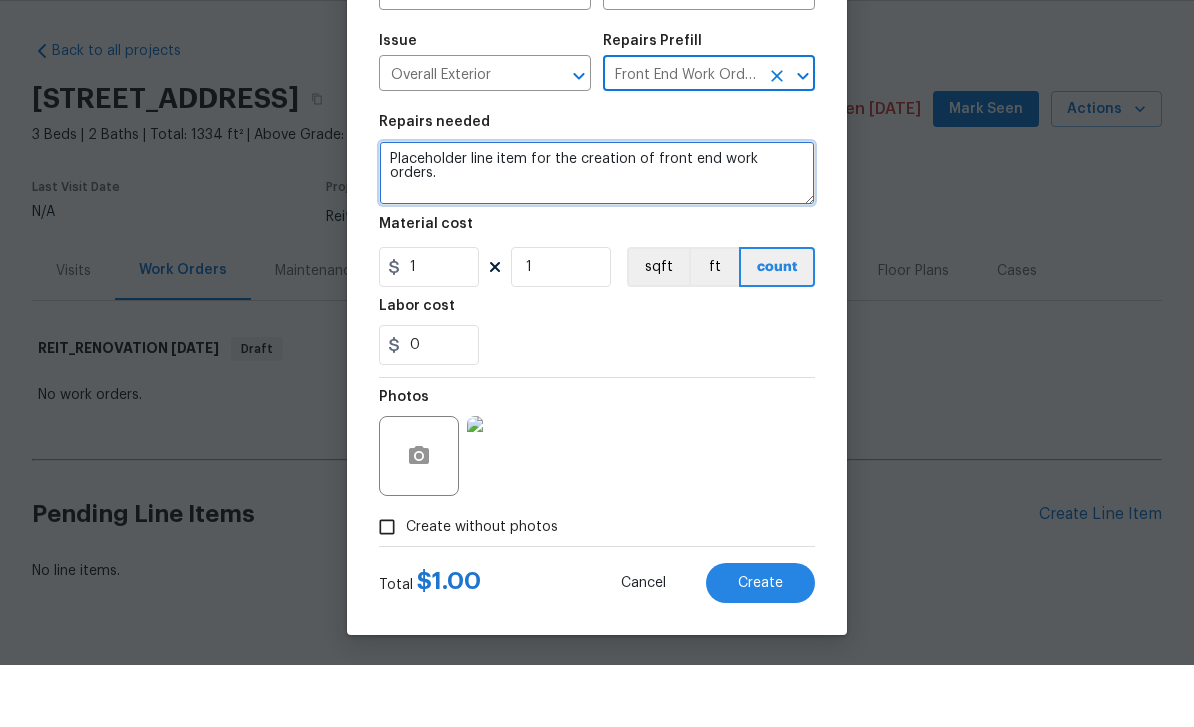 click on "Placeholder line item for the creation of front end work orders." at bounding box center (597, 235) 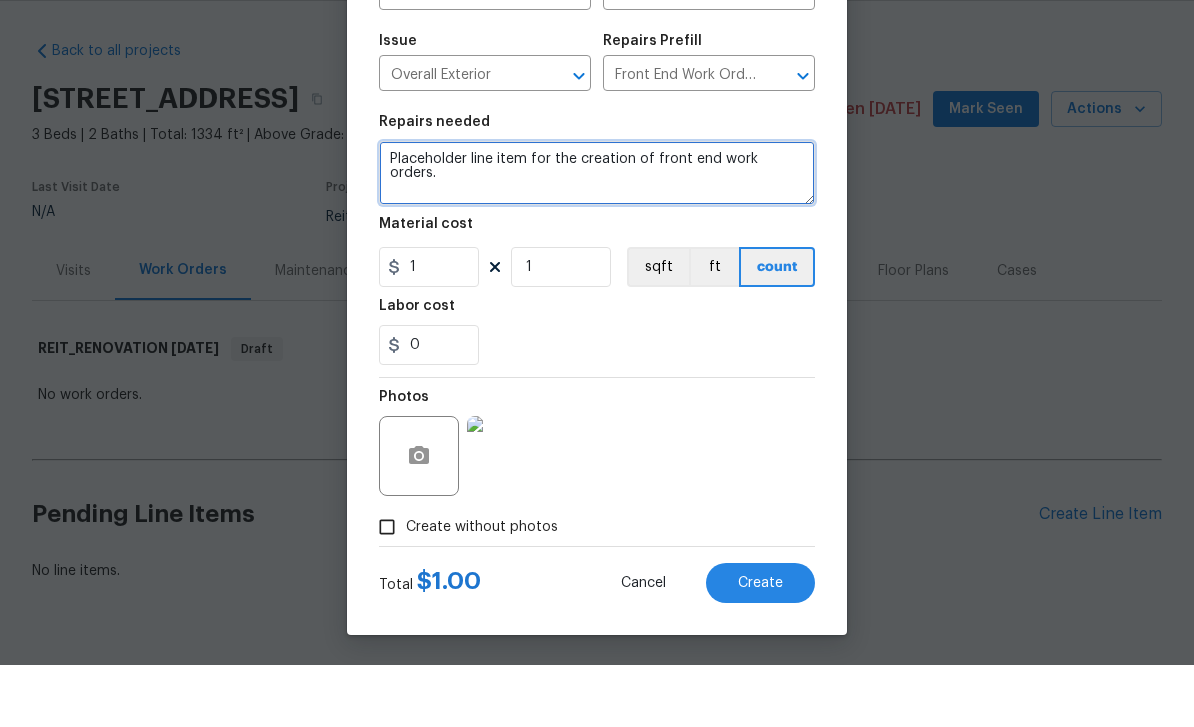 click on "Placeholder line item for the creation of front end work orders." at bounding box center (597, 235) 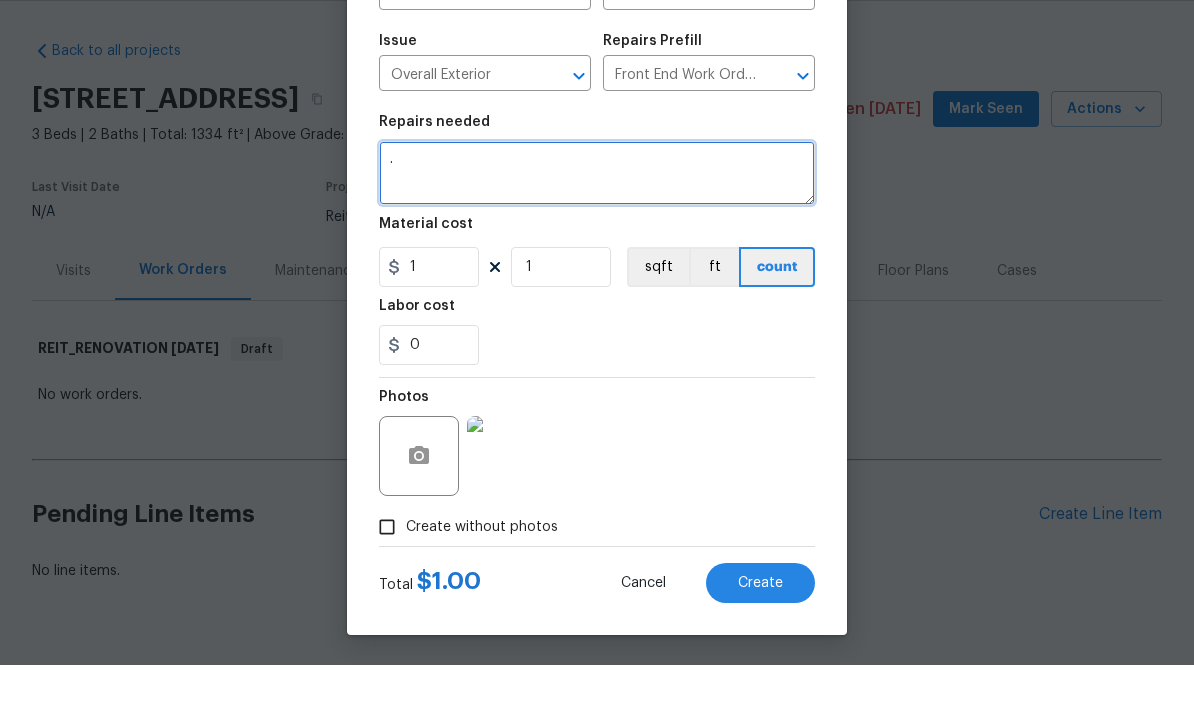 click on "." at bounding box center [597, 235] 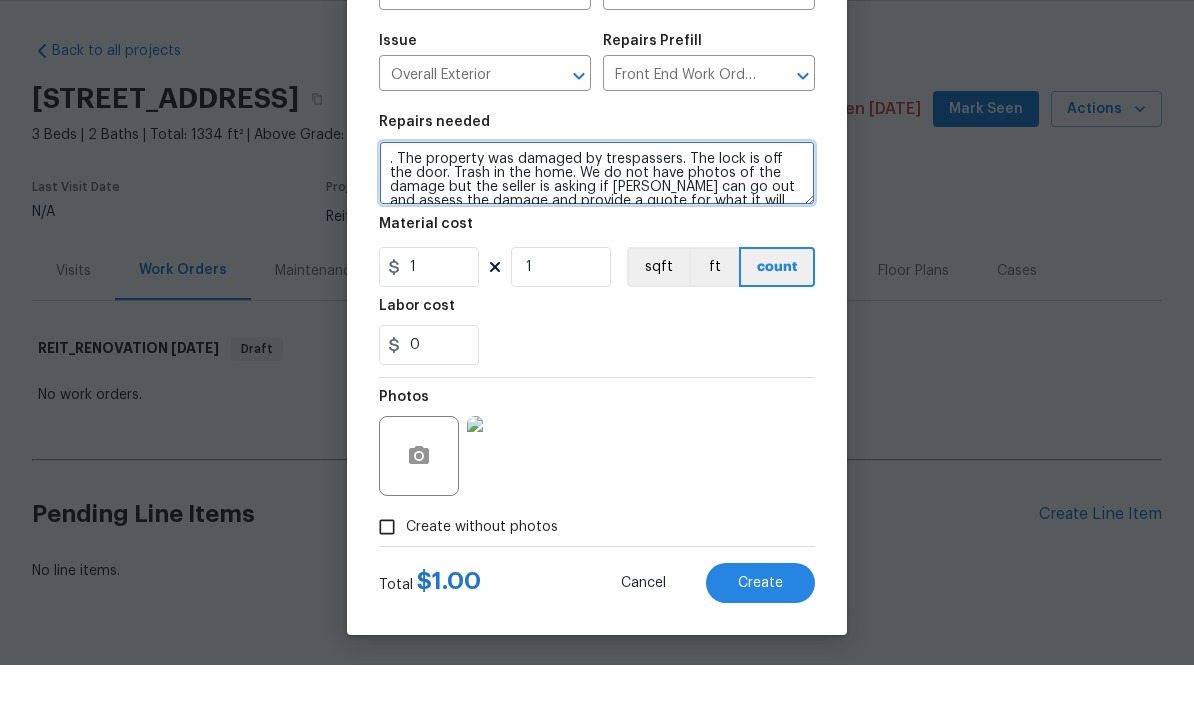 scroll, scrollTop: 84, scrollLeft: 0, axis: vertical 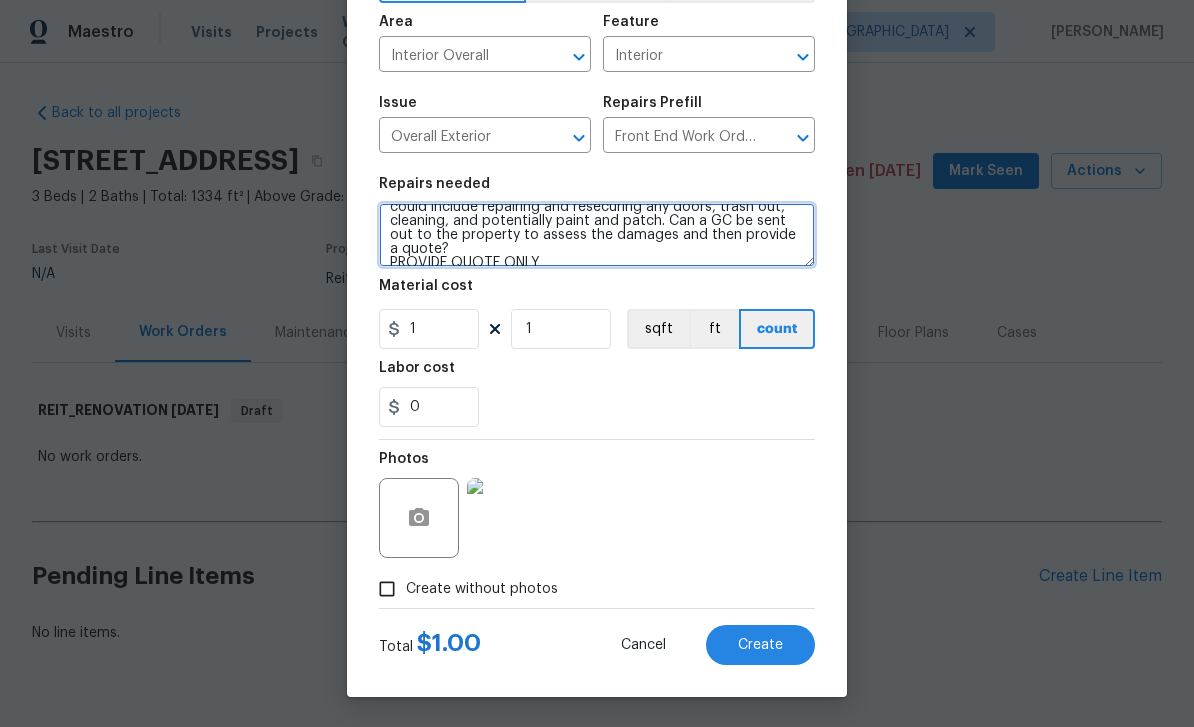 type on ". The property was damaged by trespassers. The lock is off the door. Trash in the home. We do not have photos of the damage but the seller is asking if OD reno can go out and assess the damage and provide a quote for what it will take to get the property back to marketable condition. This could include repairing and resecuring any doors, trash out, cleaning, and potentially paint and patch. Can a GC be sent out to the property to assess the damages and then provide a quote?
PROVIDE QUOTE ONLY" 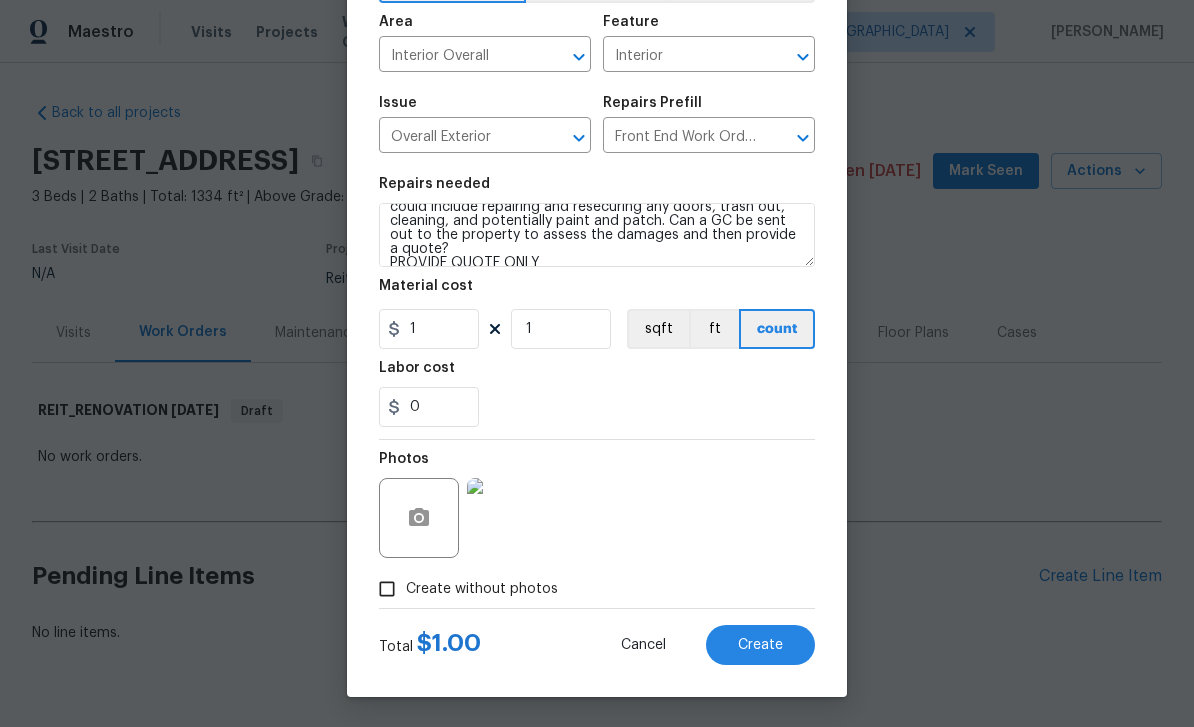 click on "Create" at bounding box center (760, 645) 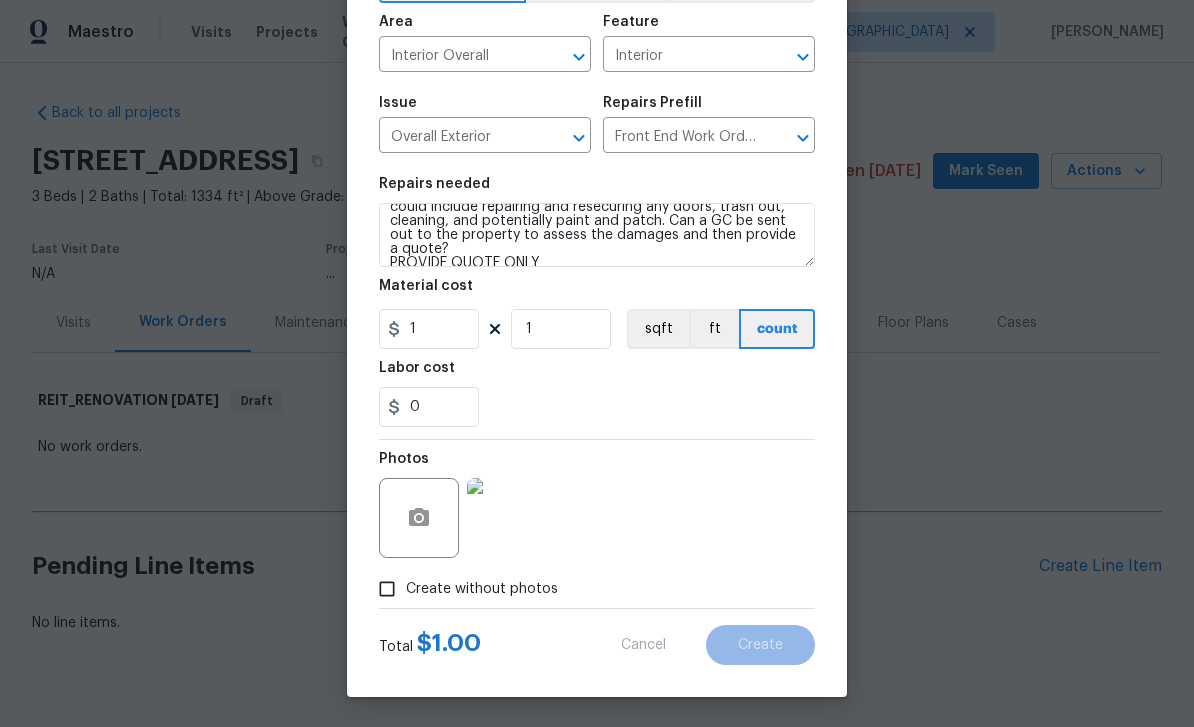 scroll, scrollTop: 41, scrollLeft: 0, axis: vertical 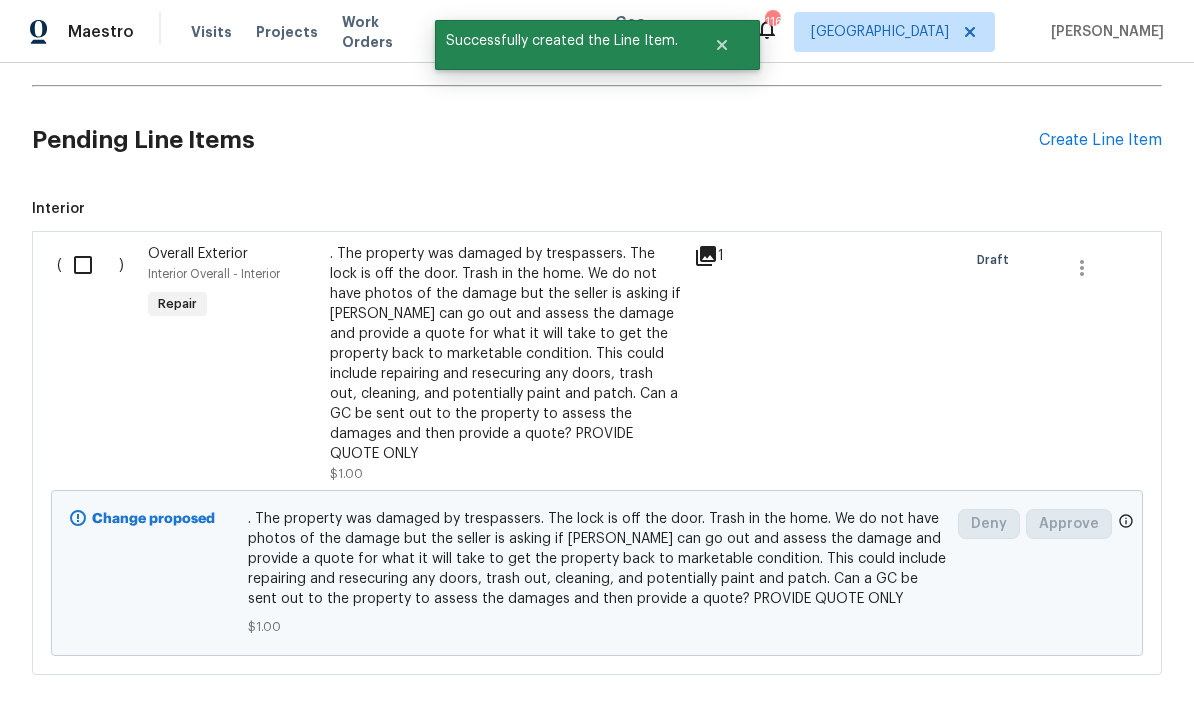 click at bounding box center [90, 265] 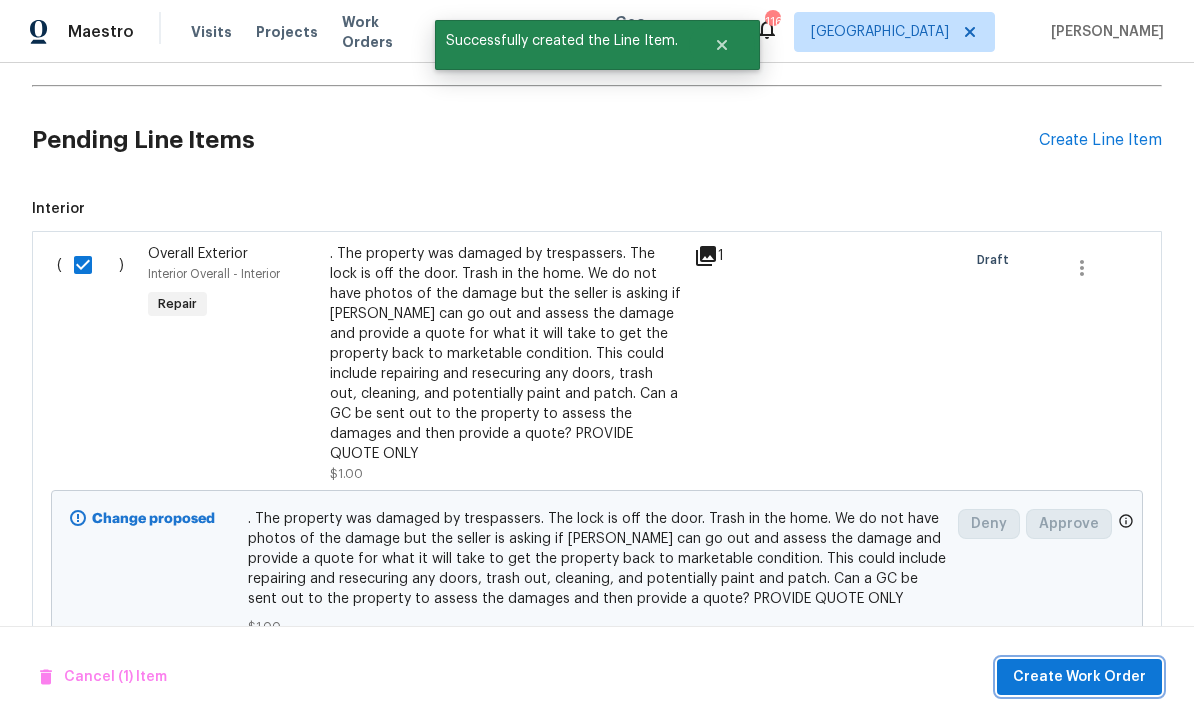 click on "Create Work Order" at bounding box center [1079, 677] 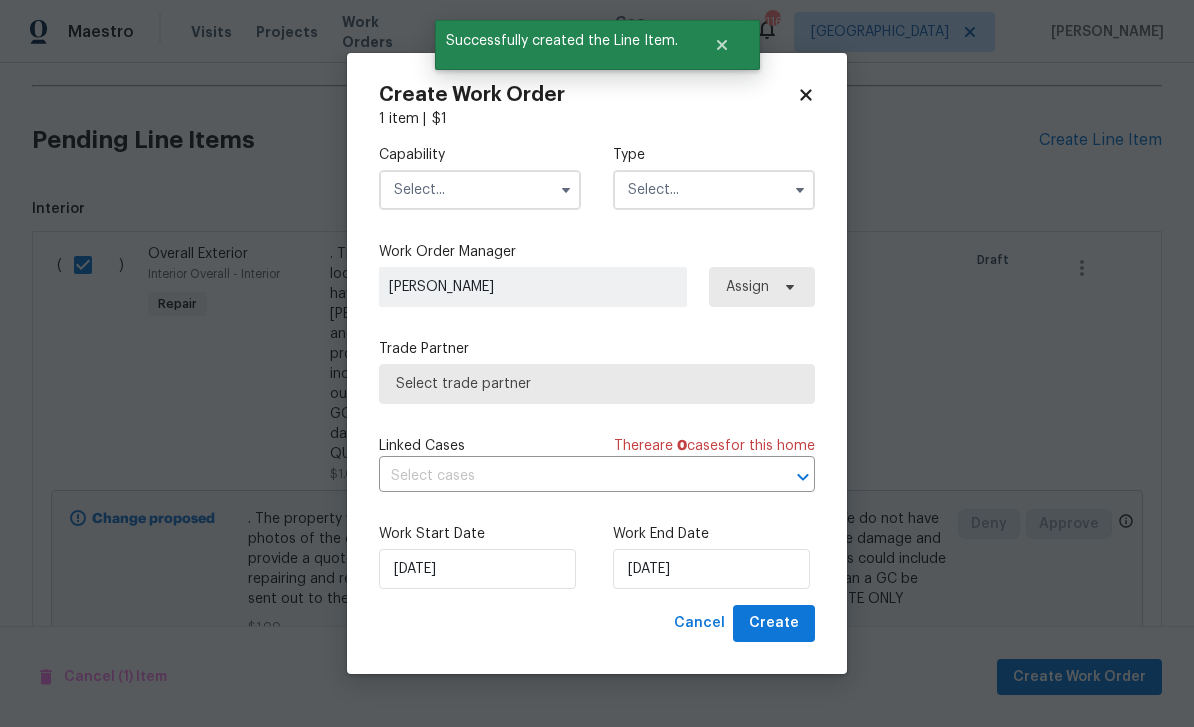 click at bounding box center (480, 190) 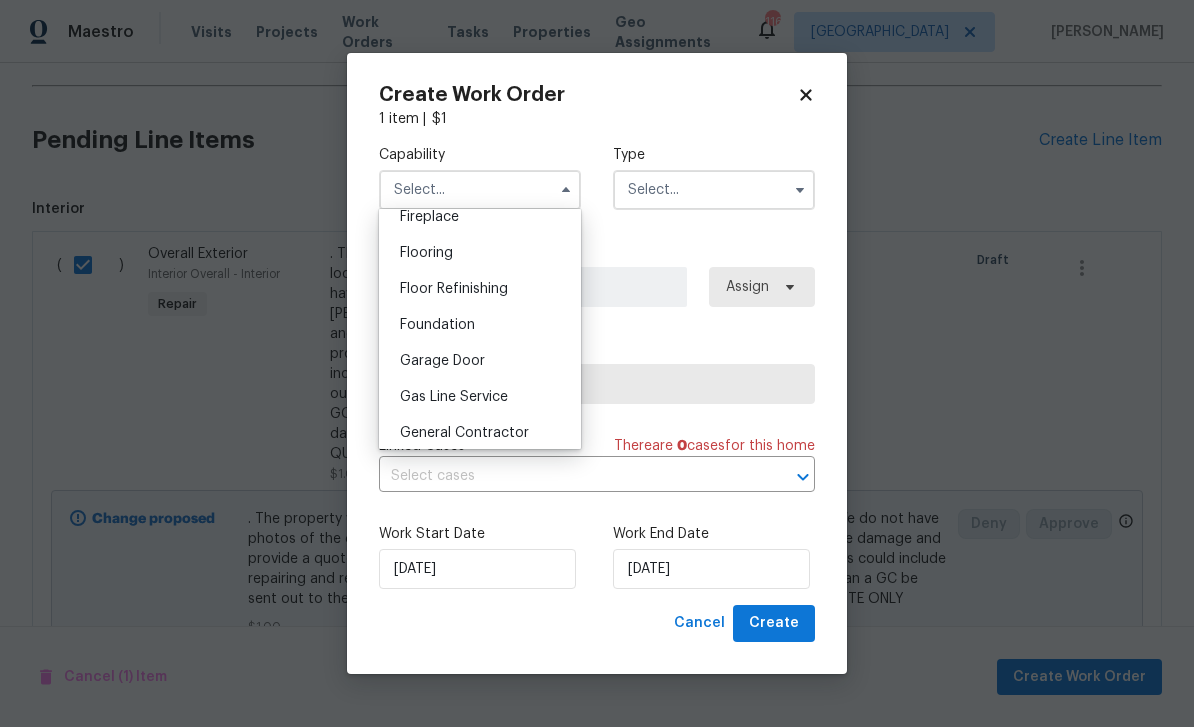 click on "General Contractor" at bounding box center (464, 433) 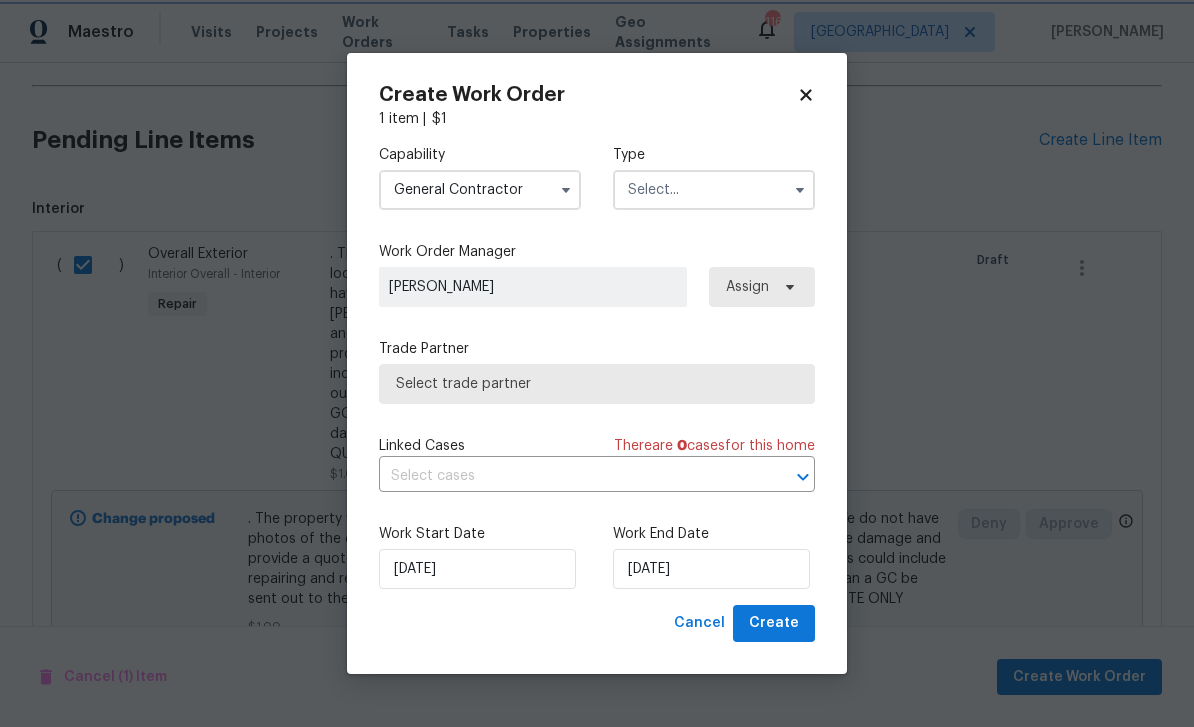 scroll, scrollTop: 798, scrollLeft: 0, axis: vertical 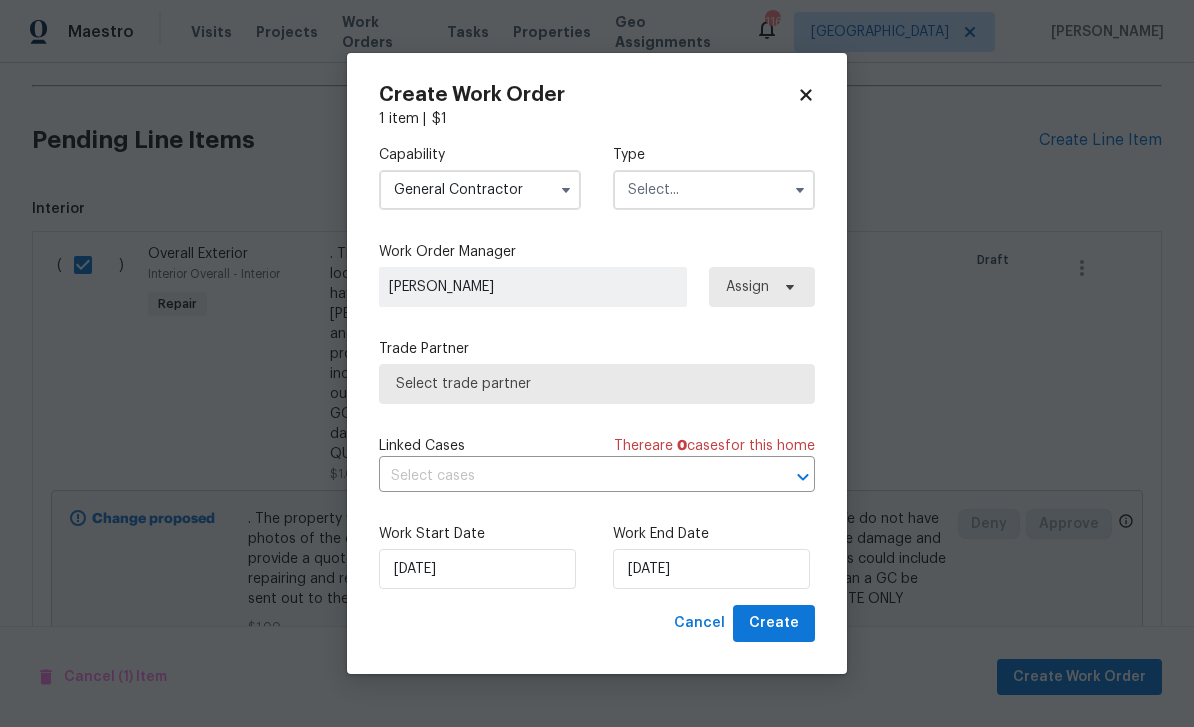 click at bounding box center (714, 190) 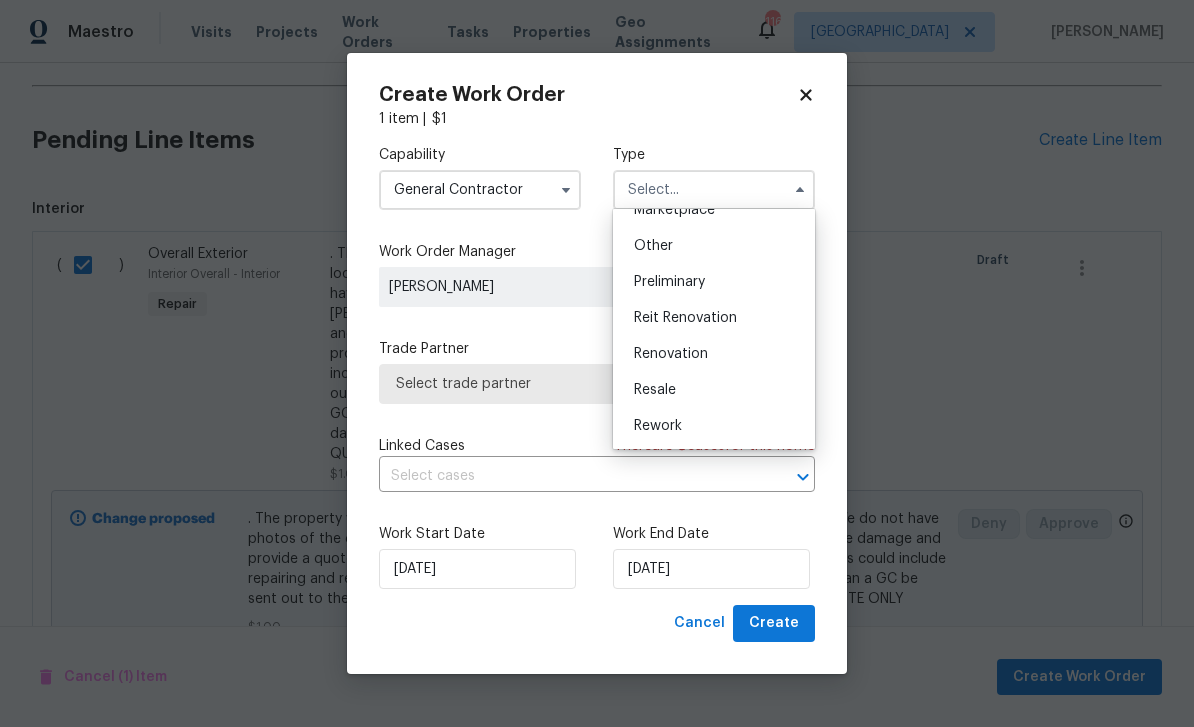 scroll, scrollTop: 392, scrollLeft: 0, axis: vertical 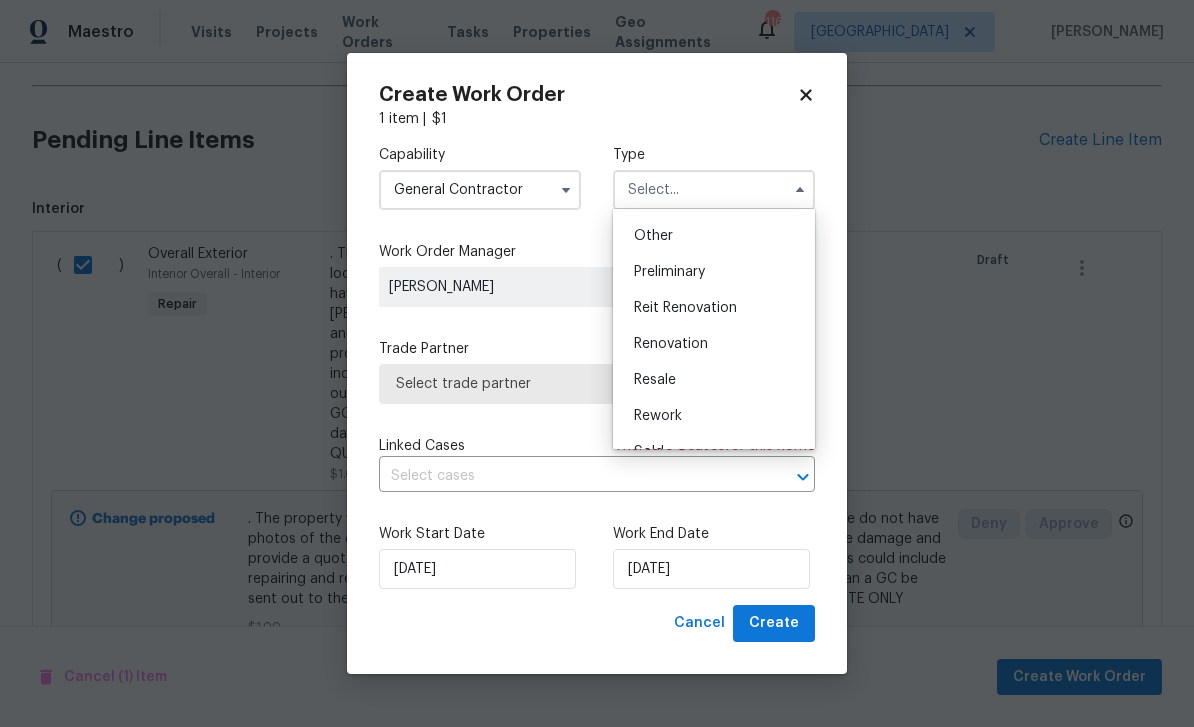 click on "Reit Renovation" at bounding box center (714, 308) 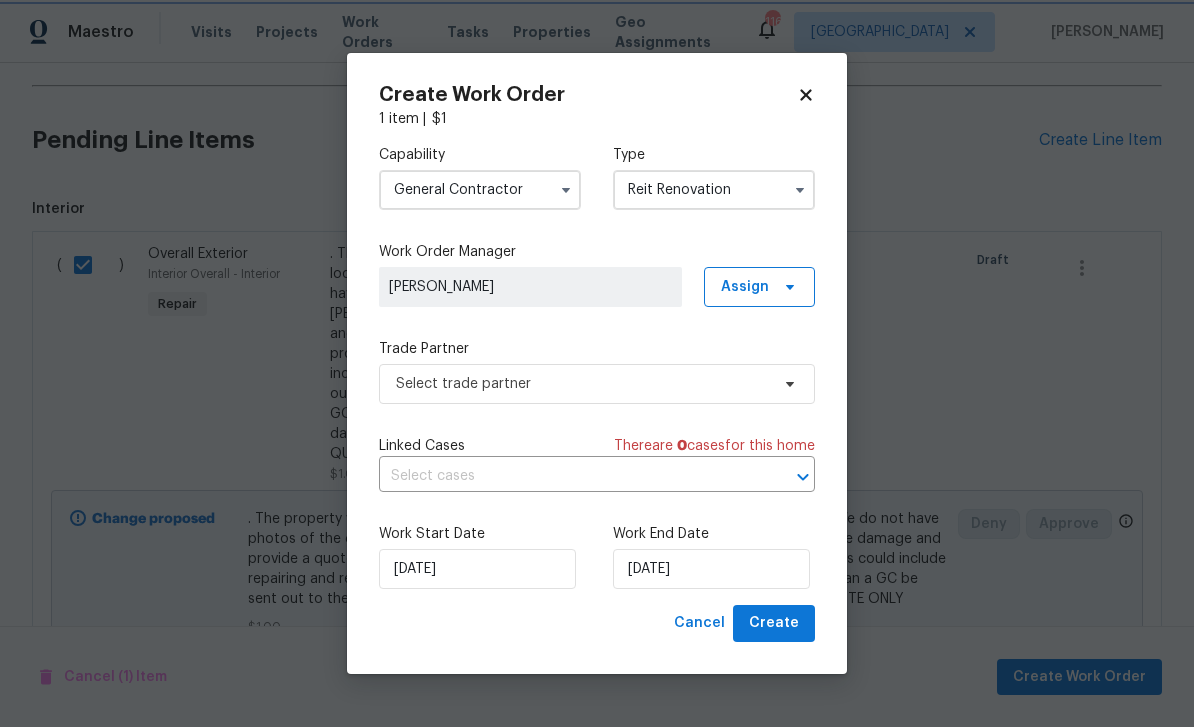 type on "Reit Renovation" 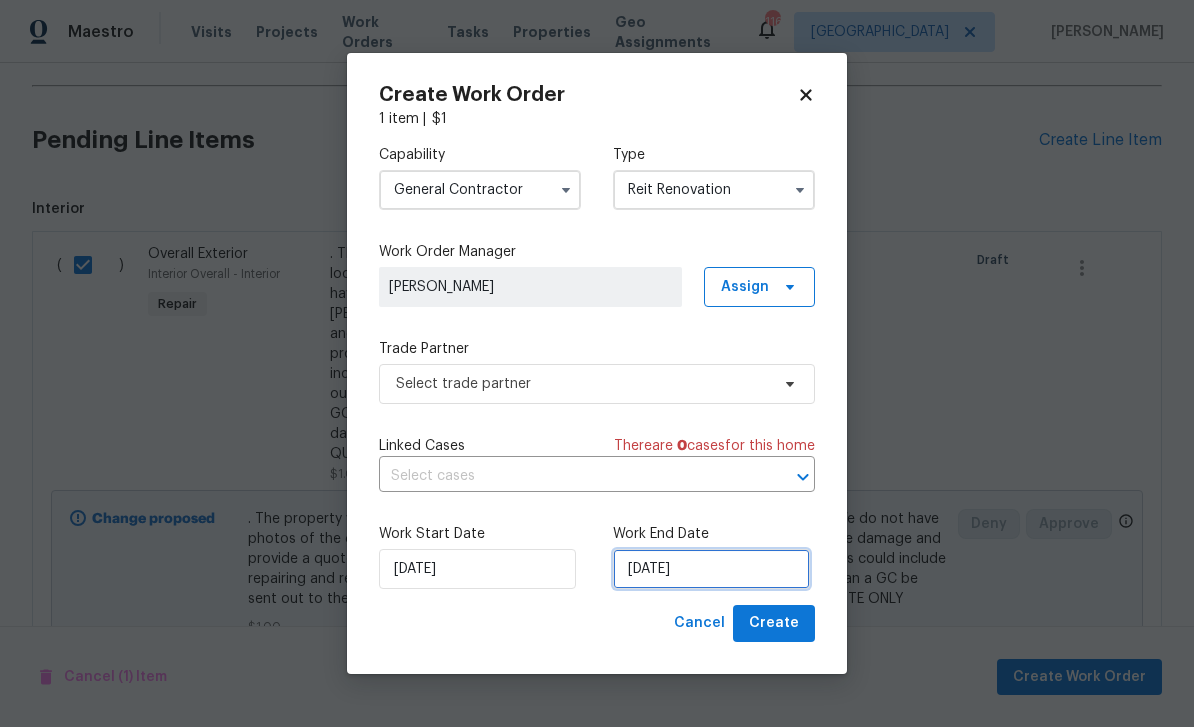 click on "[DATE]" at bounding box center (711, 569) 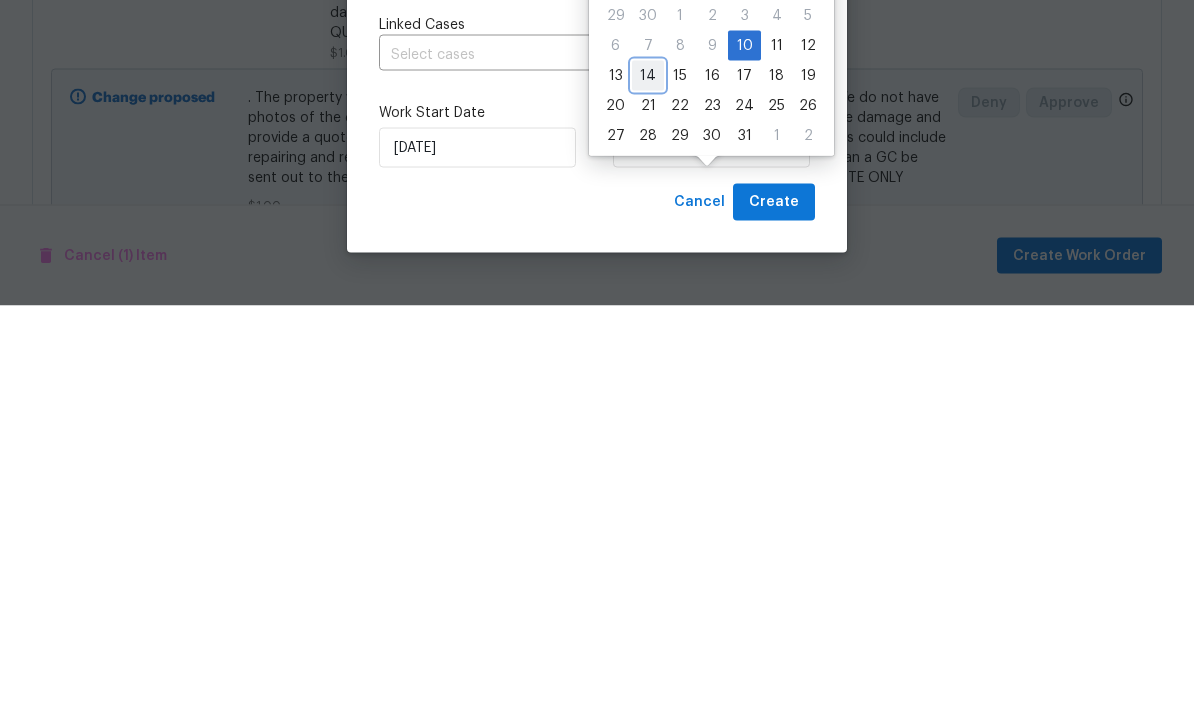 click on "14" at bounding box center (648, 497) 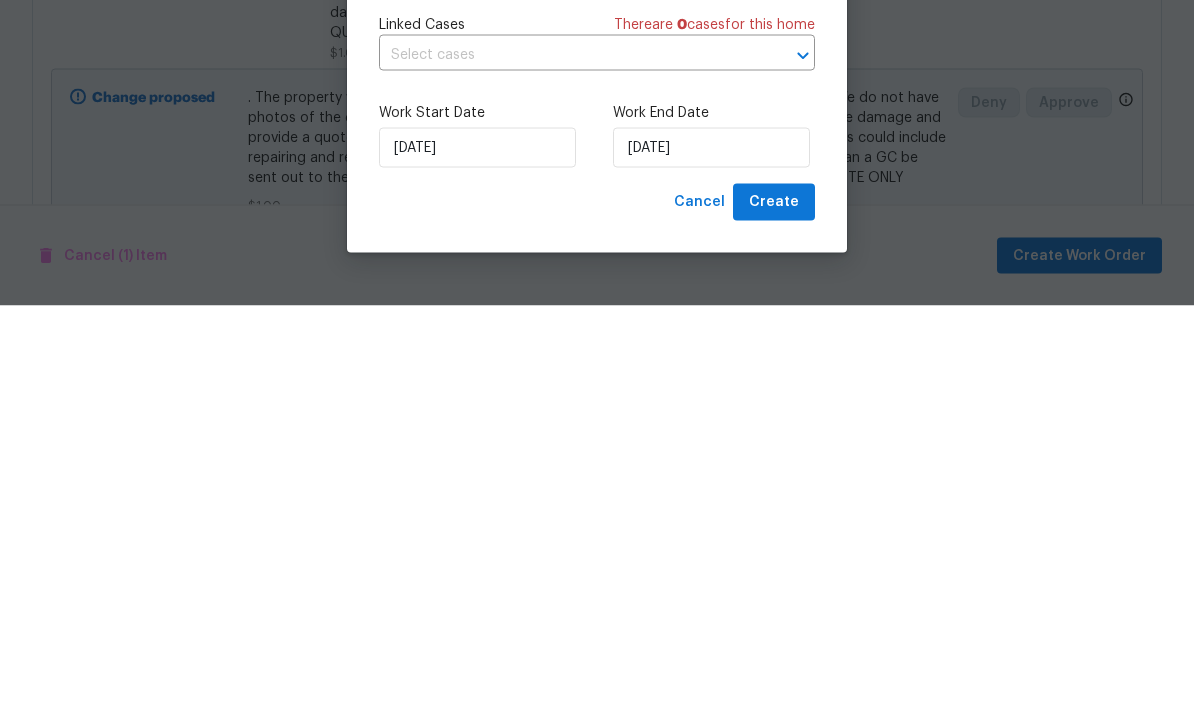 scroll, scrollTop: 64, scrollLeft: 0, axis: vertical 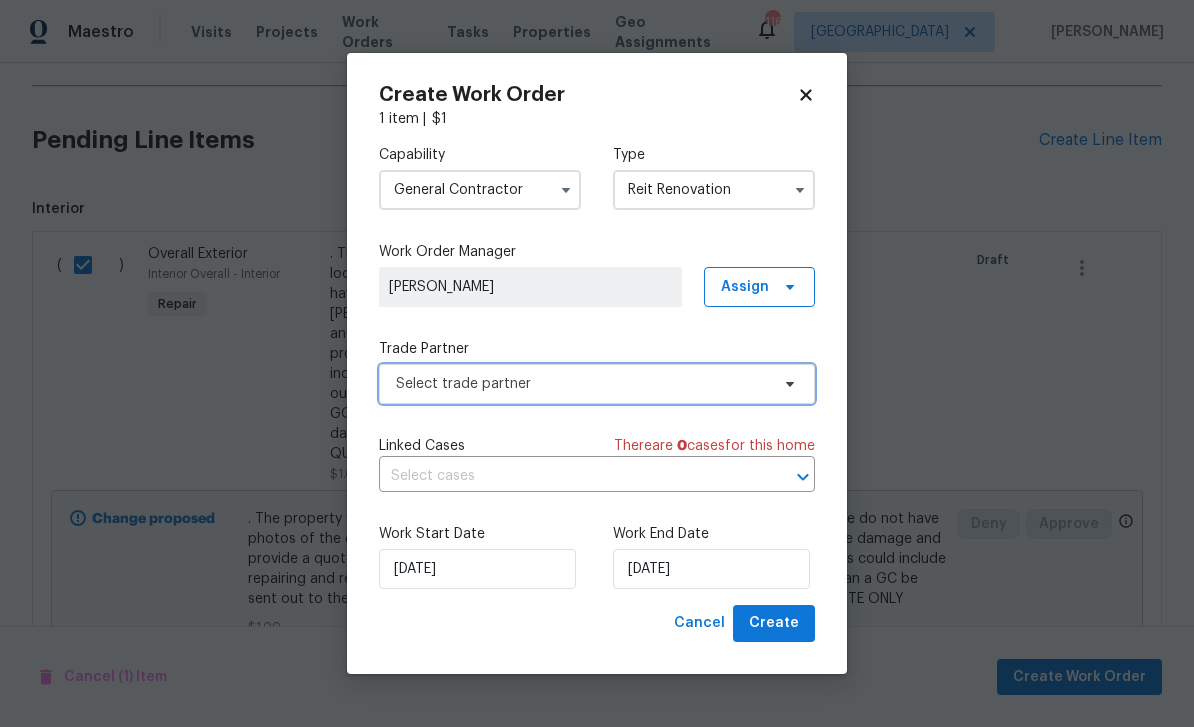 click on "Select trade partner" at bounding box center (582, 384) 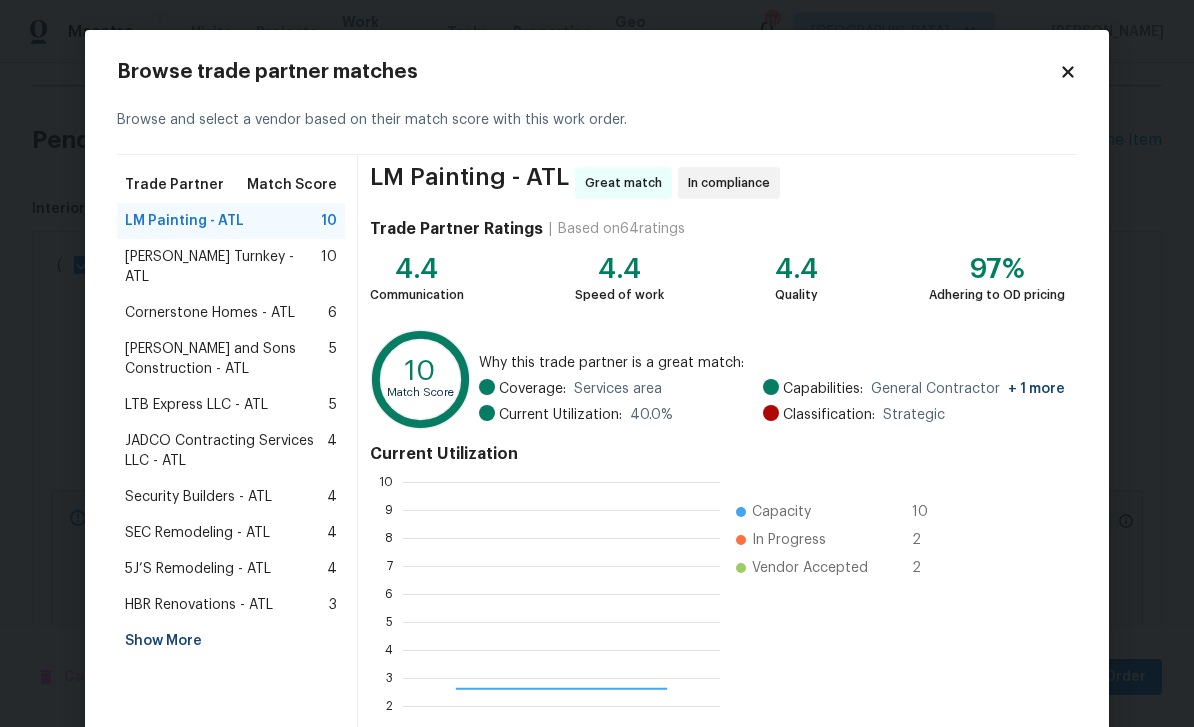 scroll, scrollTop: 2, scrollLeft: 2, axis: both 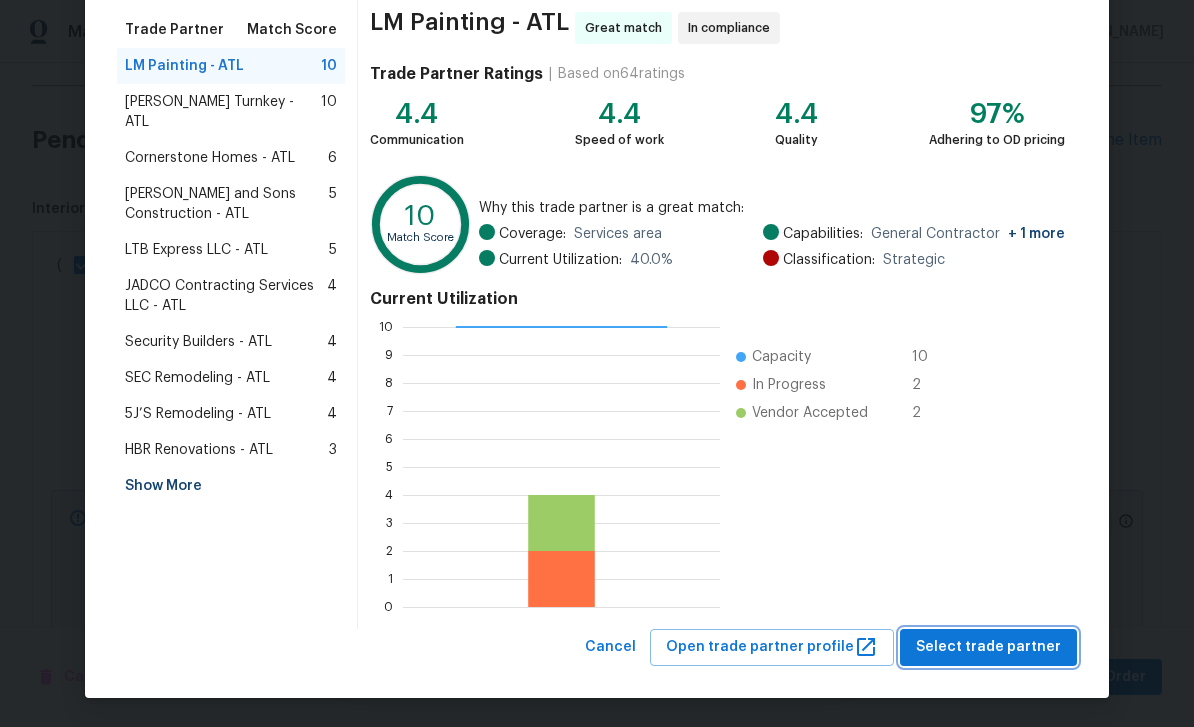 click on "Select trade partner" at bounding box center (988, 647) 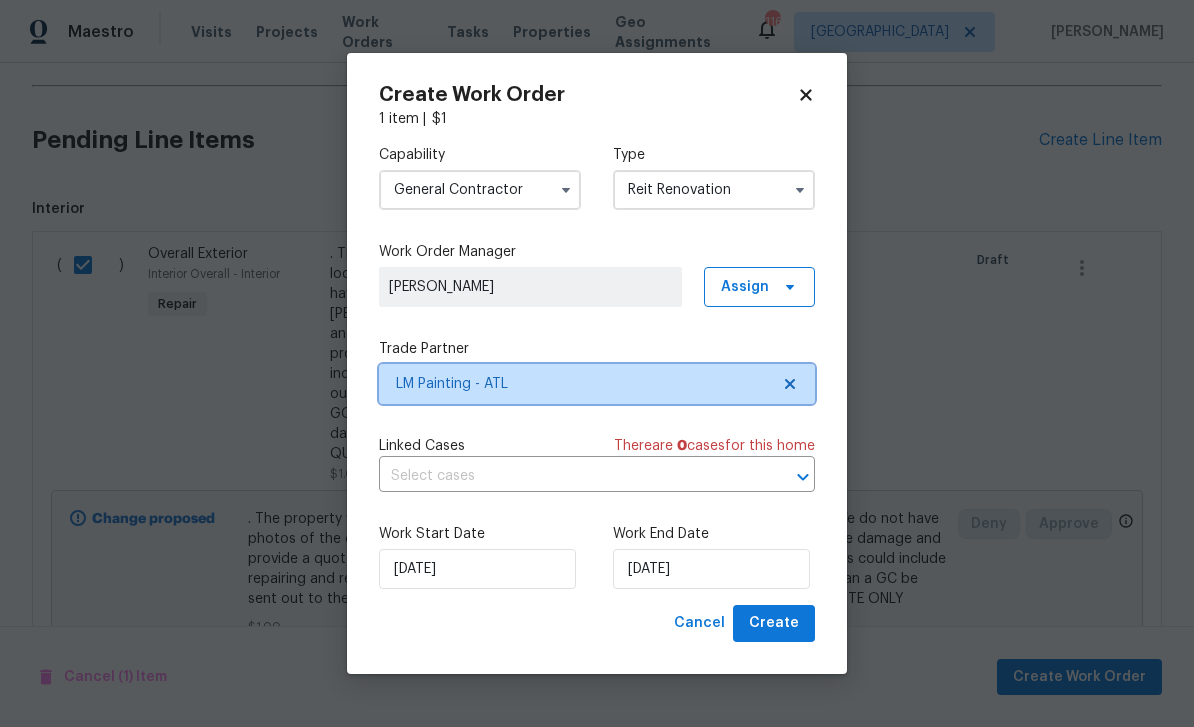 scroll, scrollTop: 0, scrollLeft: 0, axis: both 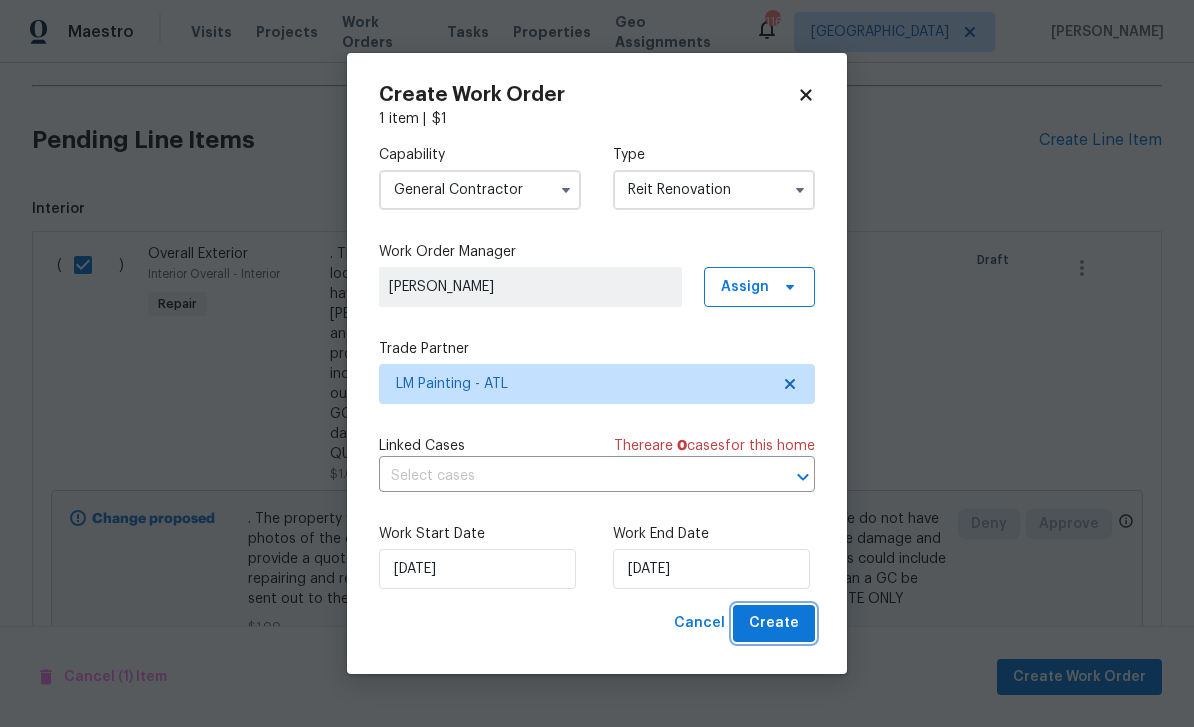 click on "Create" at bounding box center (774, 623) 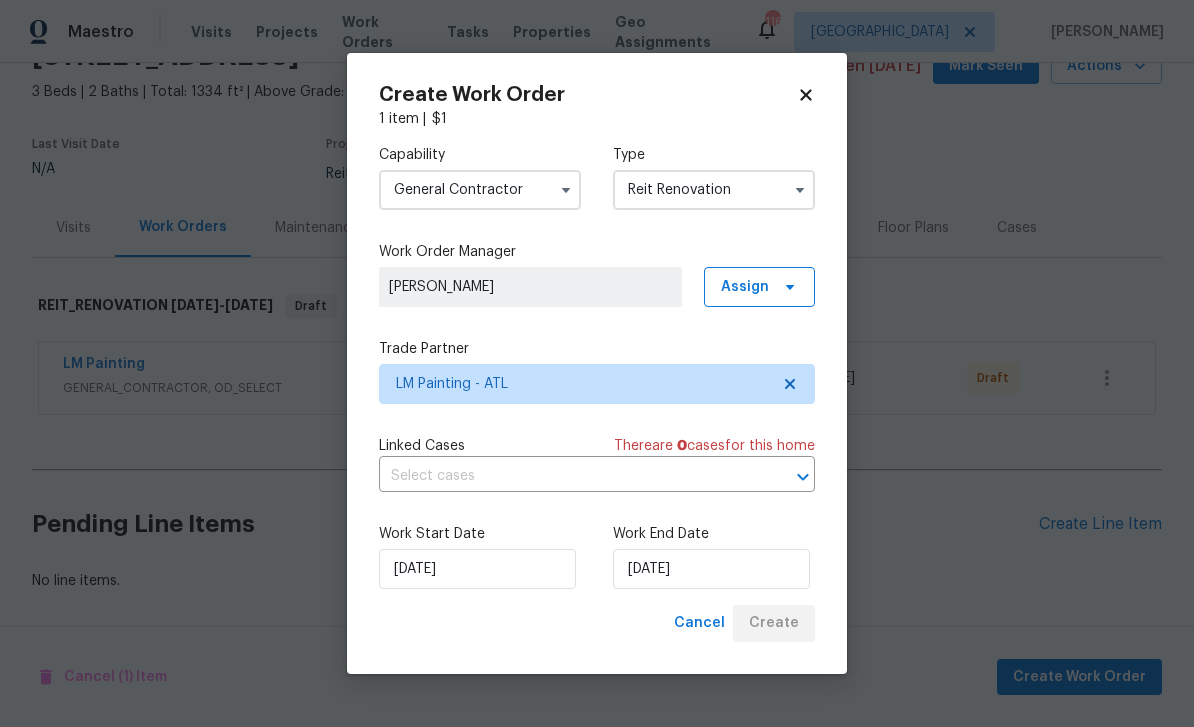 scroll, scrollTop: 40, scrollLeft: 0, axis: vertical 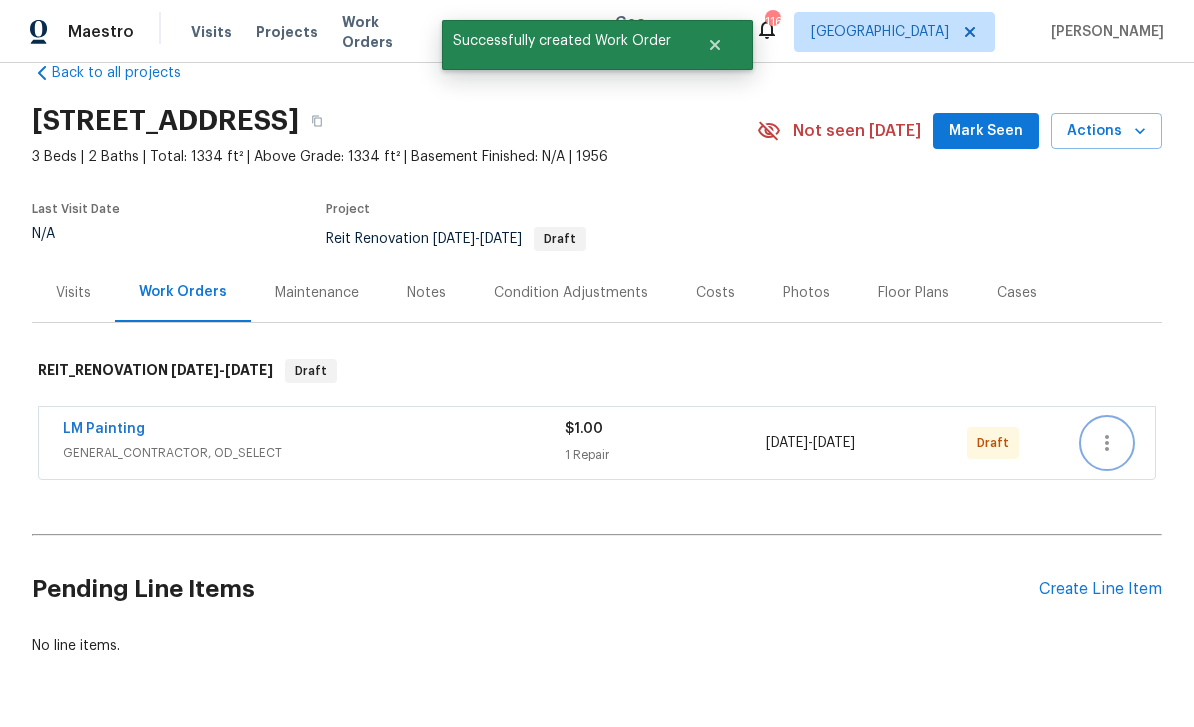 click 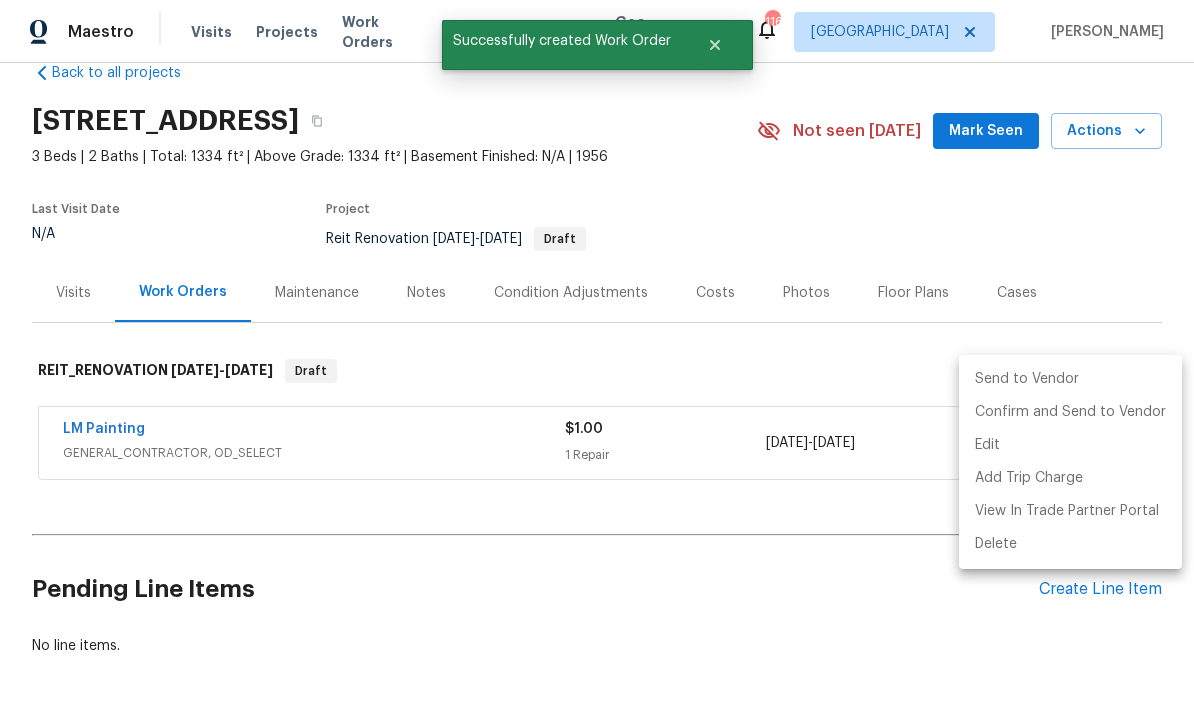click on "Send to Vendor" at bounding box center (1070, 379) 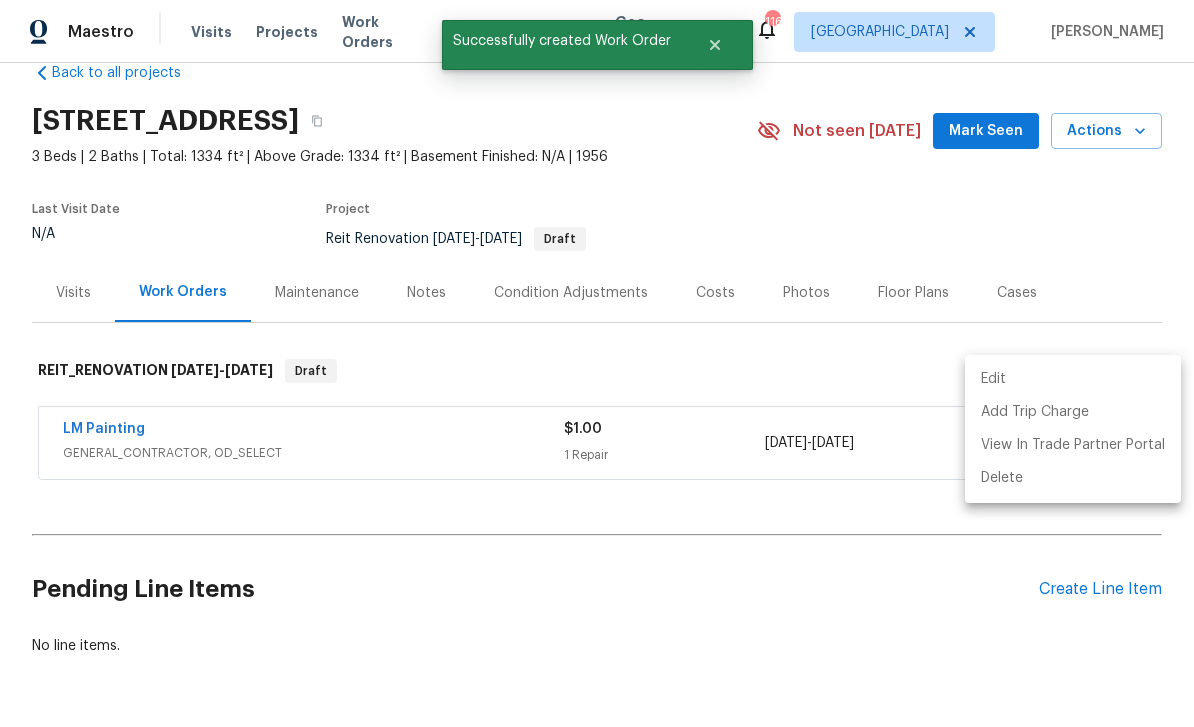 click at bounding box center [597, 363] 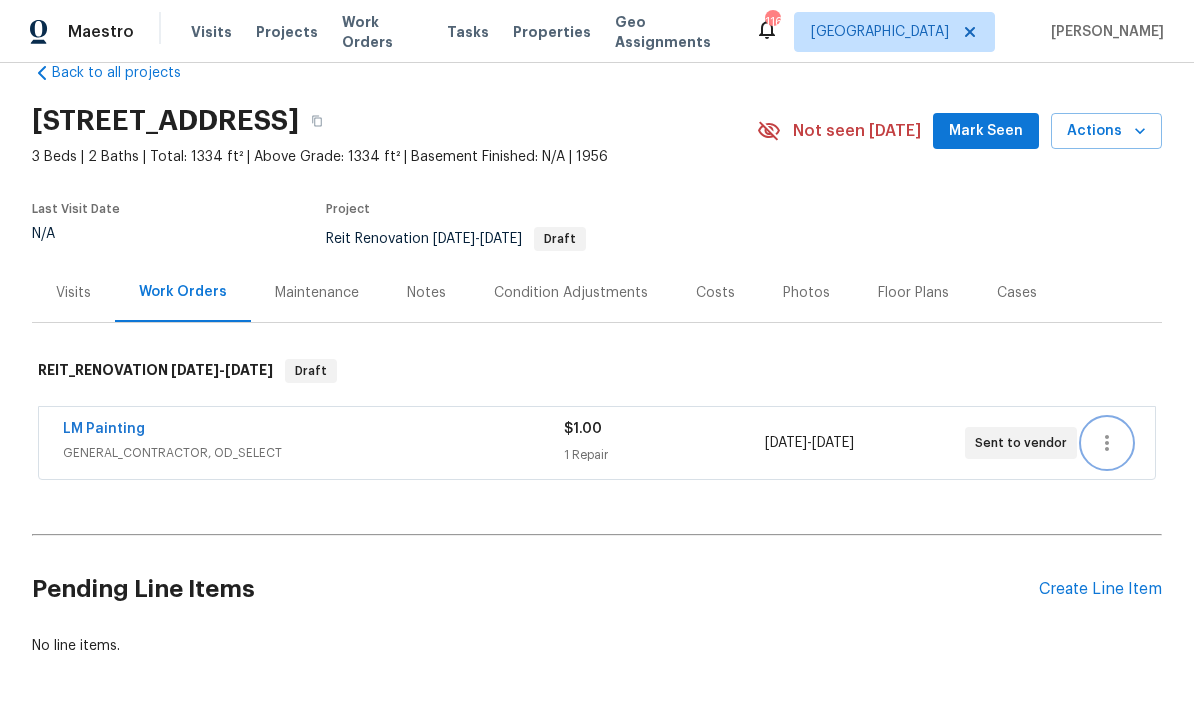 scroll, scrollTop: 0, scrollLeft: 0, axis: both 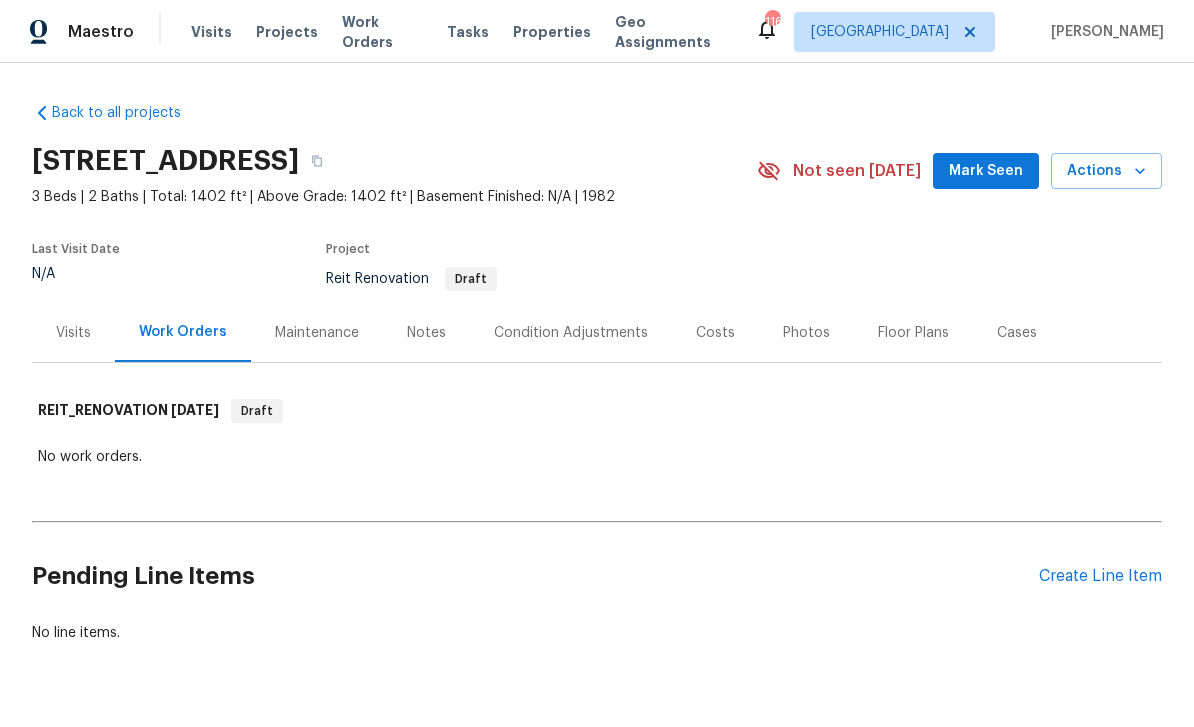 click on "Create Line Item" at bounding box center (1100, 576) 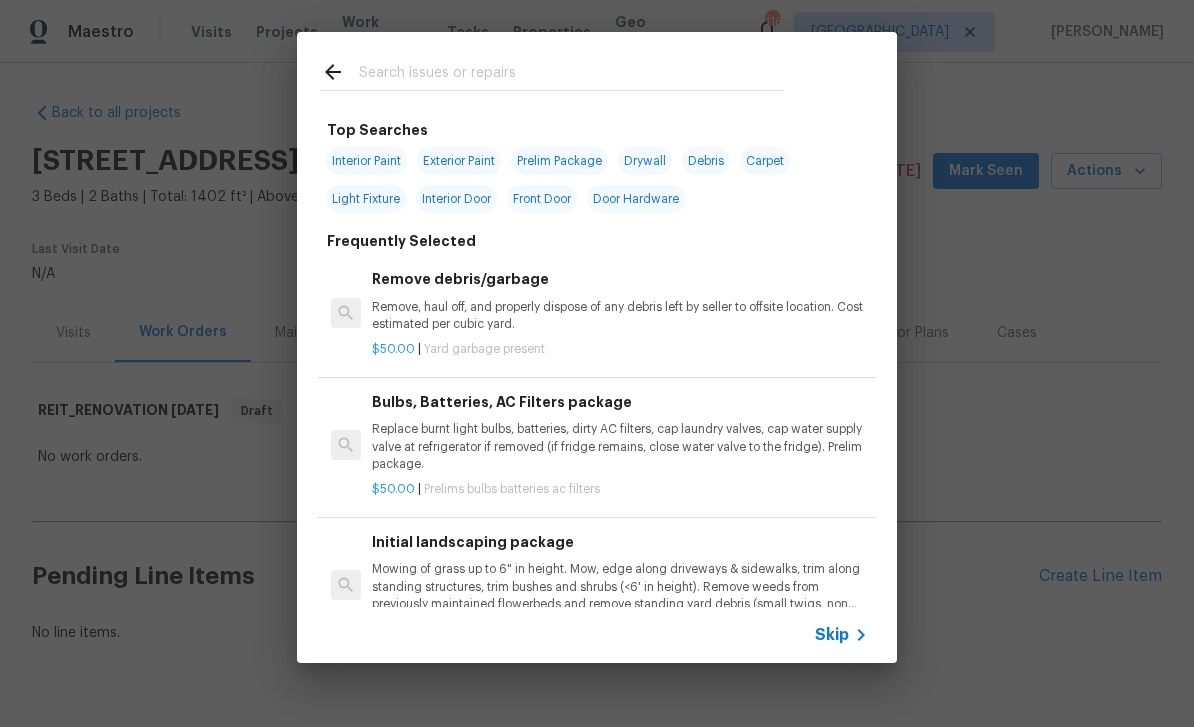 click at bounding box center [571, 75] 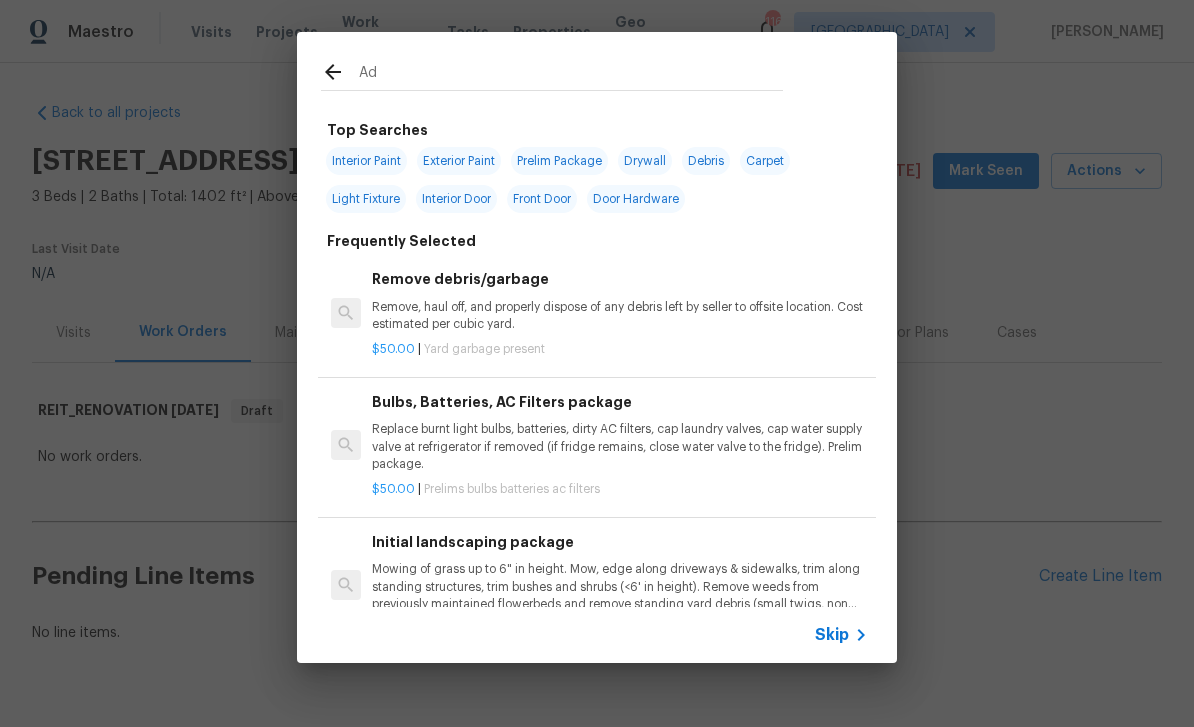 type on "Add" 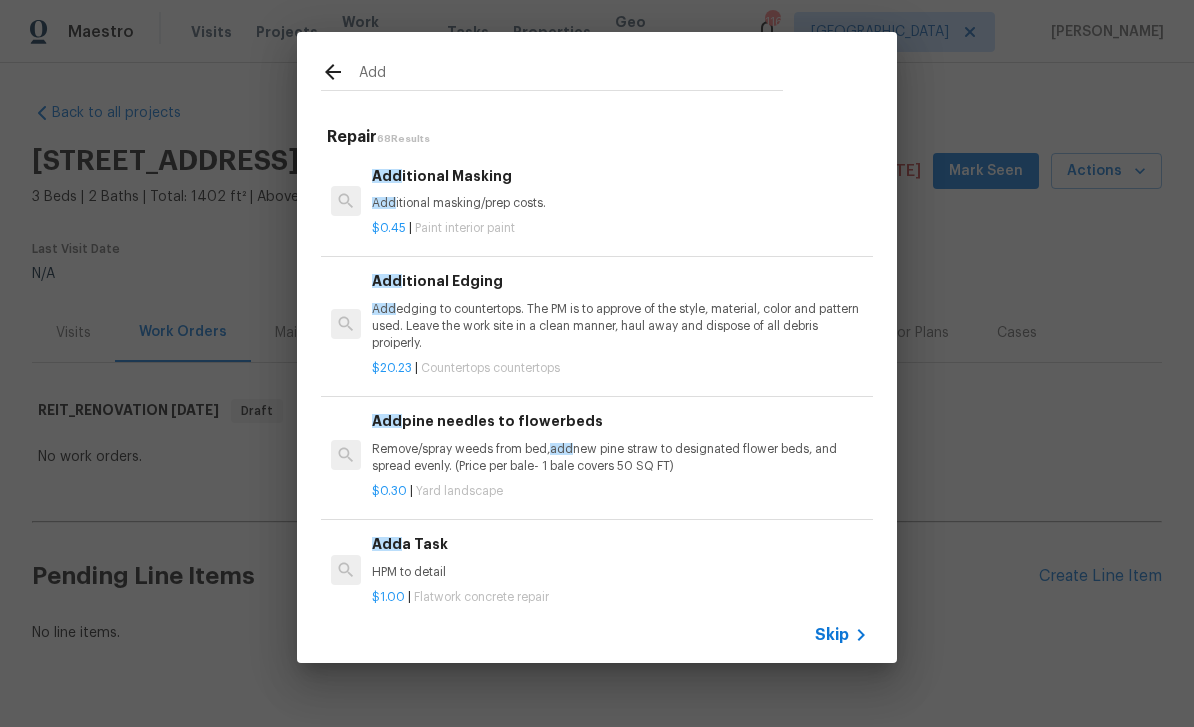 click on "HPM to detail" at bounding box center (620, 572) 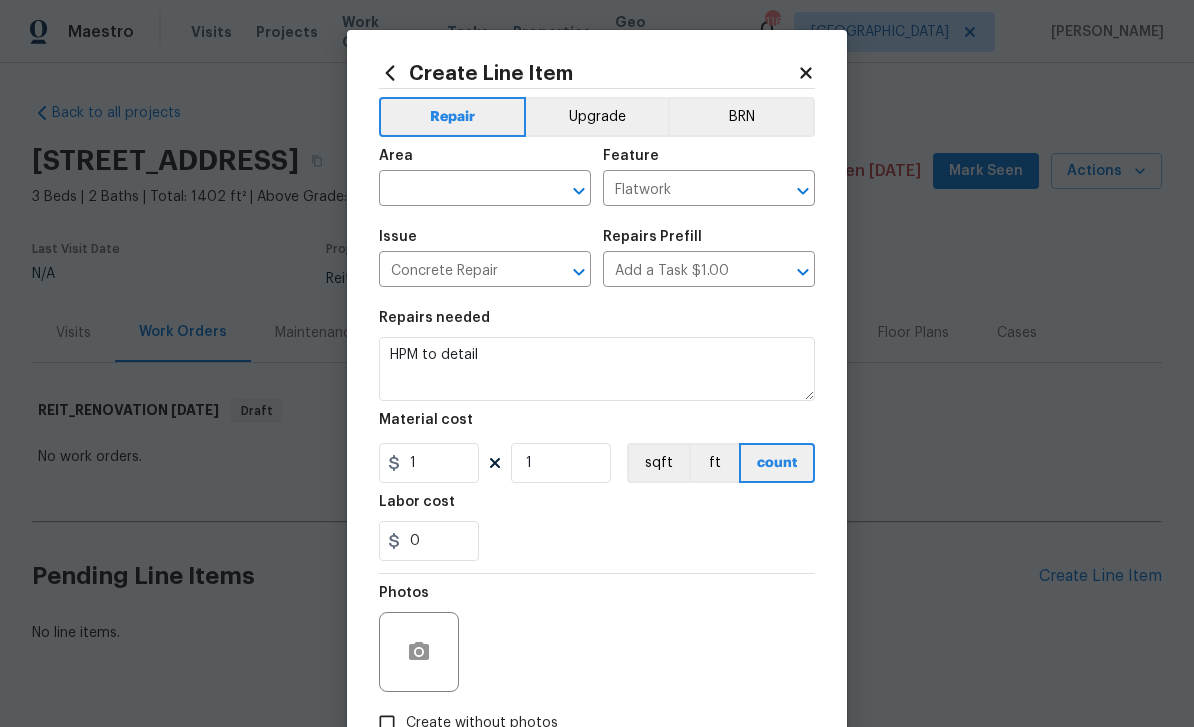 click on "Flatwork" at bounding box center (681, 190) 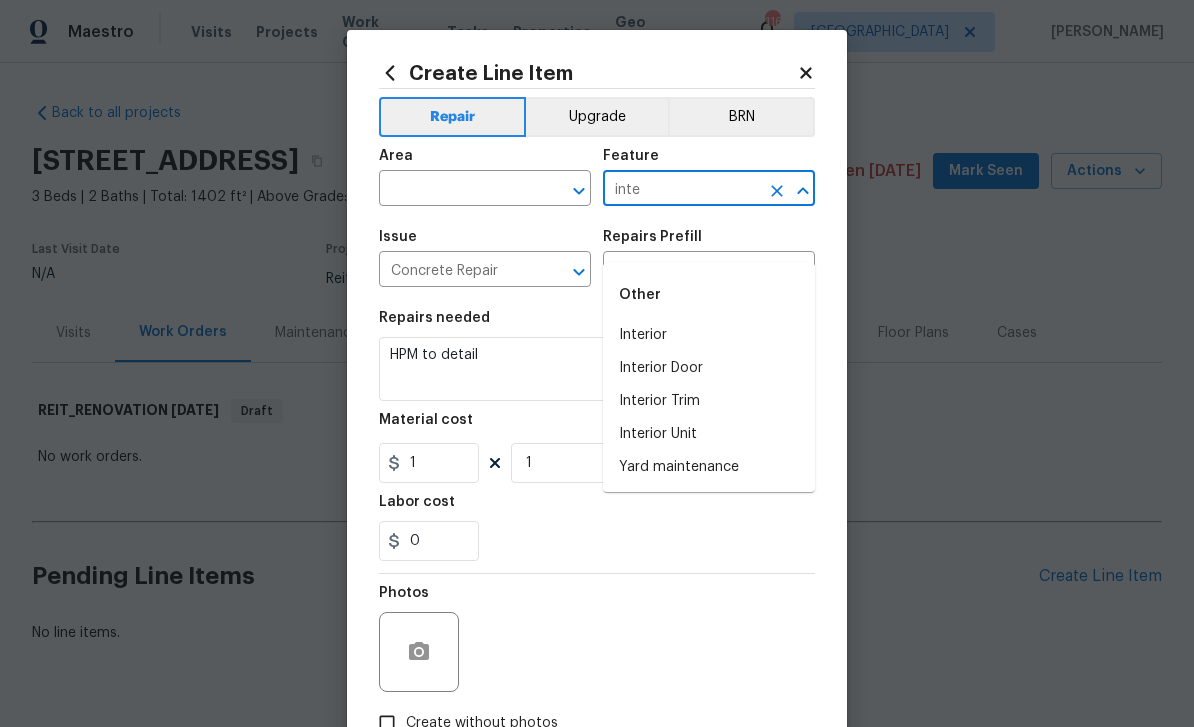 click on "Interior" at bounding box center (709, 335) 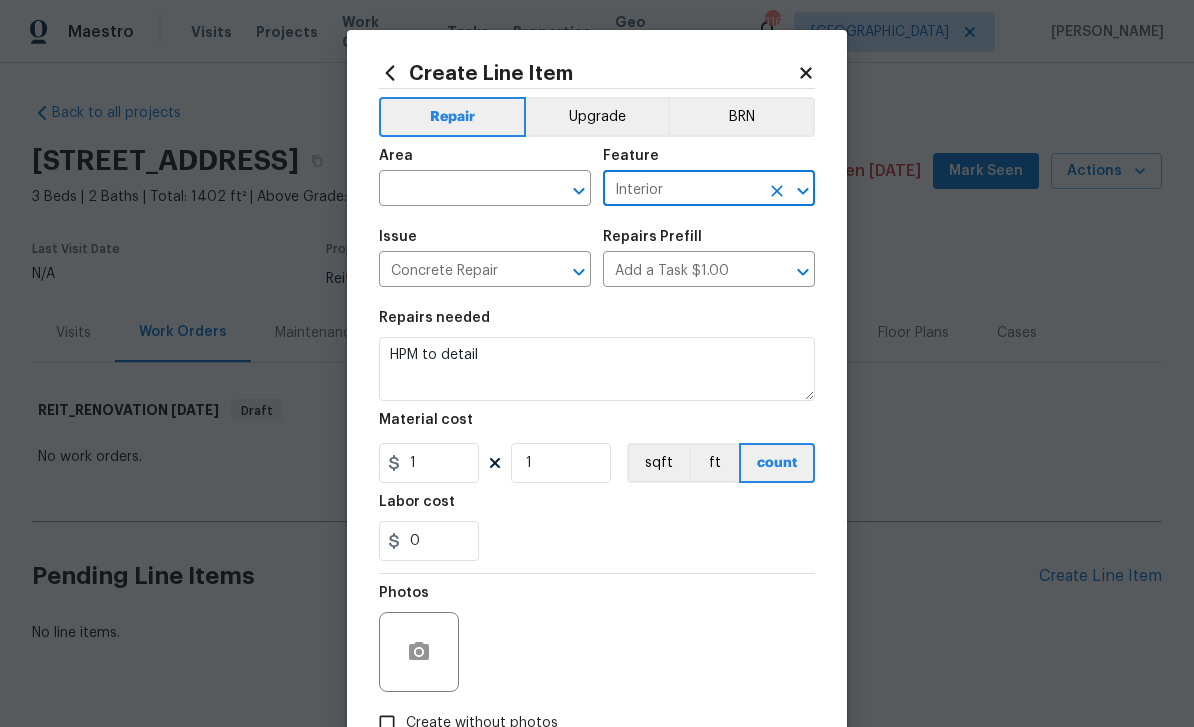 click at bounding box center (457, 190) 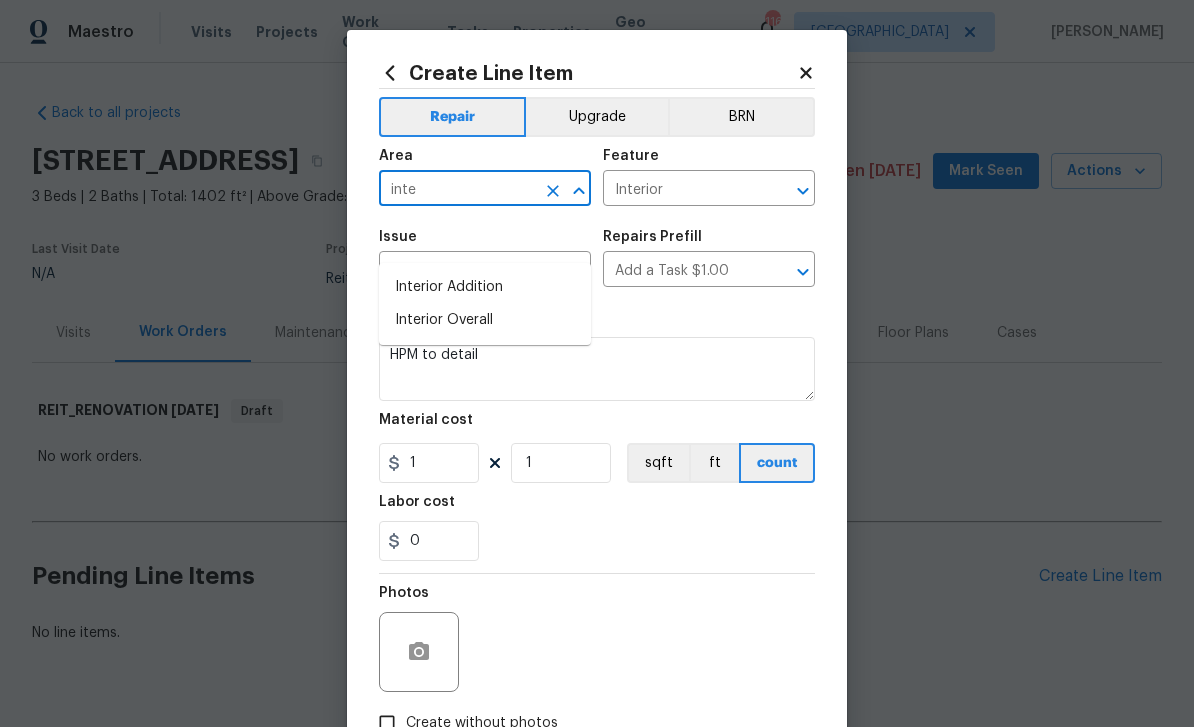 click on "Interior Overall" at bounding box center [485, 320] 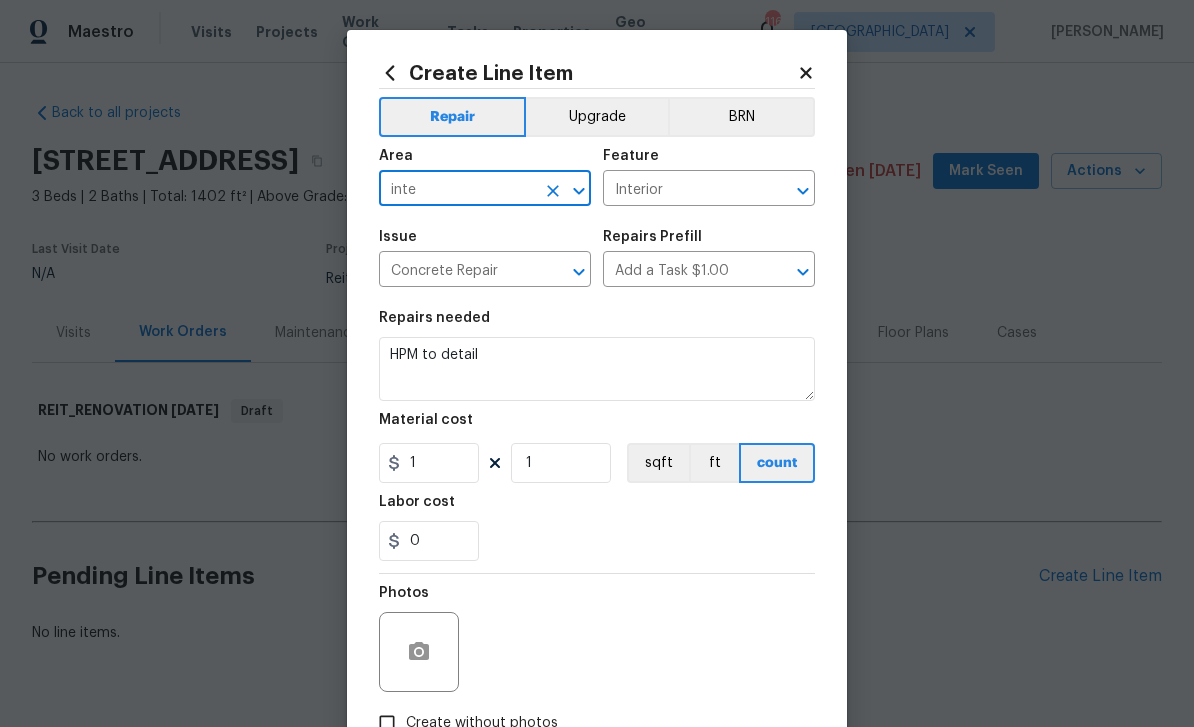 type on "Interior Overall" 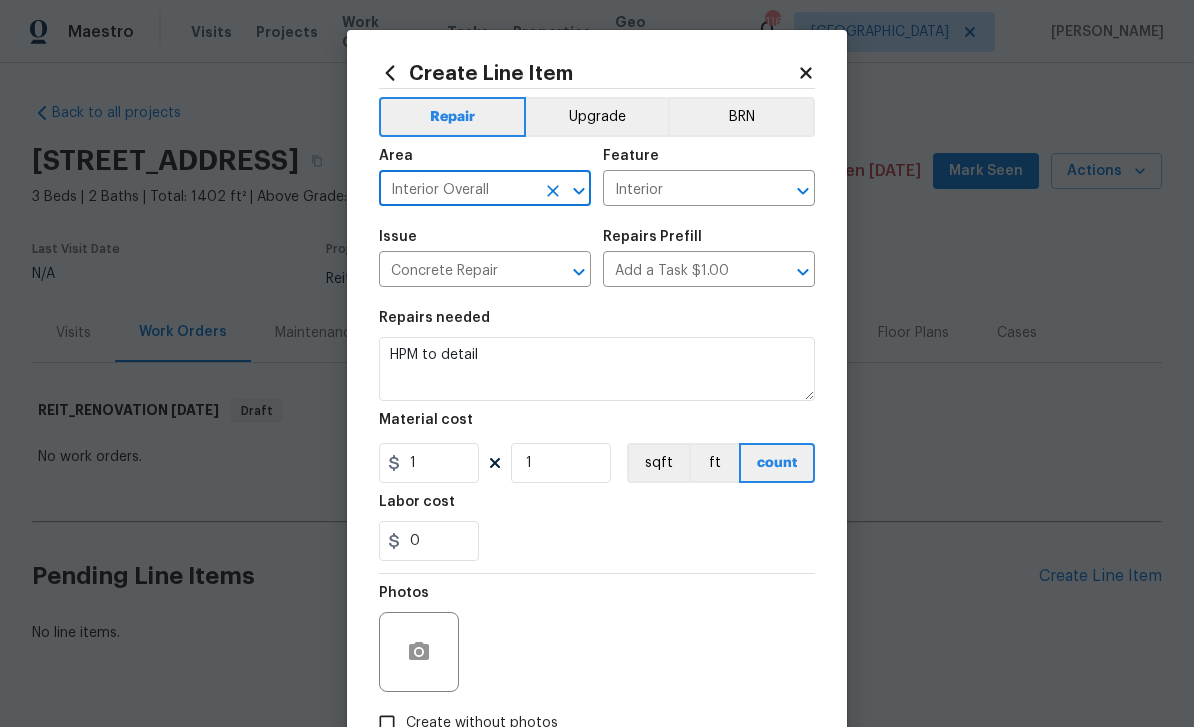 click on "Concrete Repair" at bounding box center (457, 271) 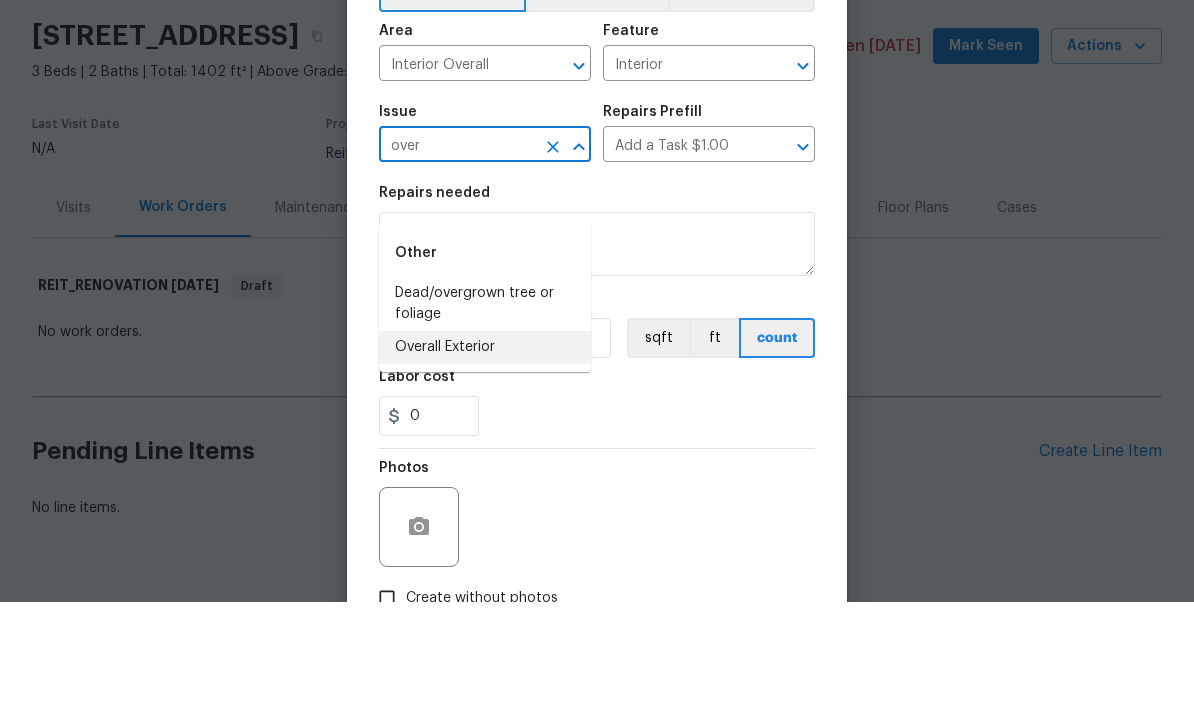 click on "Overall Exterior" at bounding box center [485, 472] 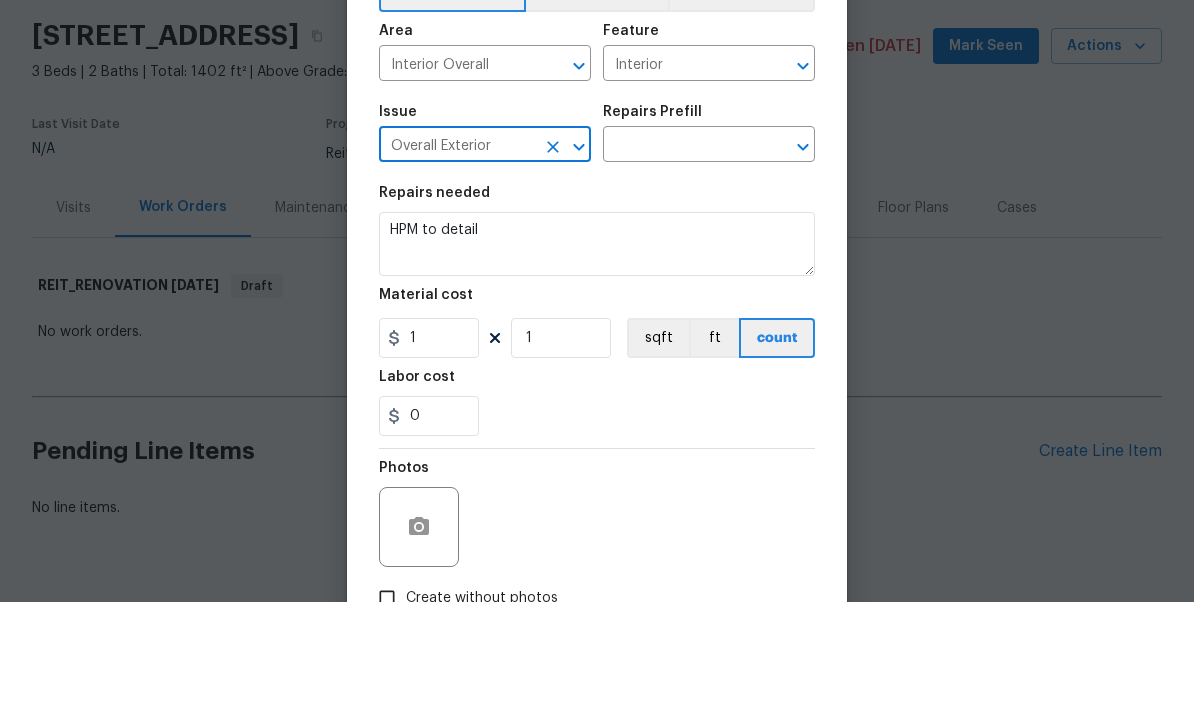 click at bounding box center [681, 271] 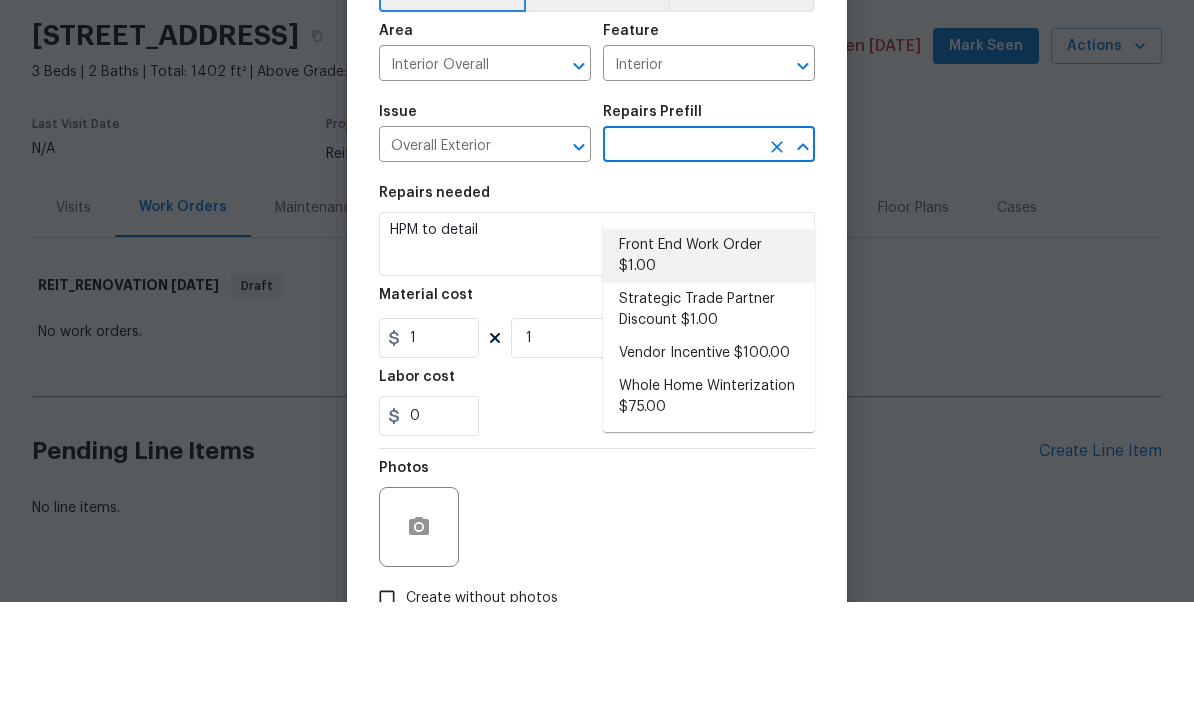 click on "Front End Work Order $1.00" at bounding box center [709, 381] 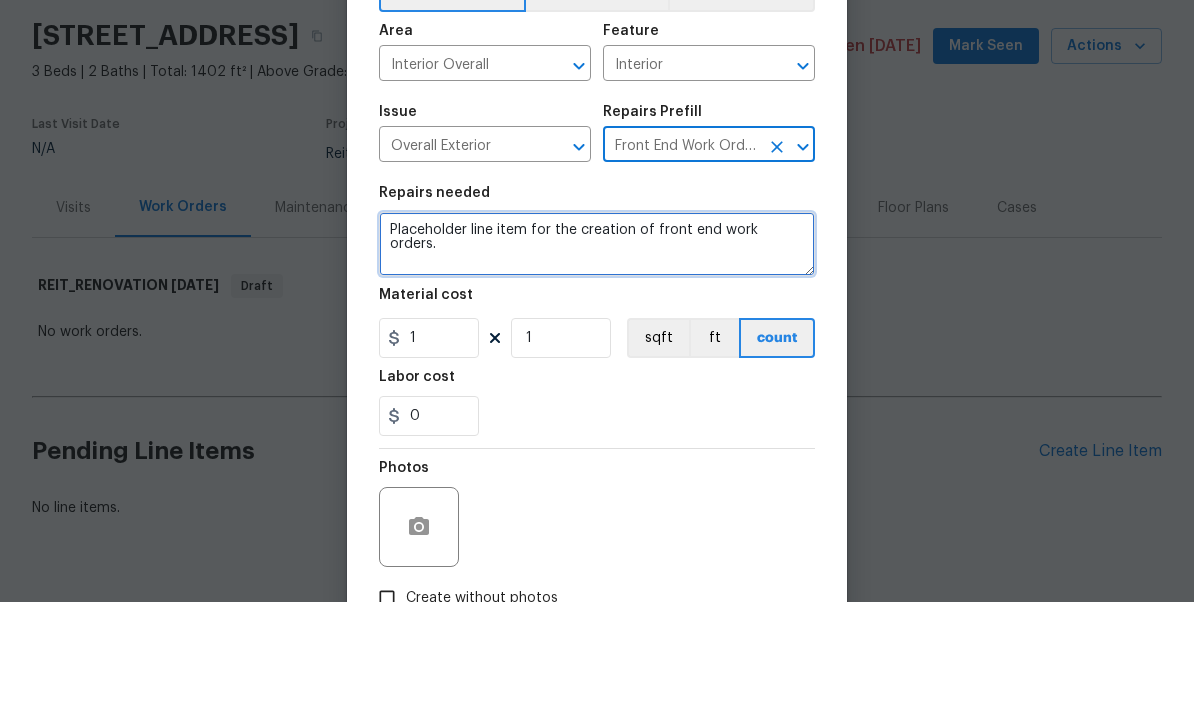 click on "Placeholder line item for the creation of front end work orders." at bounding box center [597, 369] 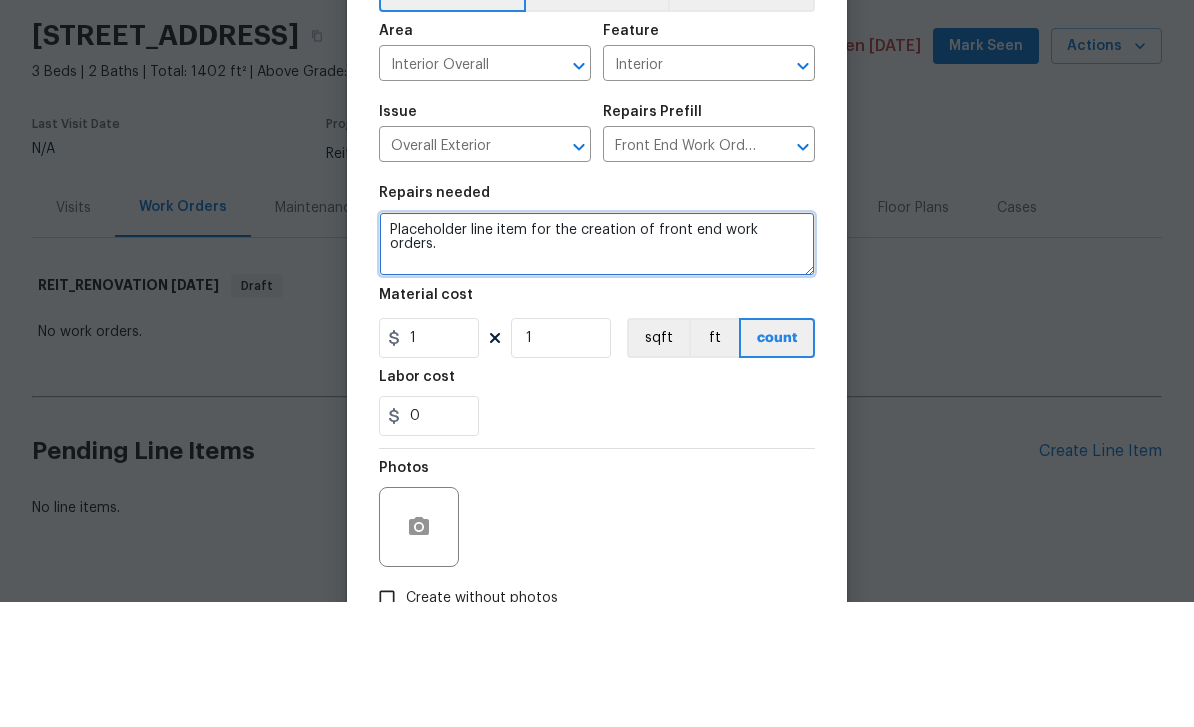 click on "Placeholder line item for the creation of front end work orders." at bounding box center (597, 369) 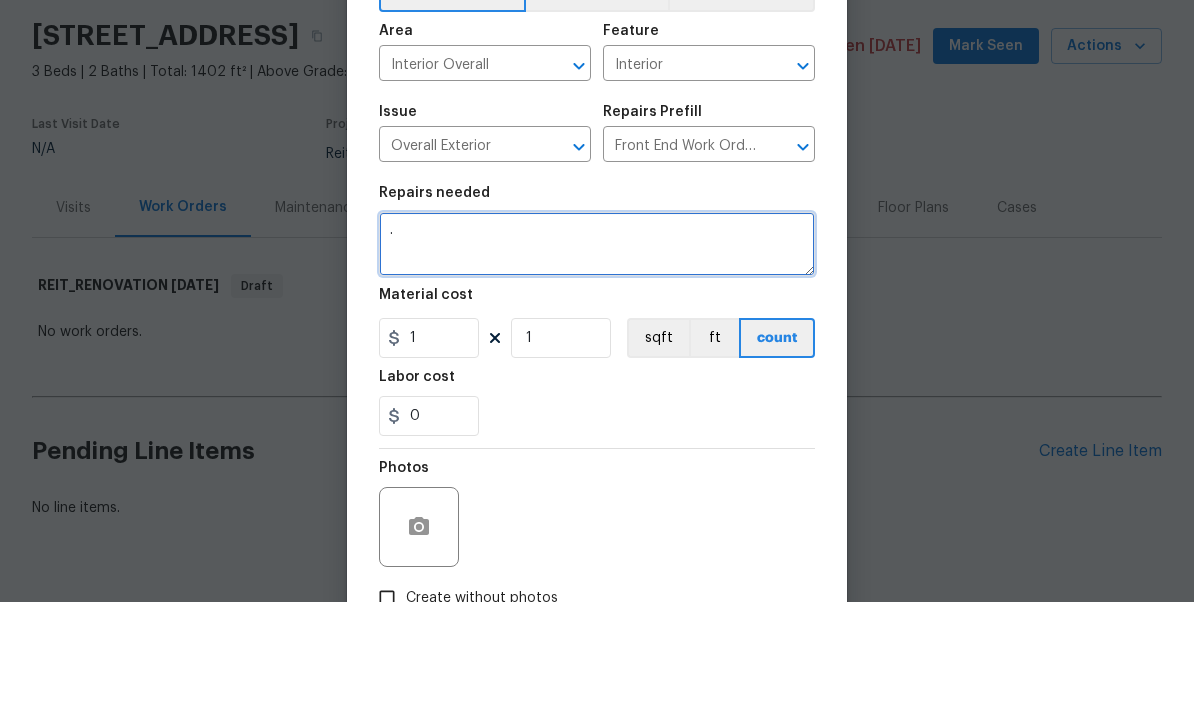 click on "." at bounding box center (597, 369) 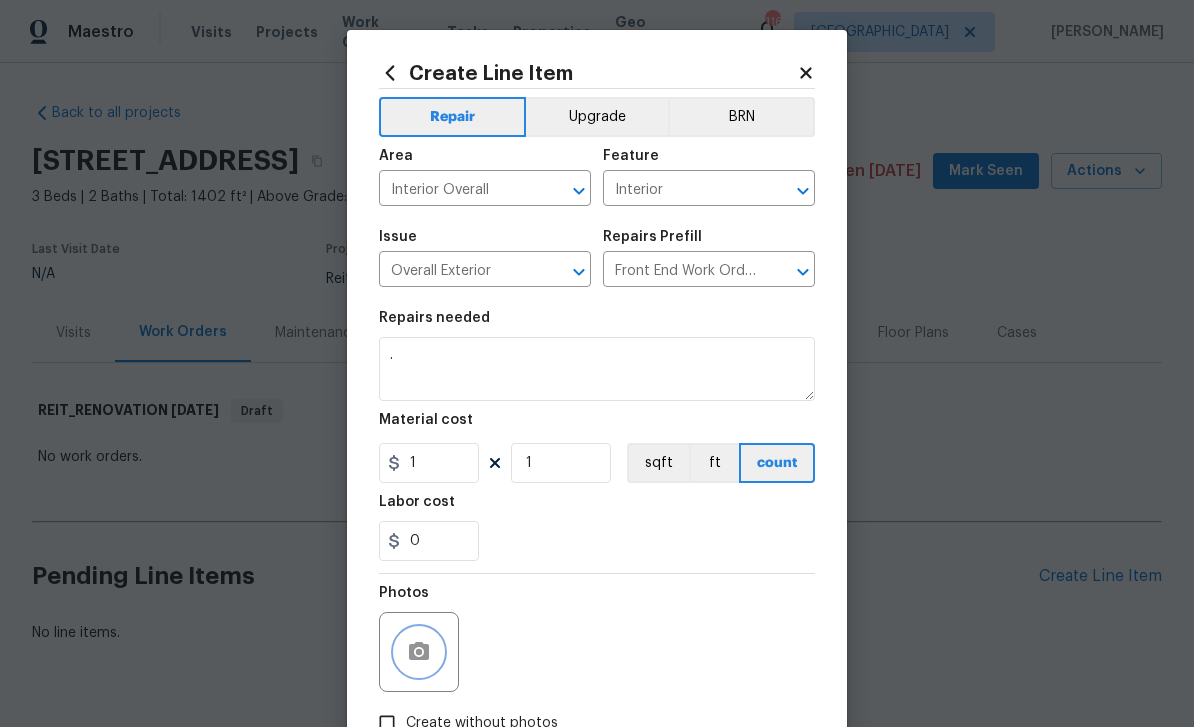 click 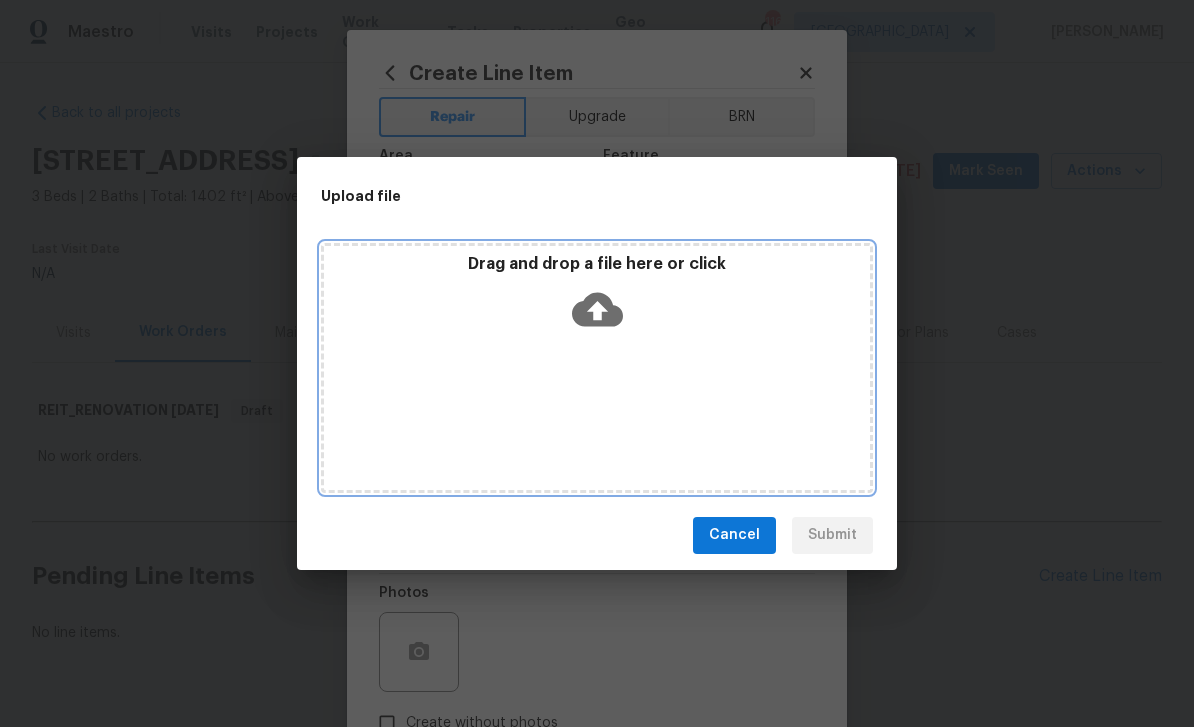 click 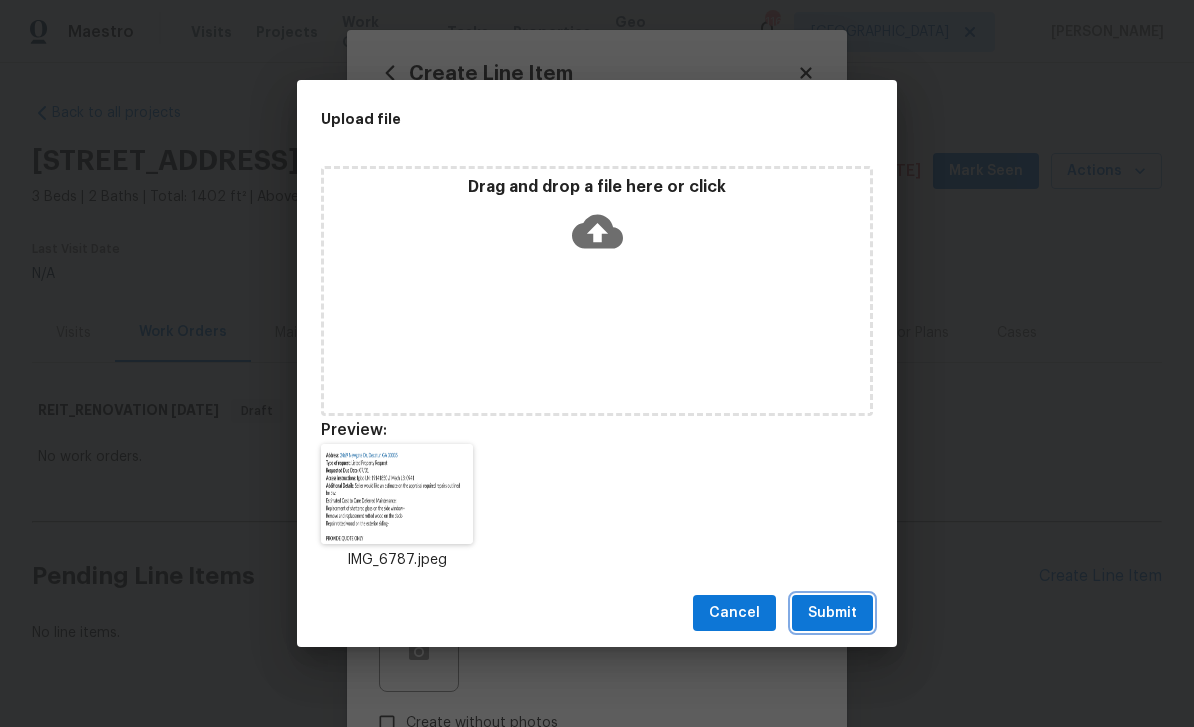 click on "Submit" at bounding box center (832, 613) 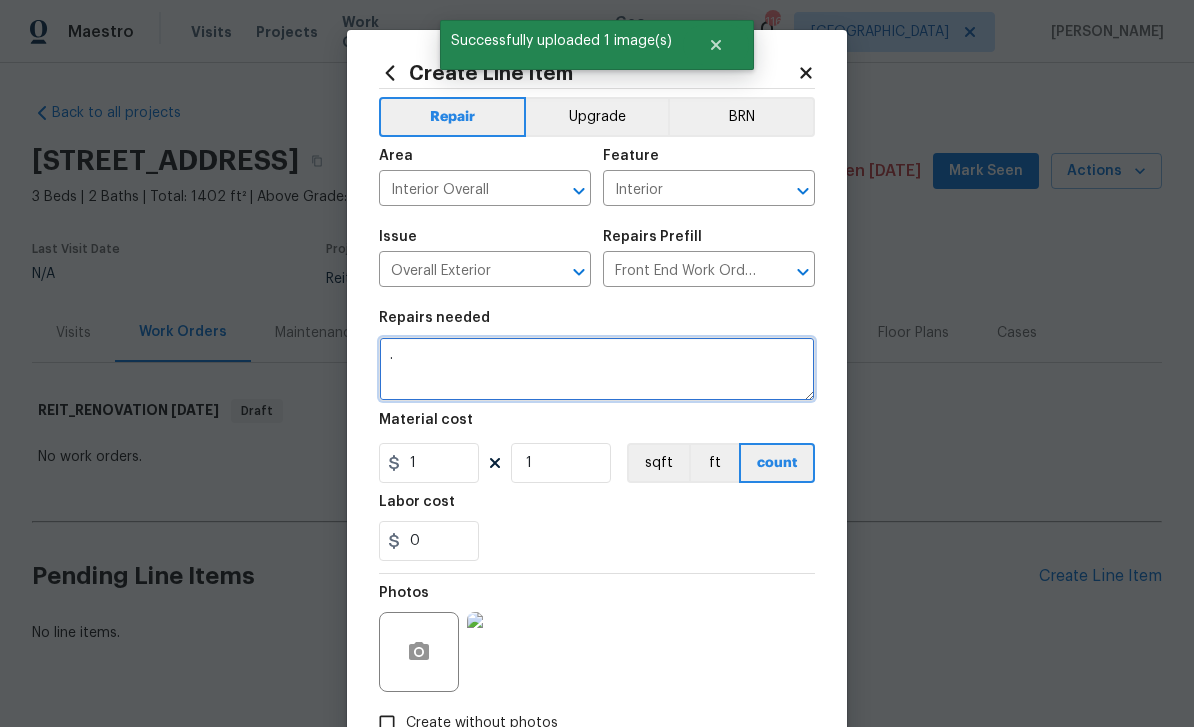 click on "." at bounding box center [597, 369] 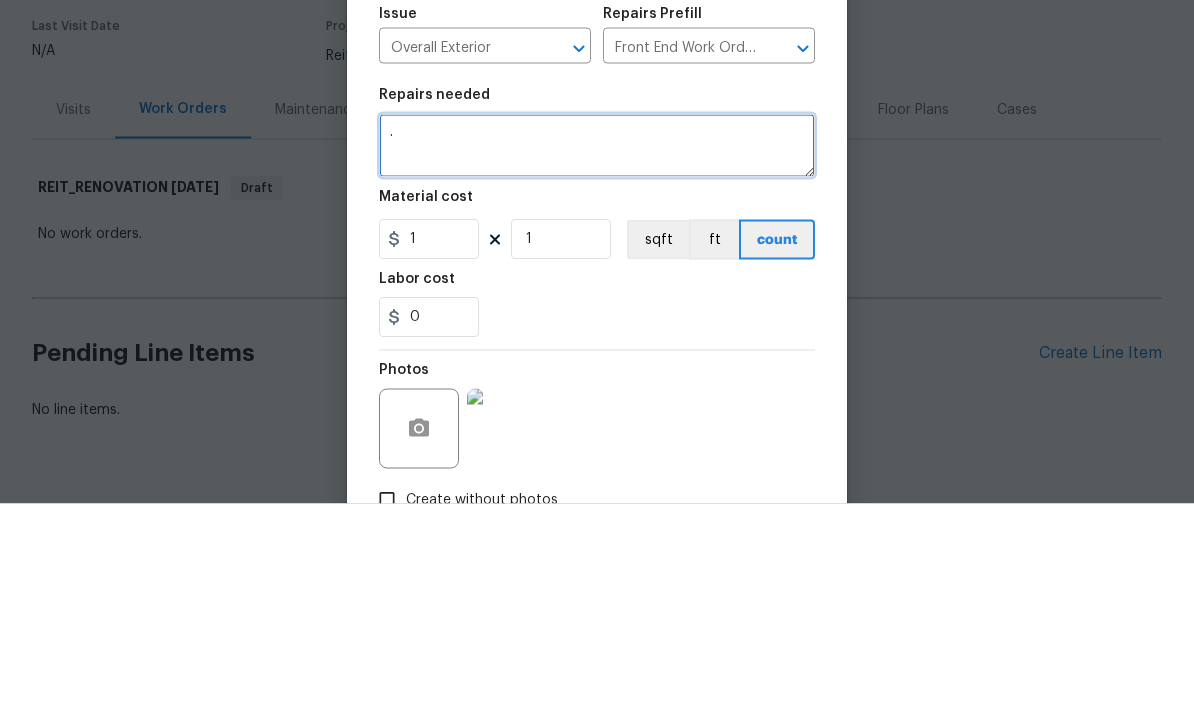 click on "." at bounding box center [597, 369] 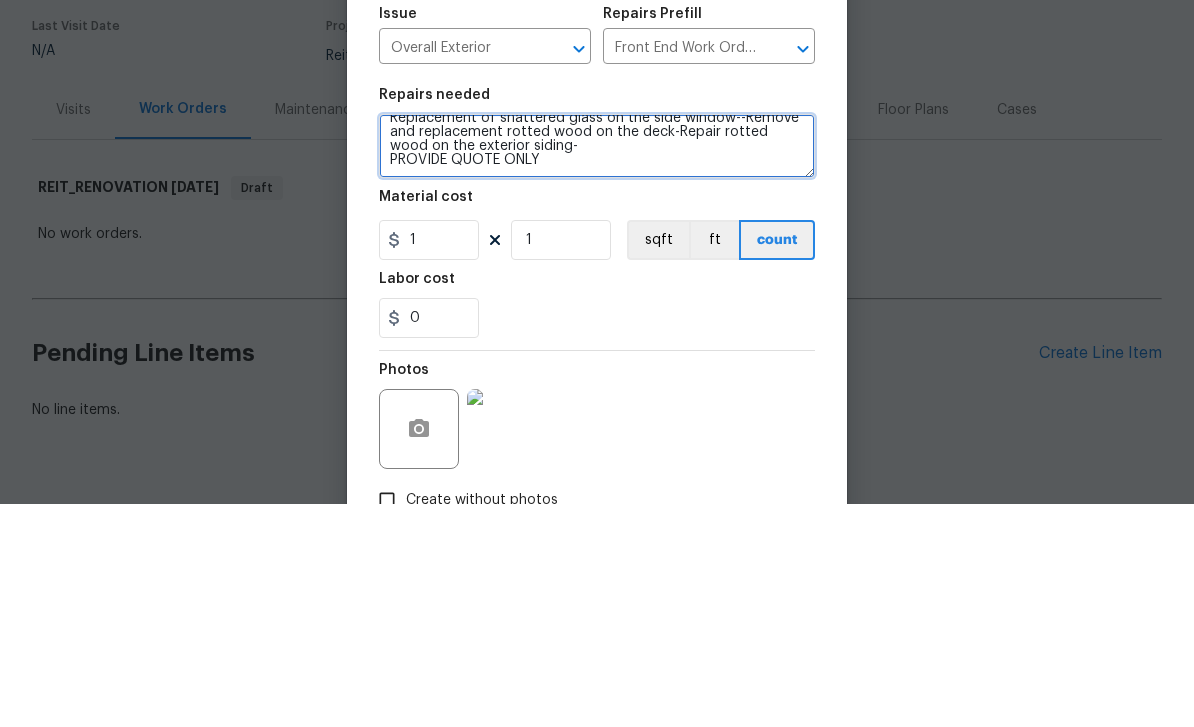 scroll, scrollTop: 56, scrollLeft: 0, axis: vertical 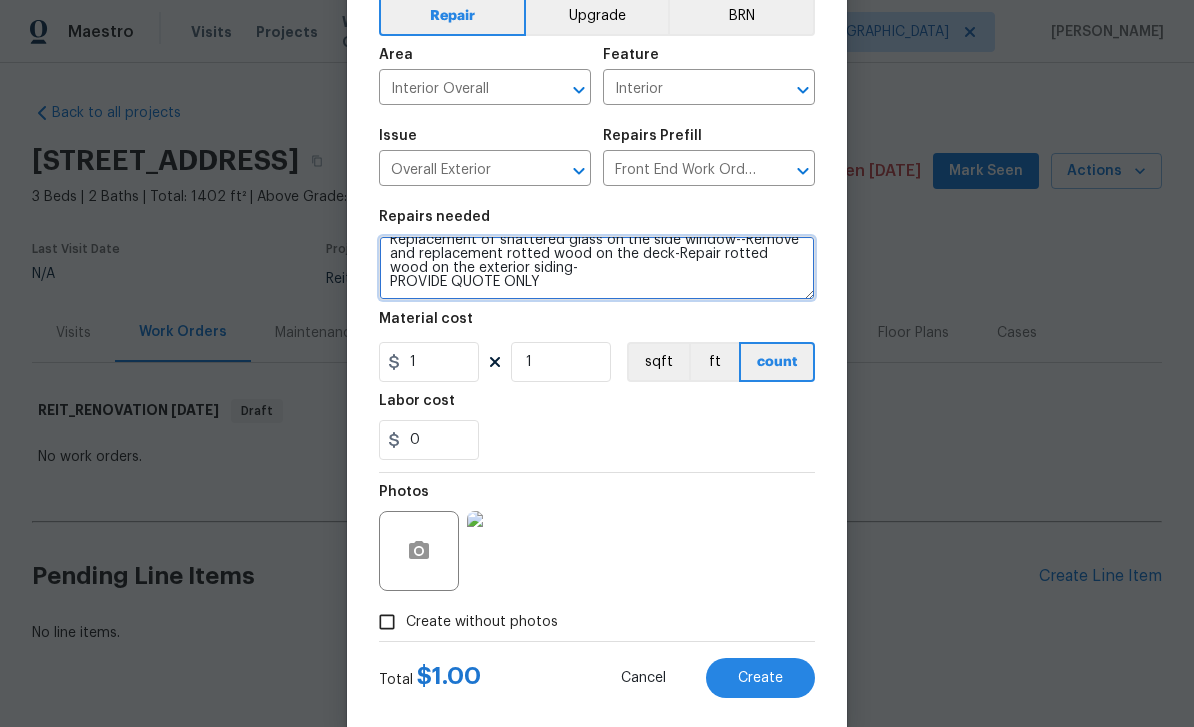 click on ". Seller would like an estimate on the appraisal required repairs outlined below:
Estimated Cost to Cure Deferred Maintenance:
Replacement of shattered glass on the side window--Remove and replacement rotted wood on the deck-Repair rotted wood on the exterior siding-
PROVIDE QUOTE ONLY" at bounding box center [597, 268] 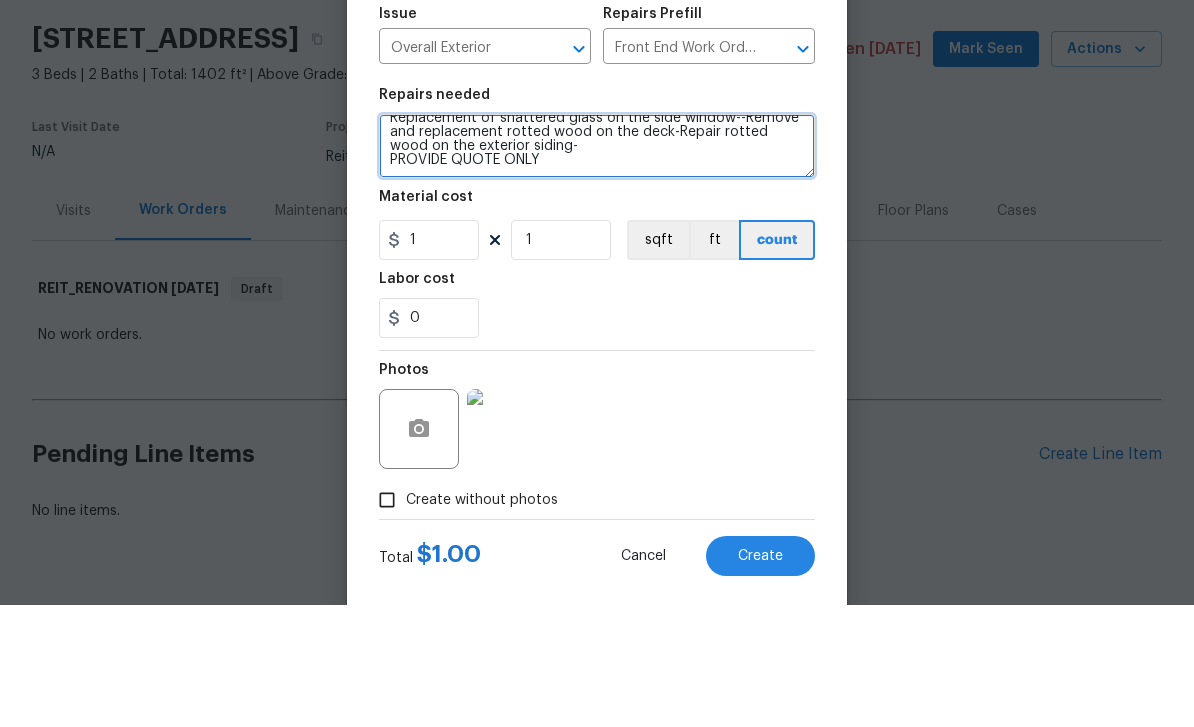 scroll, scrollTop: 74, scrollLeft: 0, axis: vertical 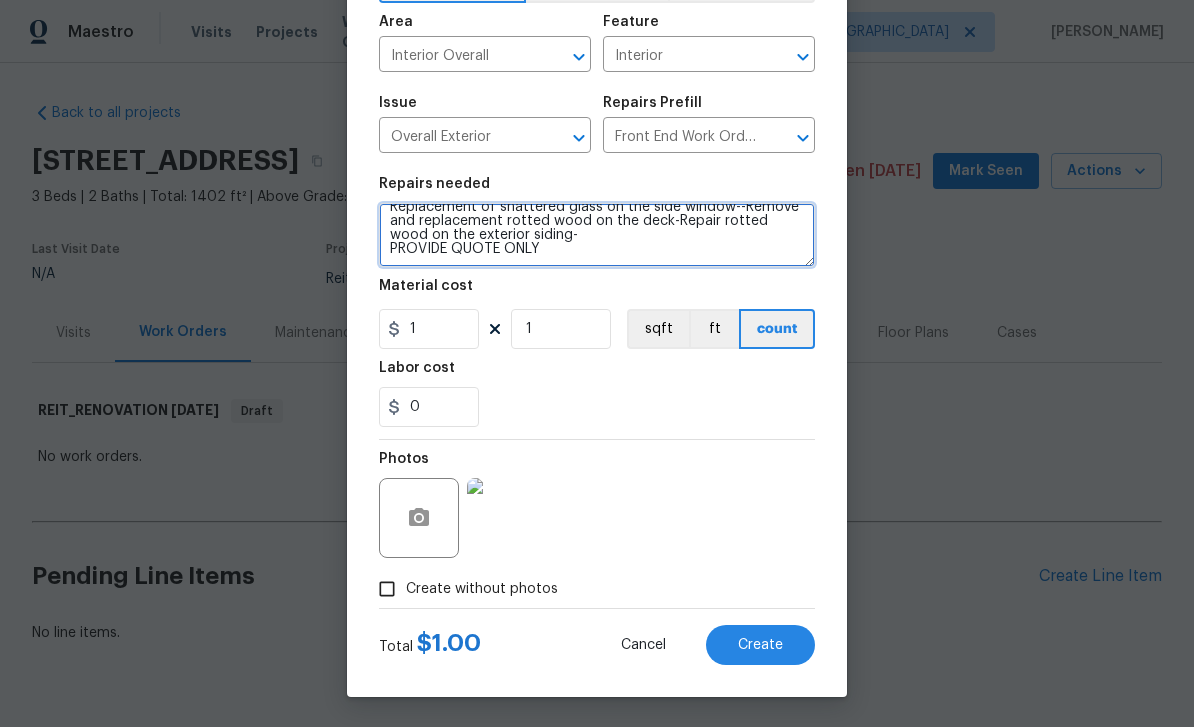 type on ". Seller would like an estimate on the appraisal required repairs outlined below:
Estimated Cost to Cure Deferred Maintenance:
Replacement of shattered glass on the side window--Remove and replacement rotted wood on the deck-Repair rotted wood on the exterior siding-
PROVIDE QUOTE ONLY
Seller would like an estimate on the appraisal required repairs outlined below:
Estimated Cost to Cure Deferred Maintenance:
Replacement of shattered glass on the side window--Remove and replacement rotted wood on the deck-Repair rotted wood on the exterior siding-
PROVIDE QUOTE ONLY" 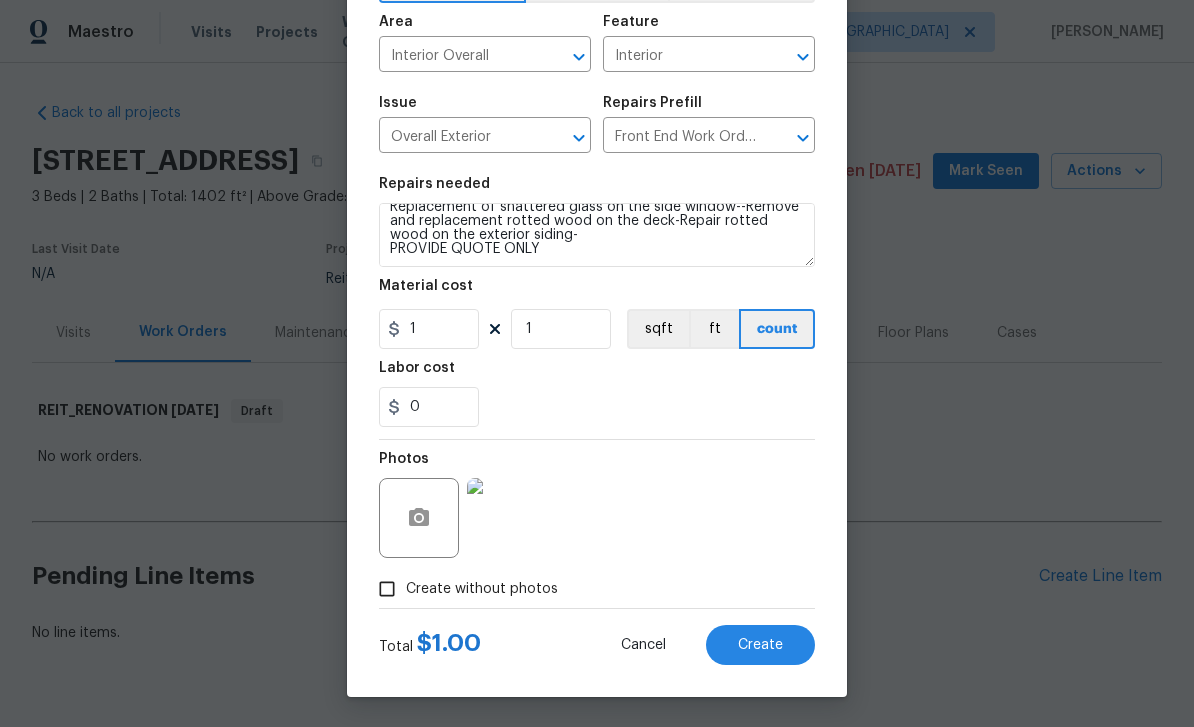 click on "Create" at bounding box center (760, 645) 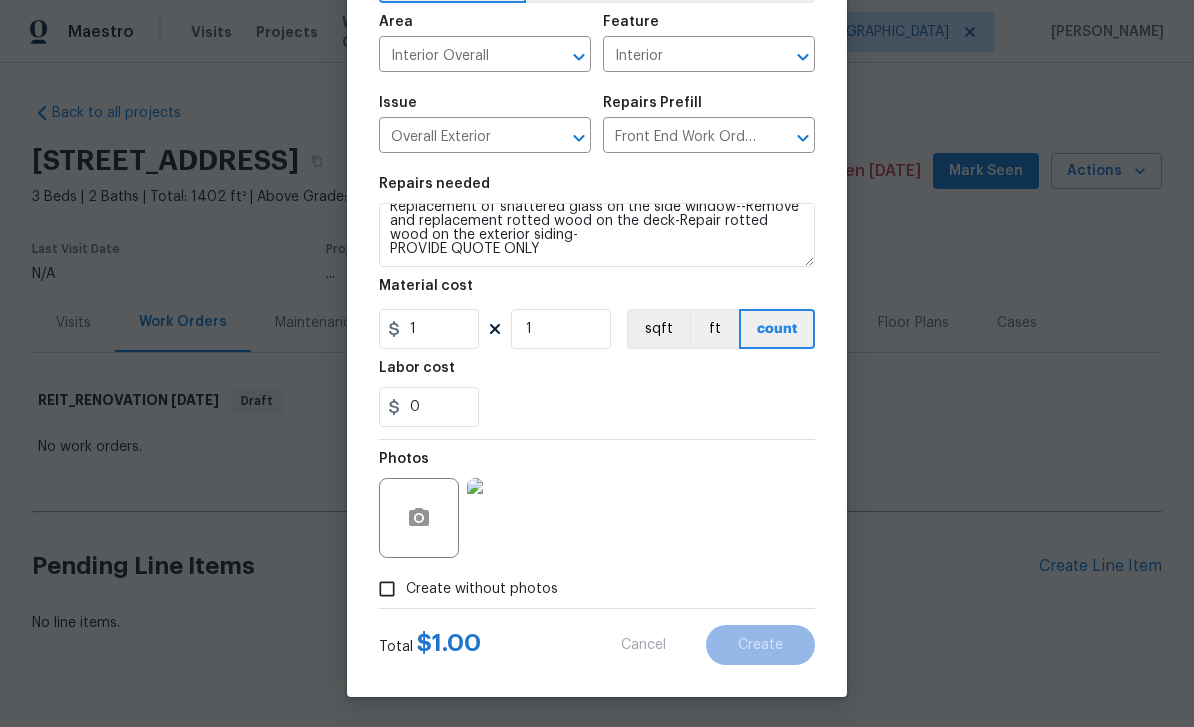 scroll, scrollTop: 41, scrollLeft: 0, axis: vertical 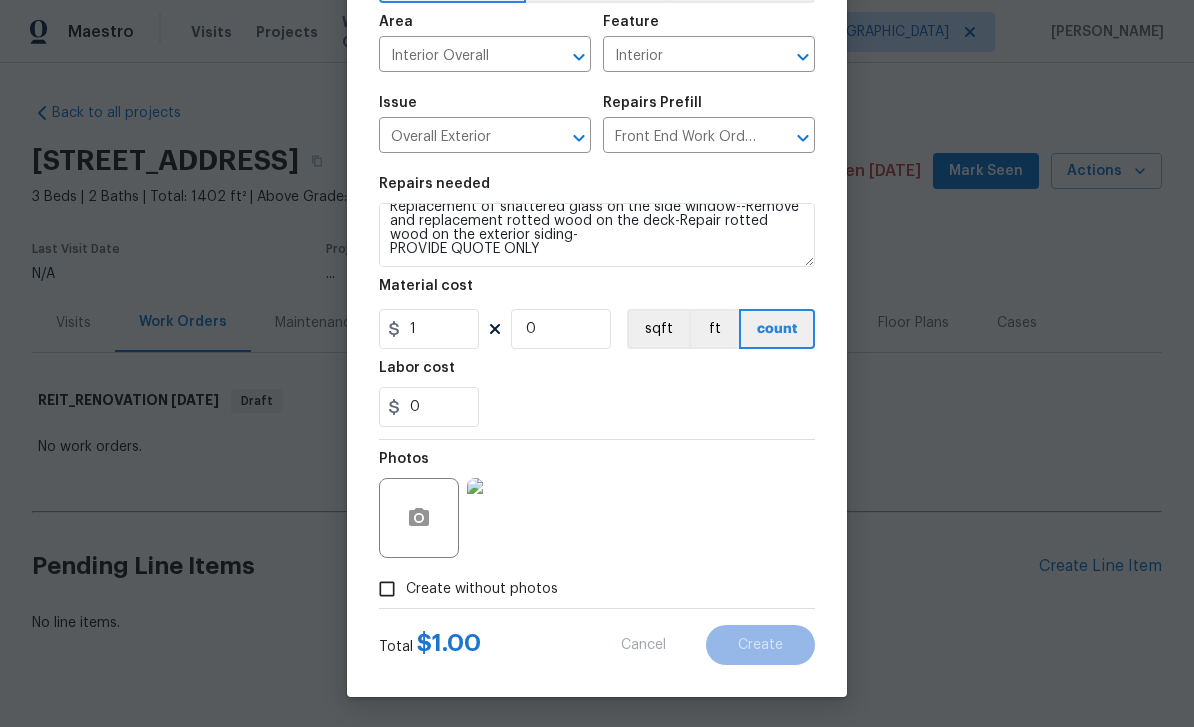 type 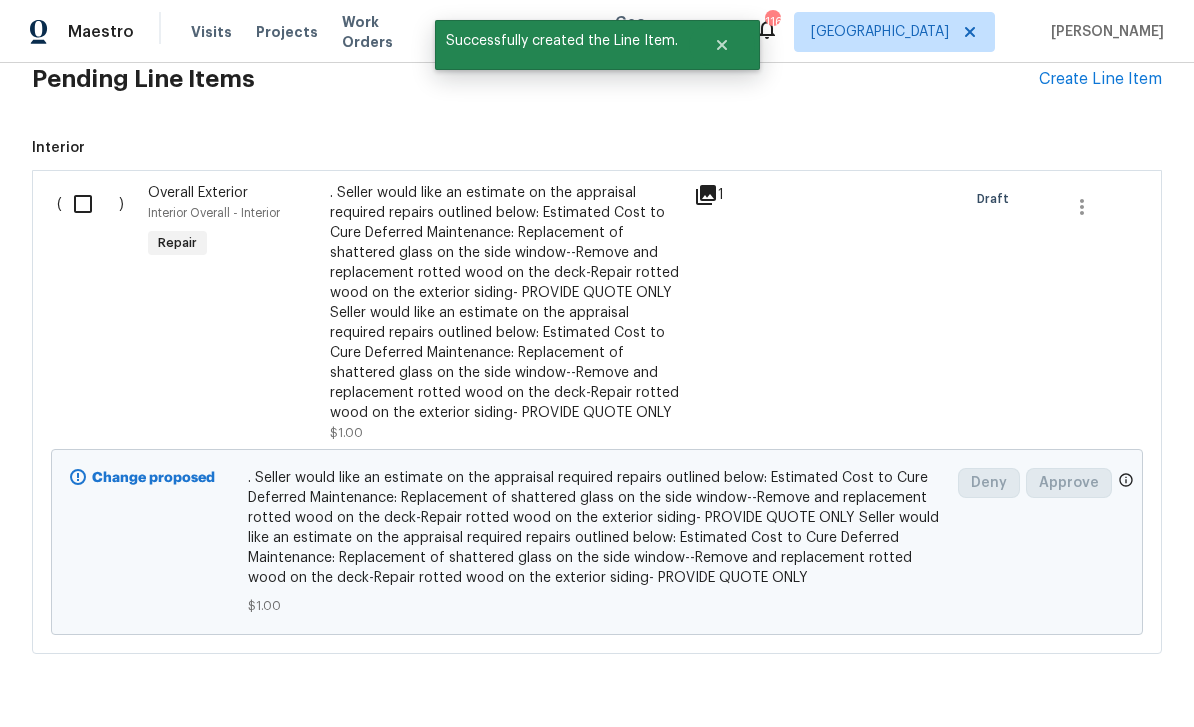 scroll, scrollTop: 496, scrollLeft: 0, axis: vertical 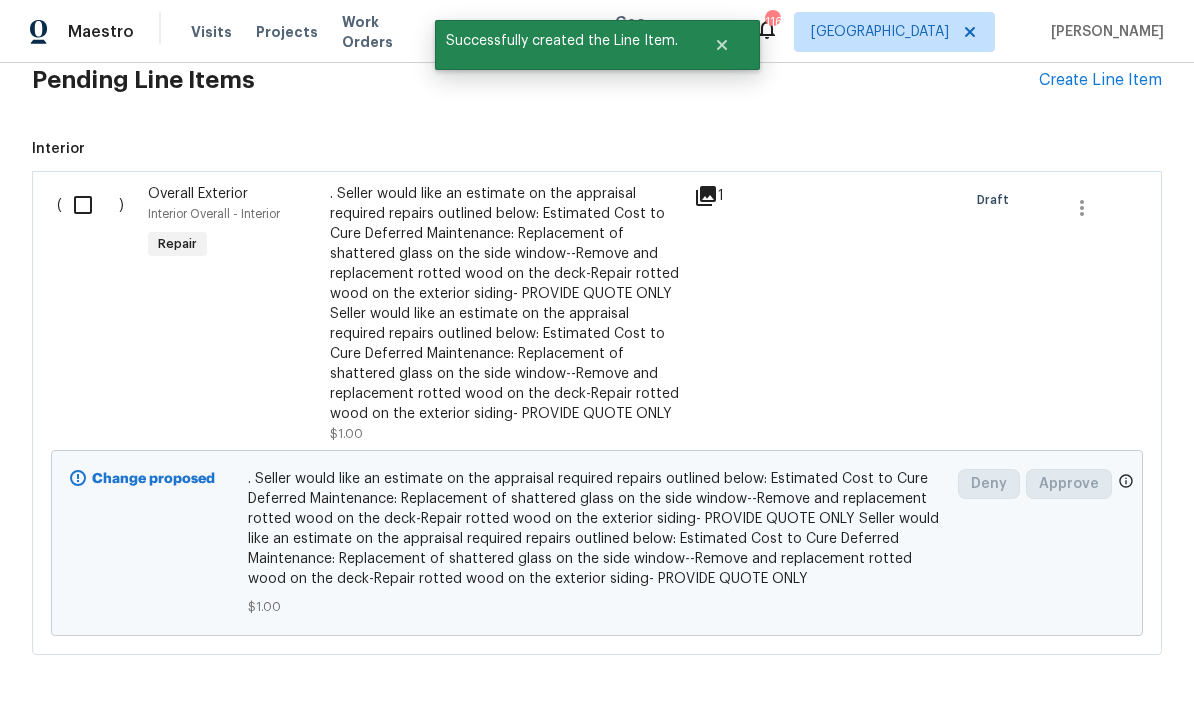 click at bounding box center [90, 205] 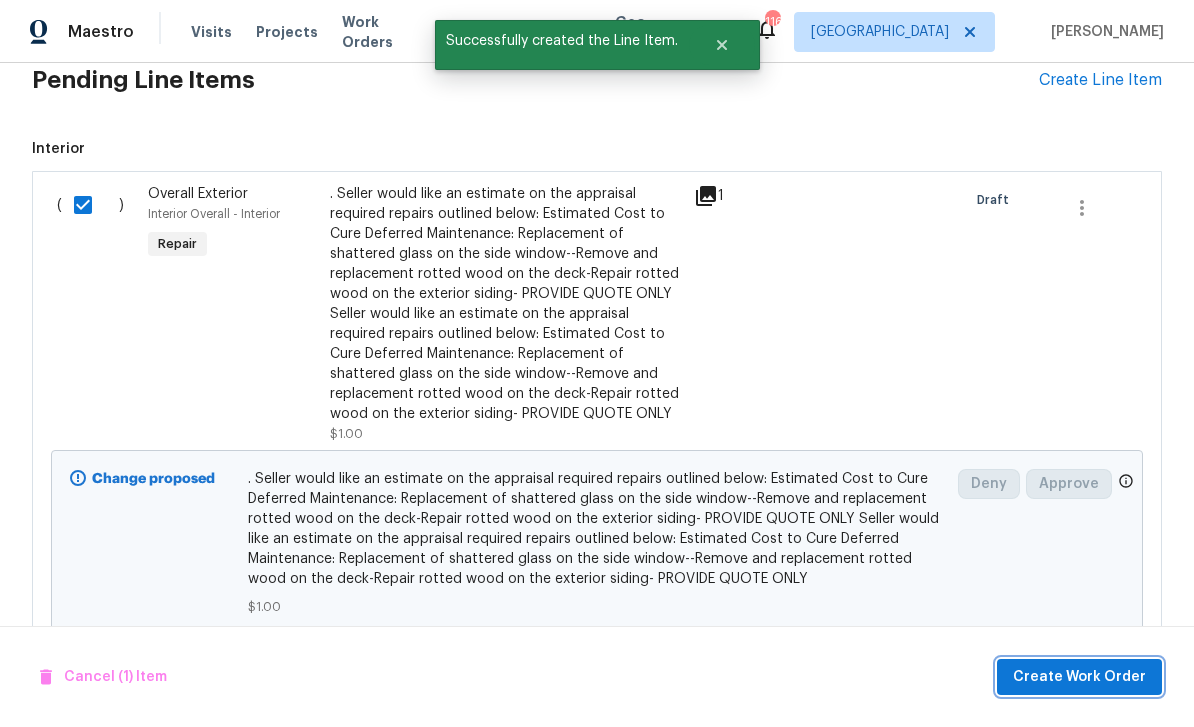 click on "Create Work Order" at bounding box center (1079, 677) 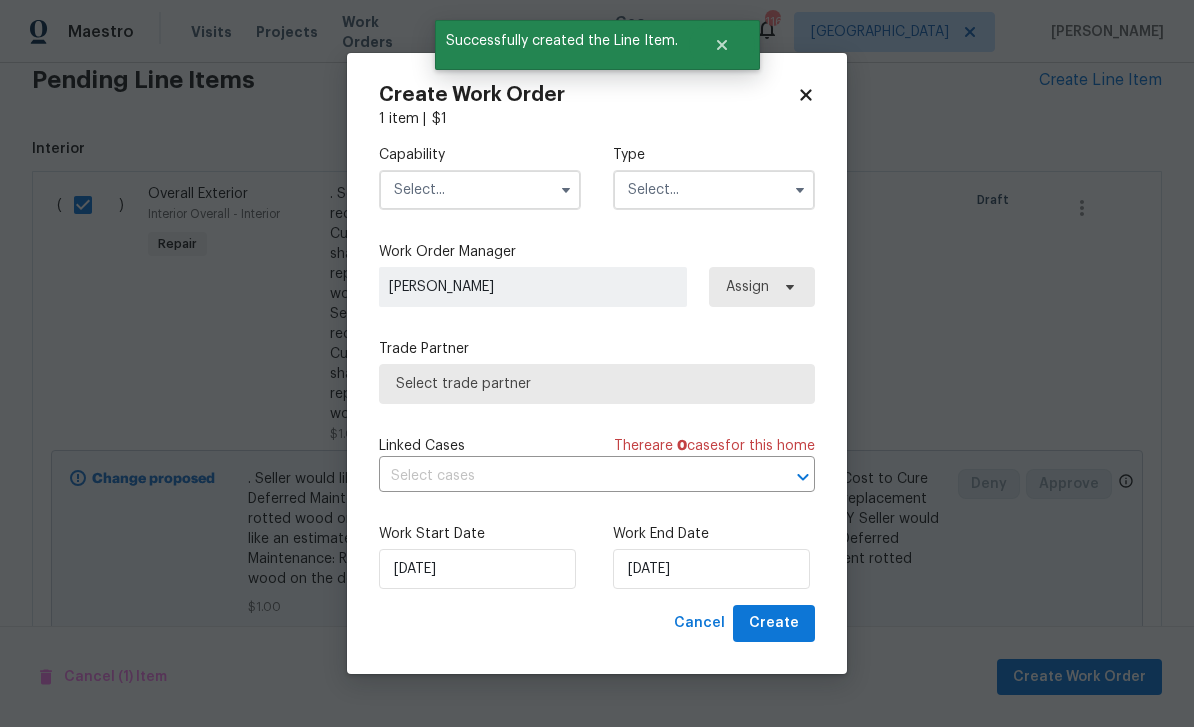 click at bounding box center (480, 190) 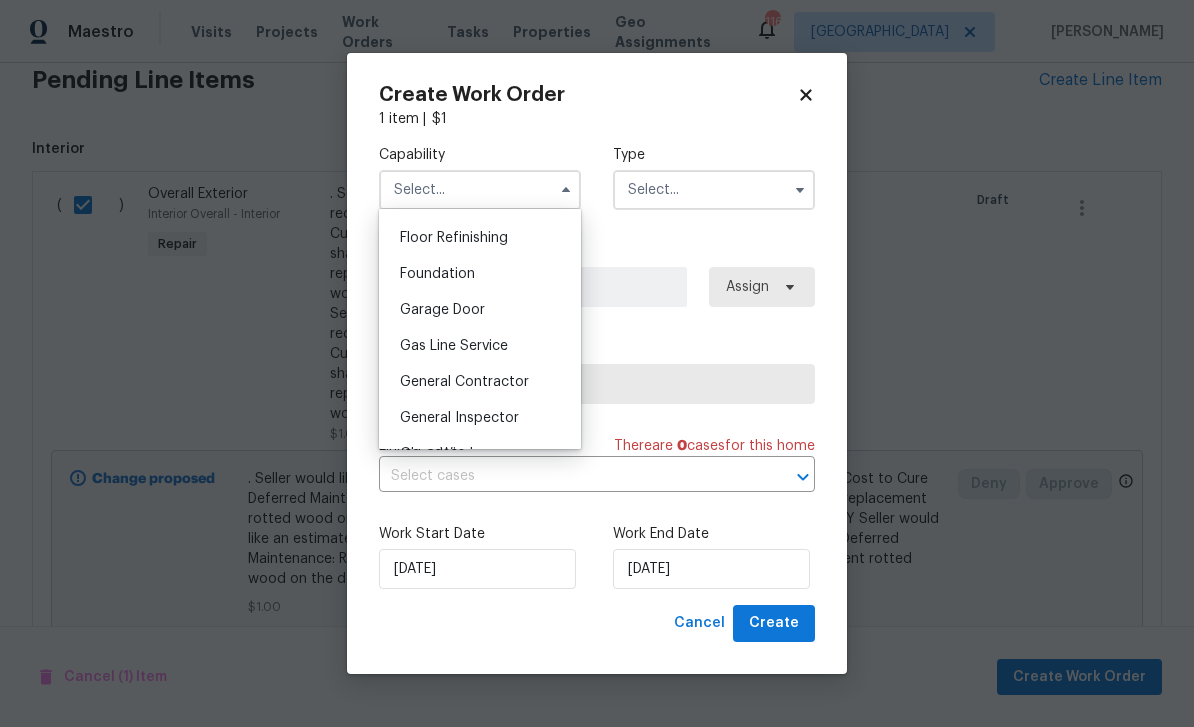 scroll, scrollTop: 814, scrollLeft: 0, axis: vertical 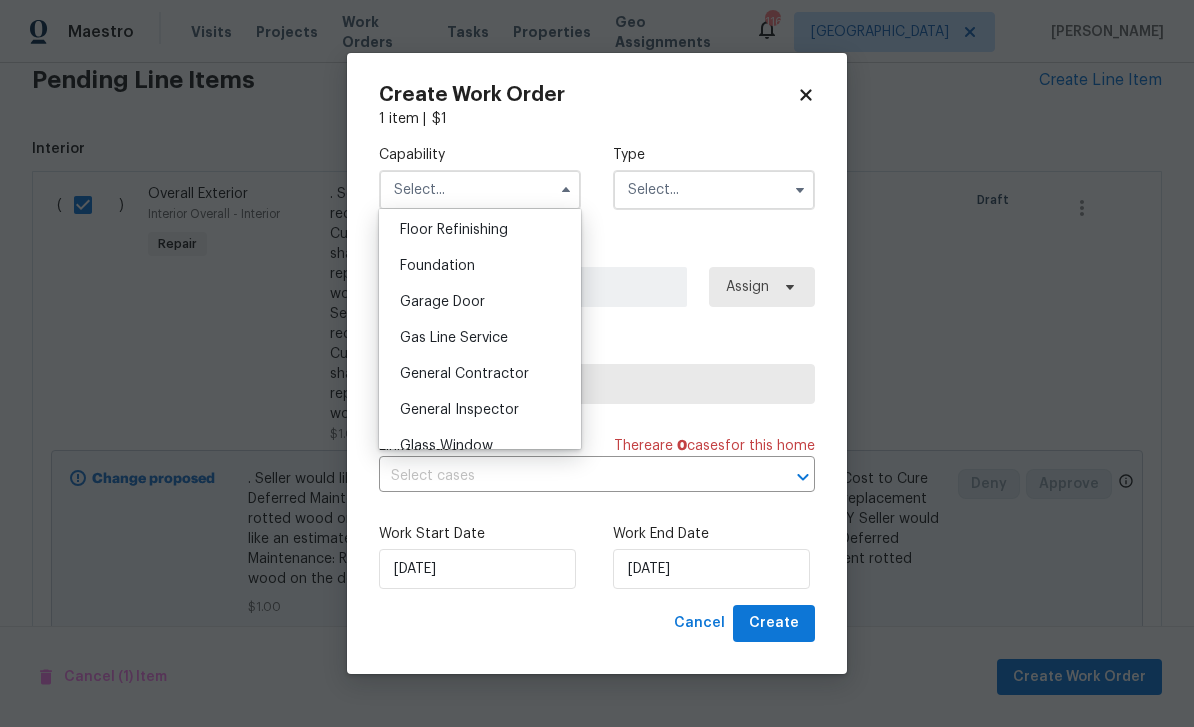 click on "General Contractor" at bounding box center (480, 374) 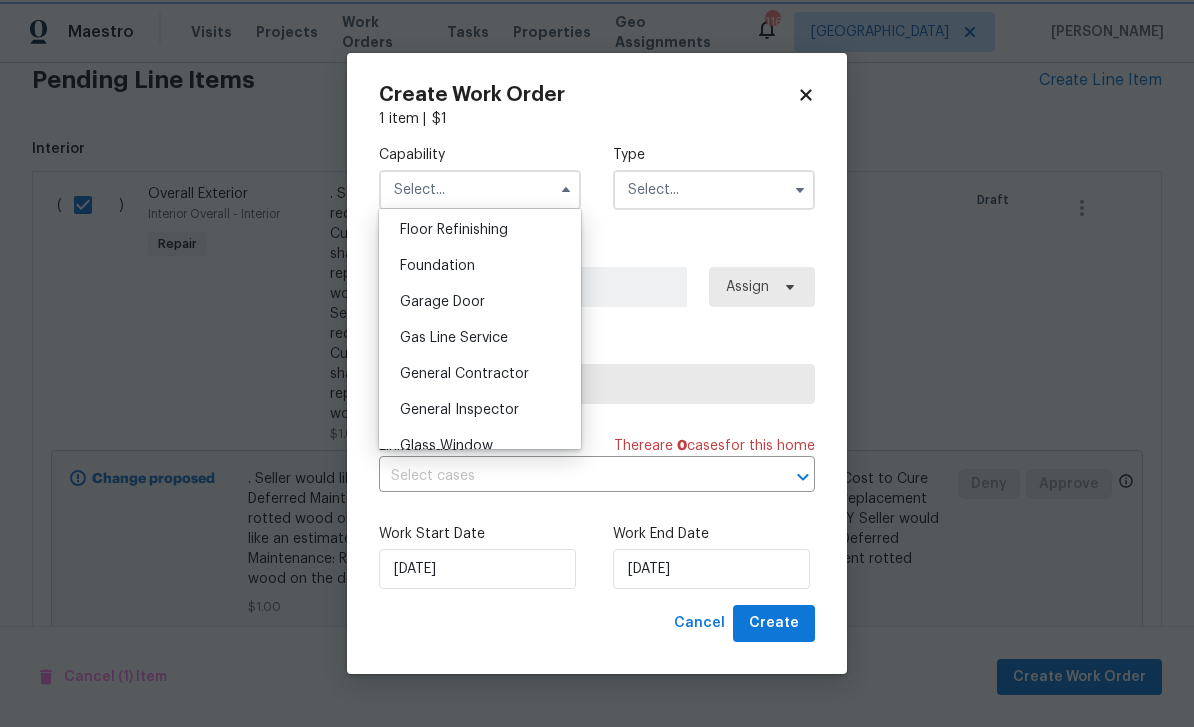 type on "General Contractor" 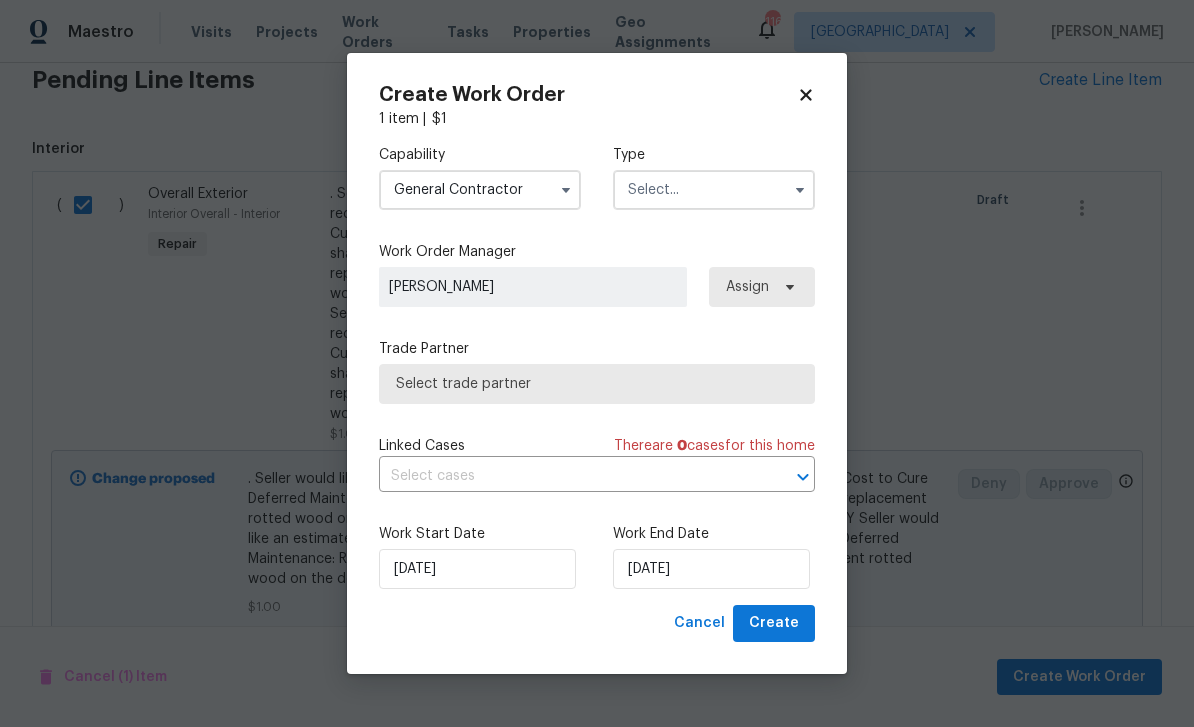 click at bounding box center (714, 190) 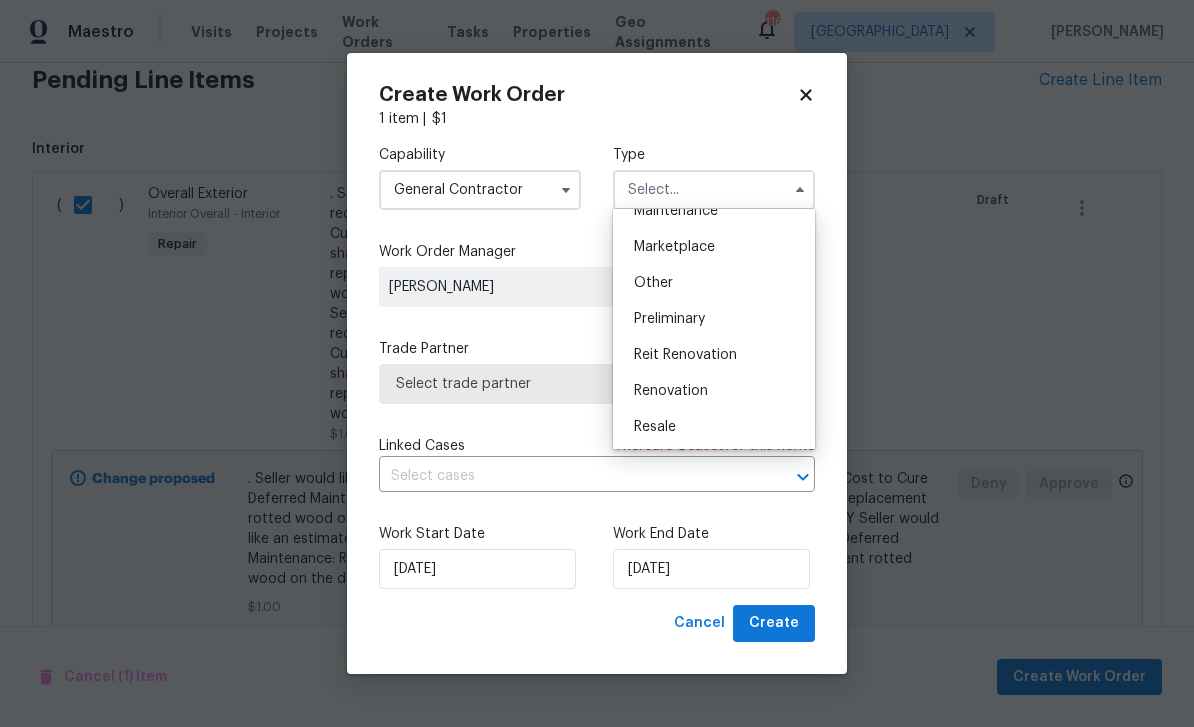 scroll, scrollTop: 406, scrollLeft: 0, axis: vertical 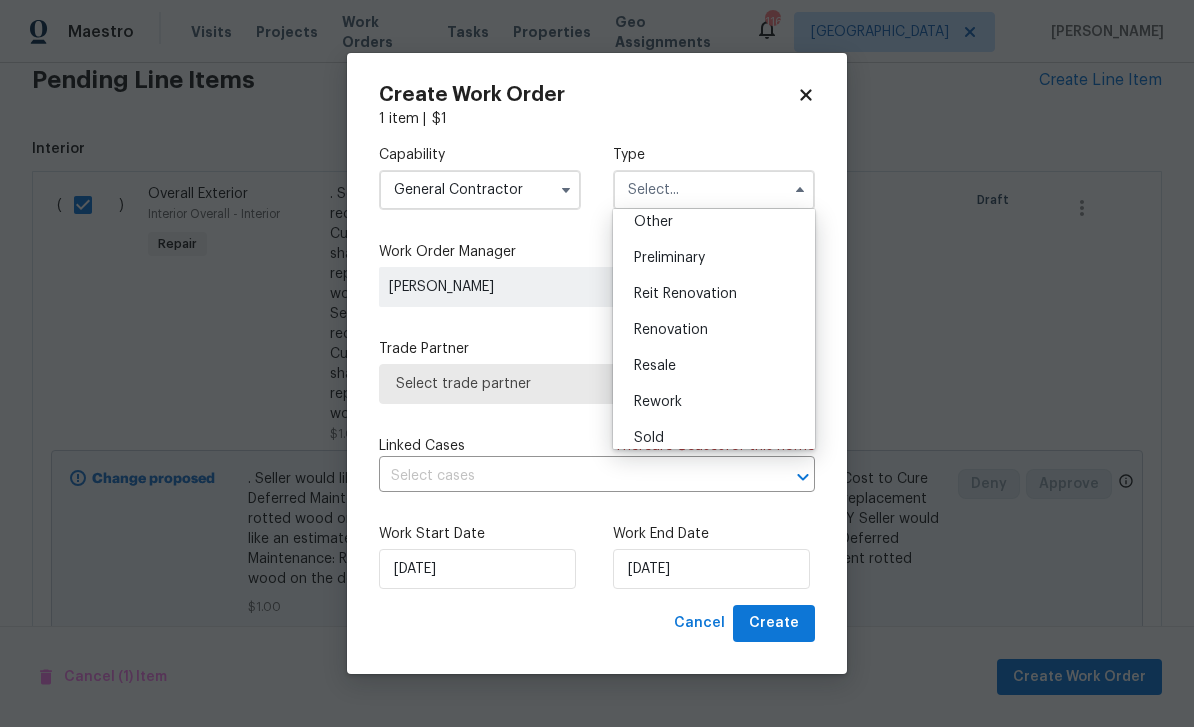 click on "Reit Renovation" at bounding box center [714, 294] 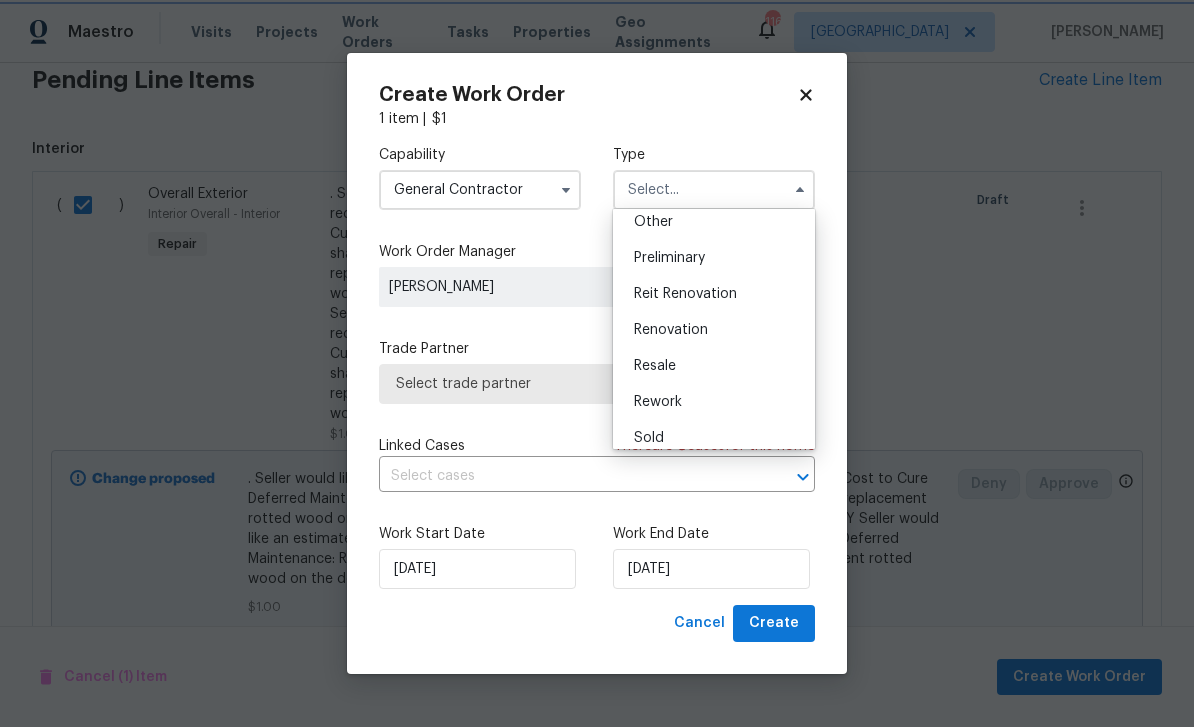 type on "Reit Renovation" 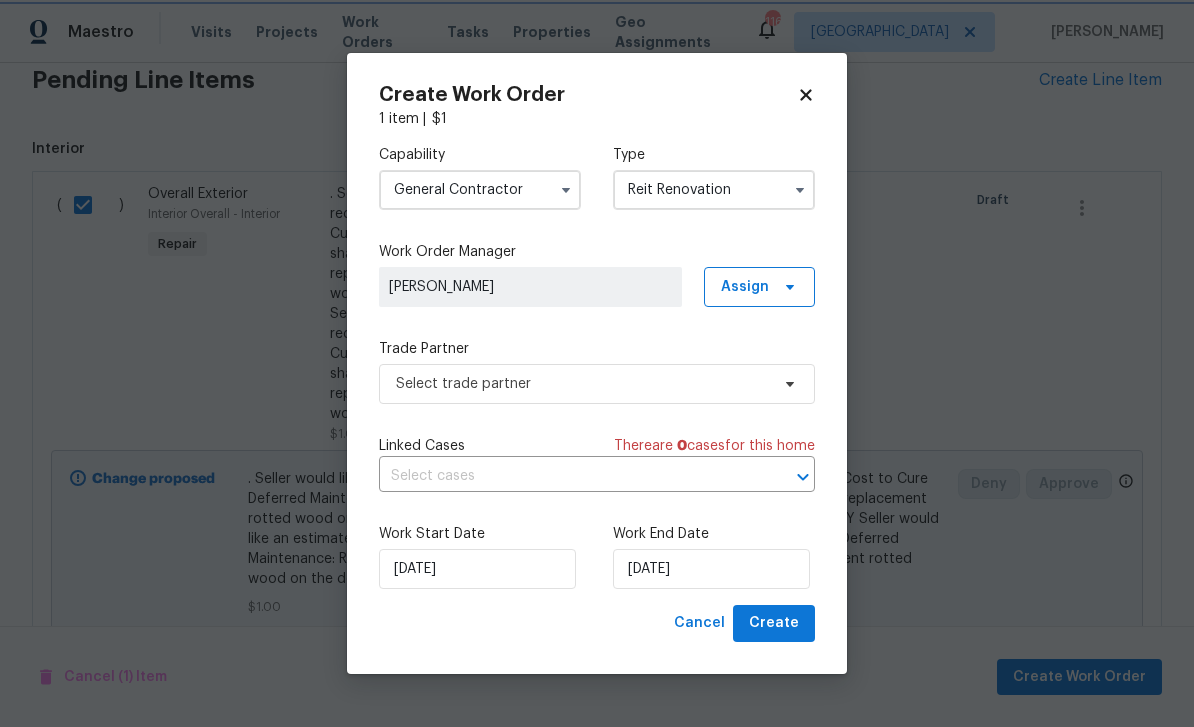 scroll, scrollTop: 0, scrollLeft: 0, axis: both 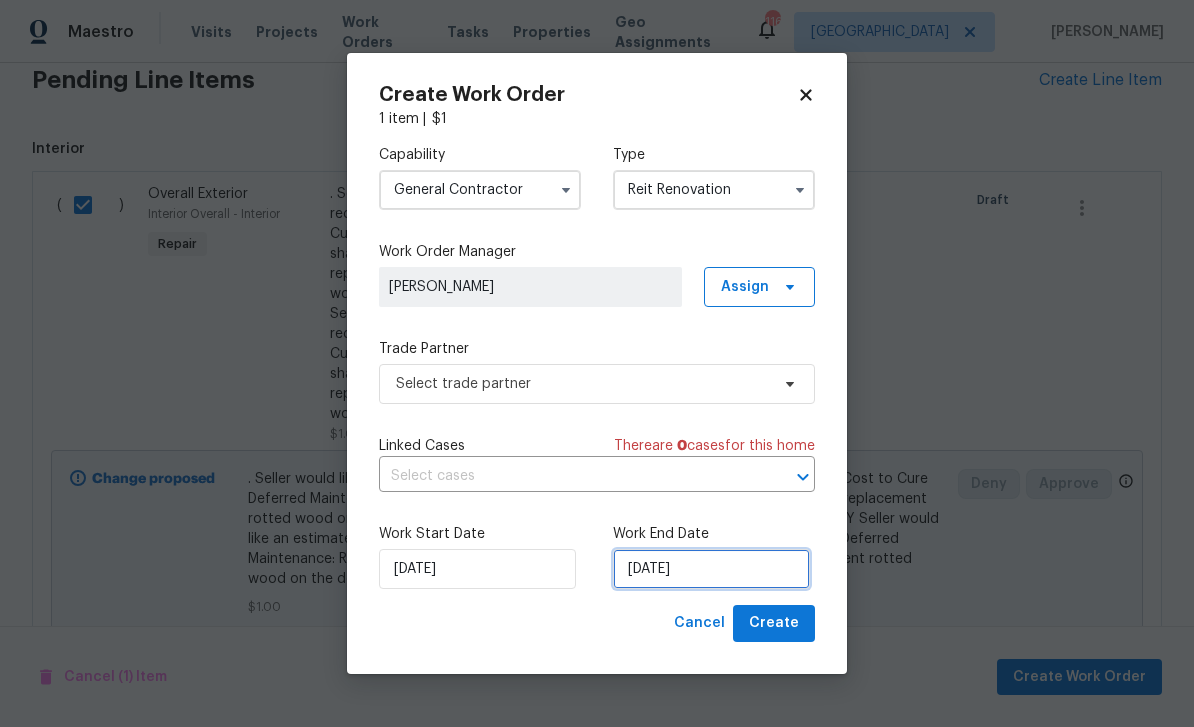 click on "7/10/2025" at bounding box center (711, 569) 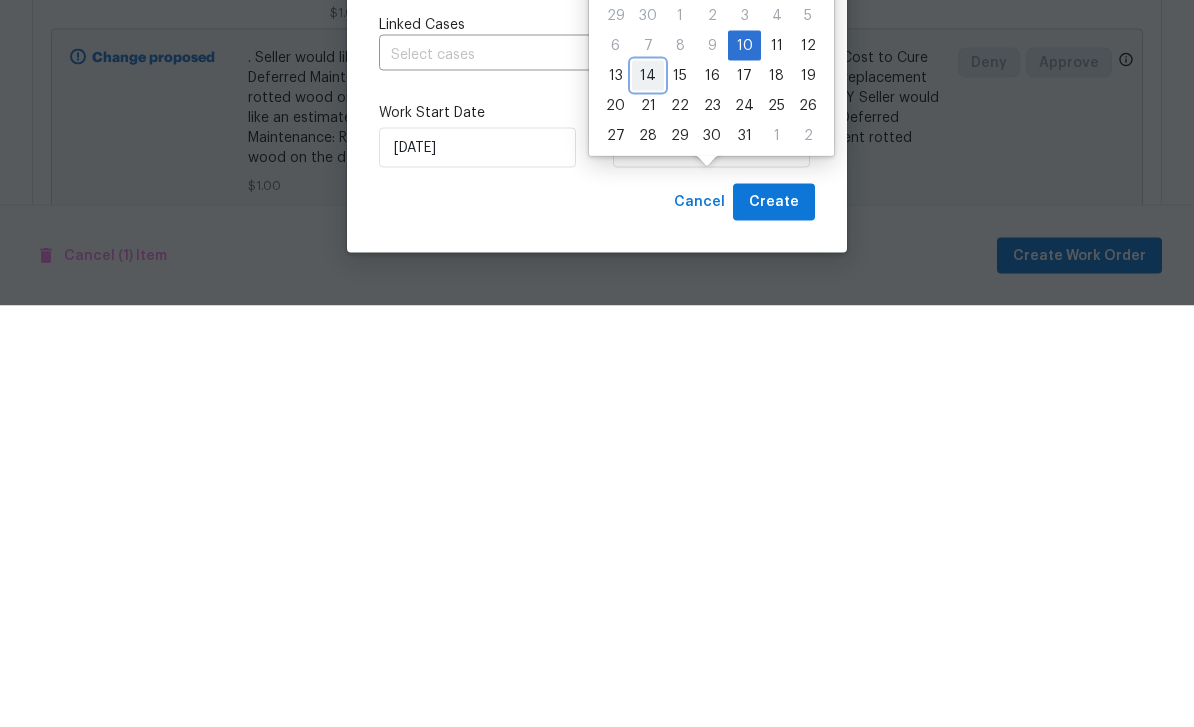 click on "14" at bounding box center [648, 497] 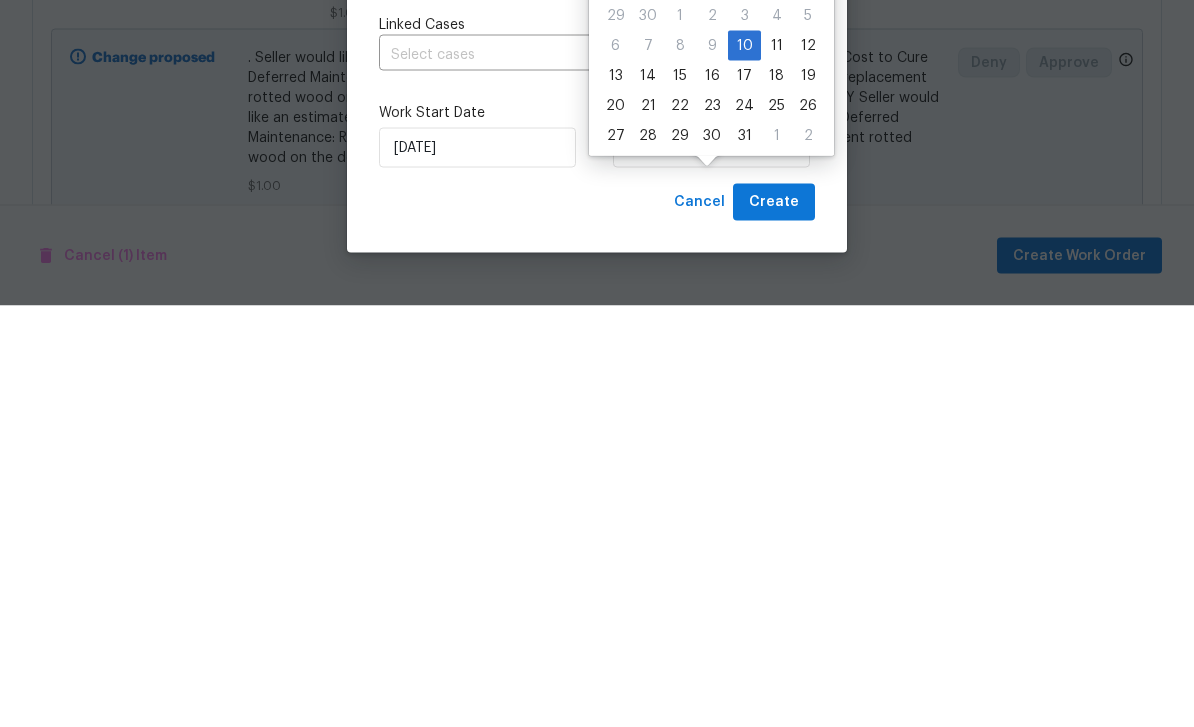 type on "7/14/2025" 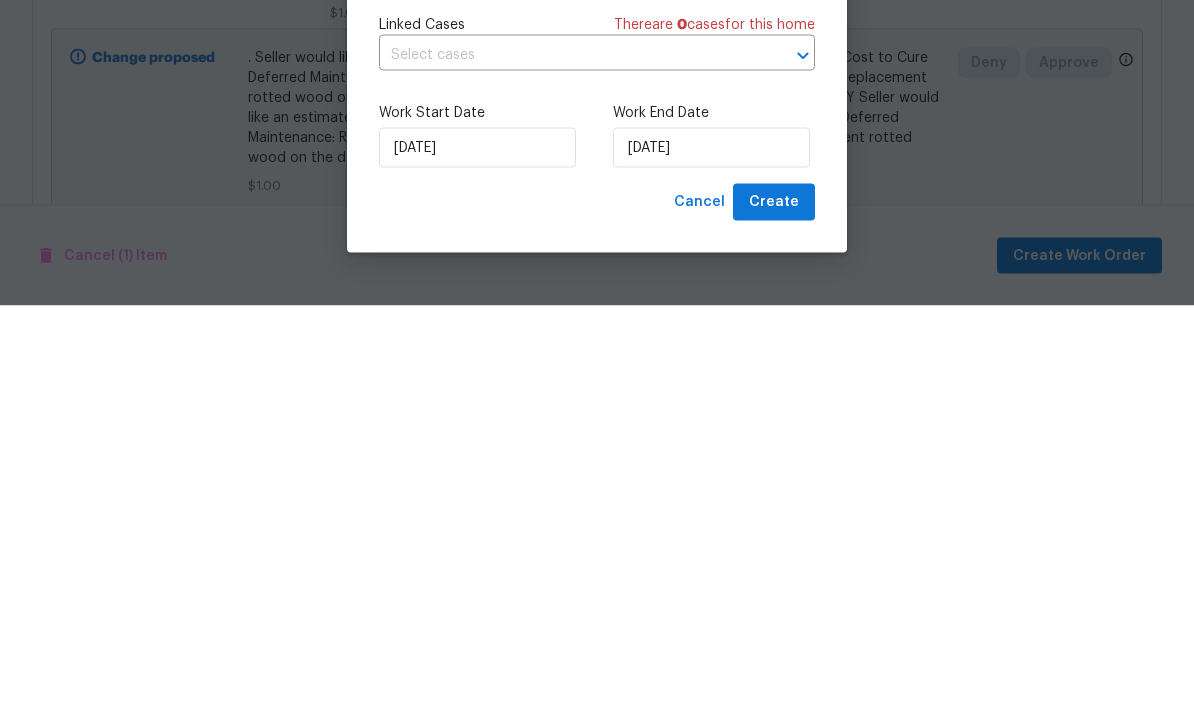 scroll, scrollTop: 64, scrollLeft: 0, axis: vertical 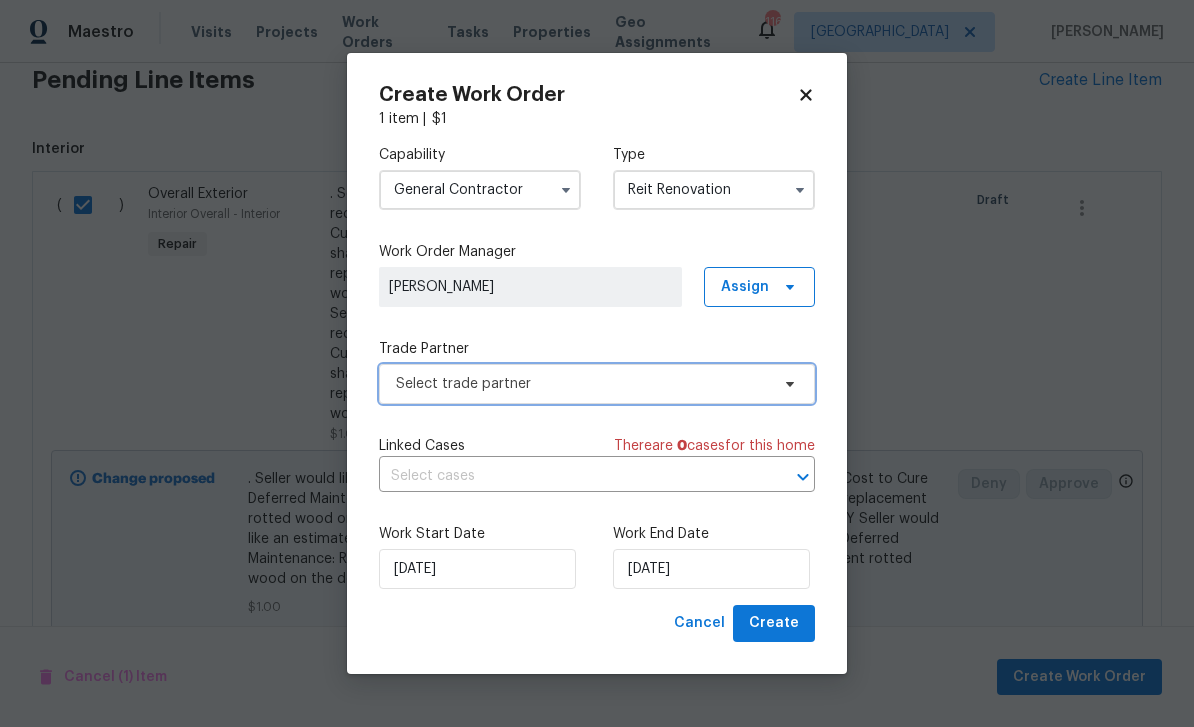 click on "Select trade partner" at bounding box center (582, 384) 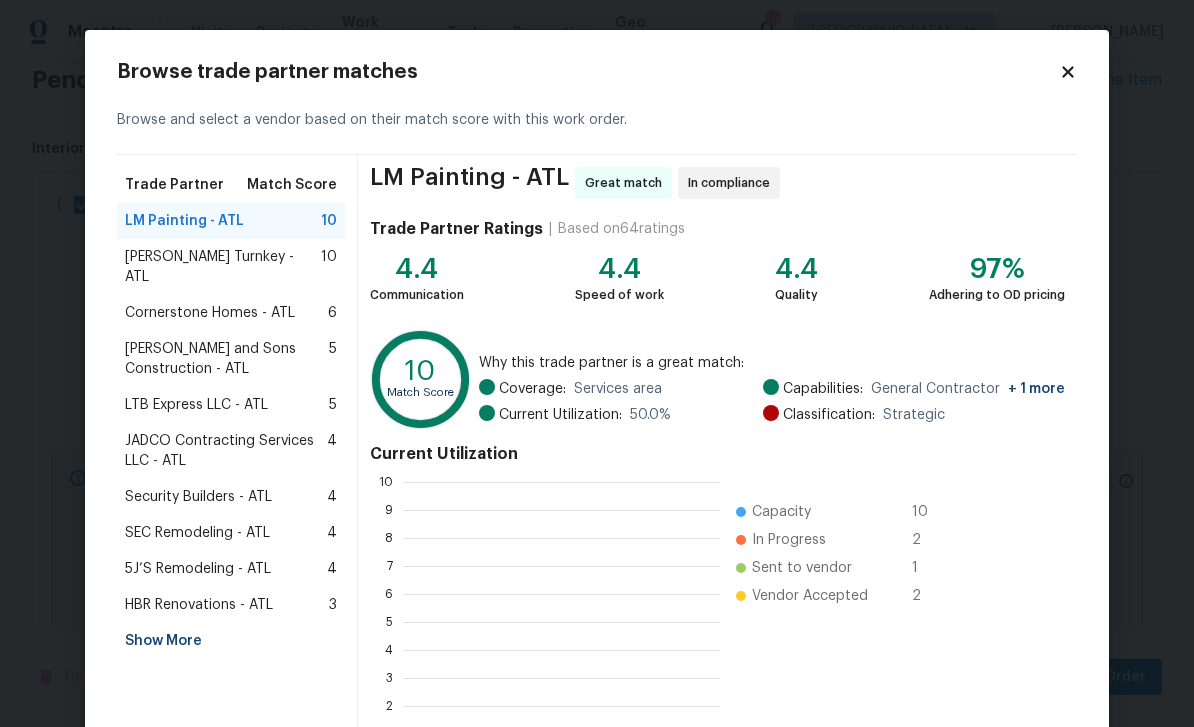 scroll, scrollTop: 2, scrollLeft: 2, axis: both 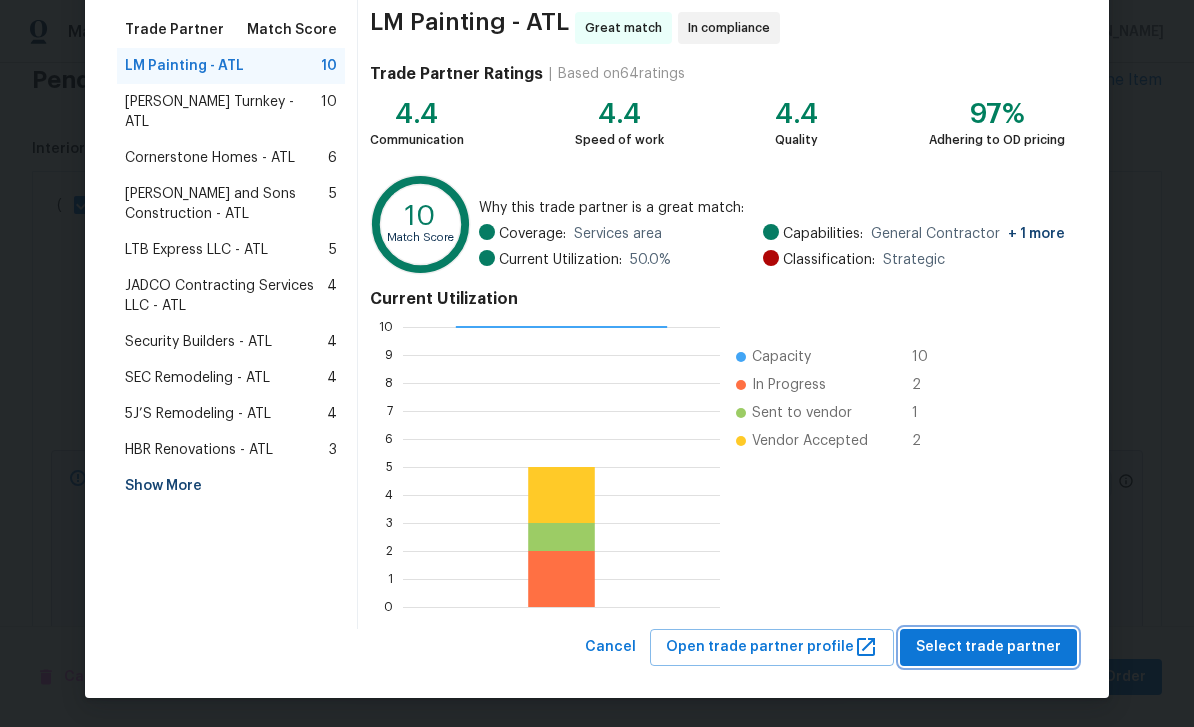 click on "Select trade partner" at bounding box center (988, 647) 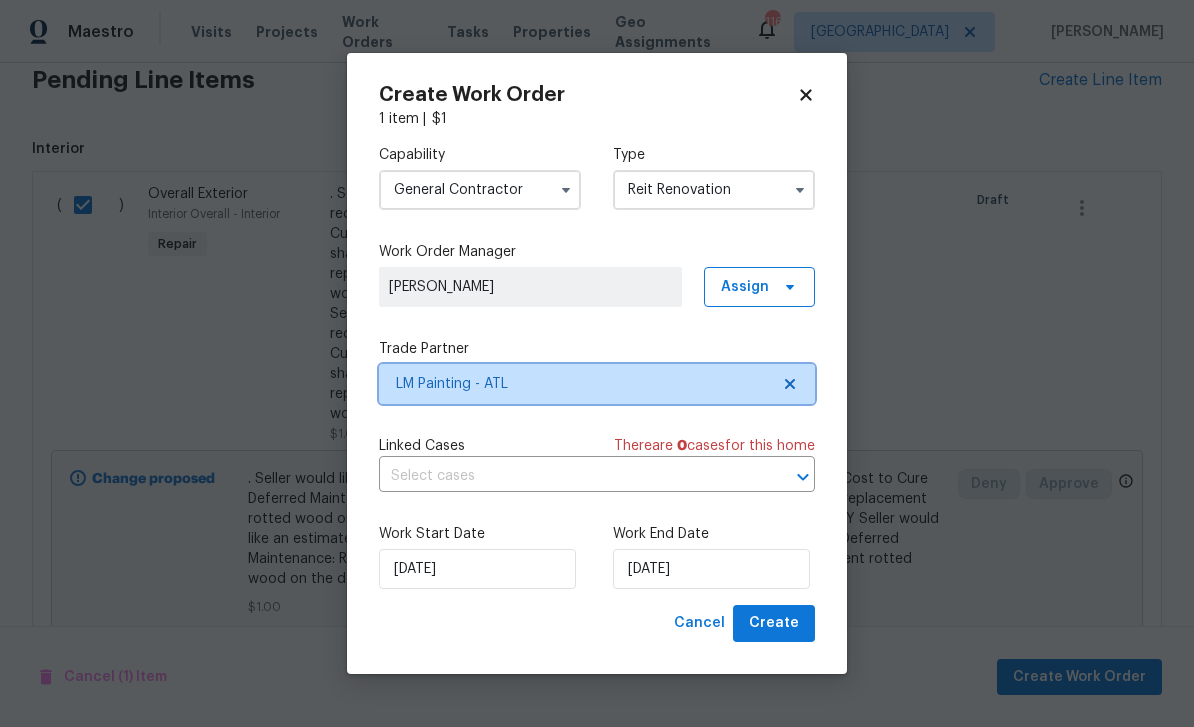 scroll, scrollTop: 0, scrollLeft: 0, axis: both 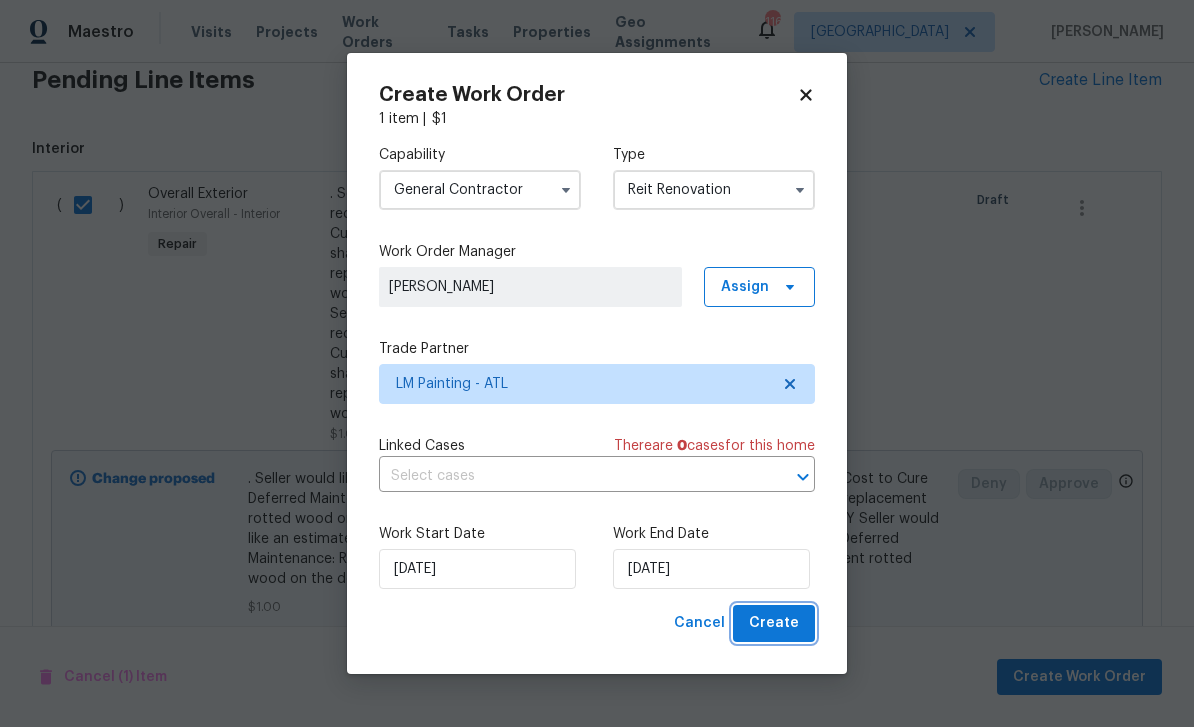 click on "Create" at bounding box center [774, 623] 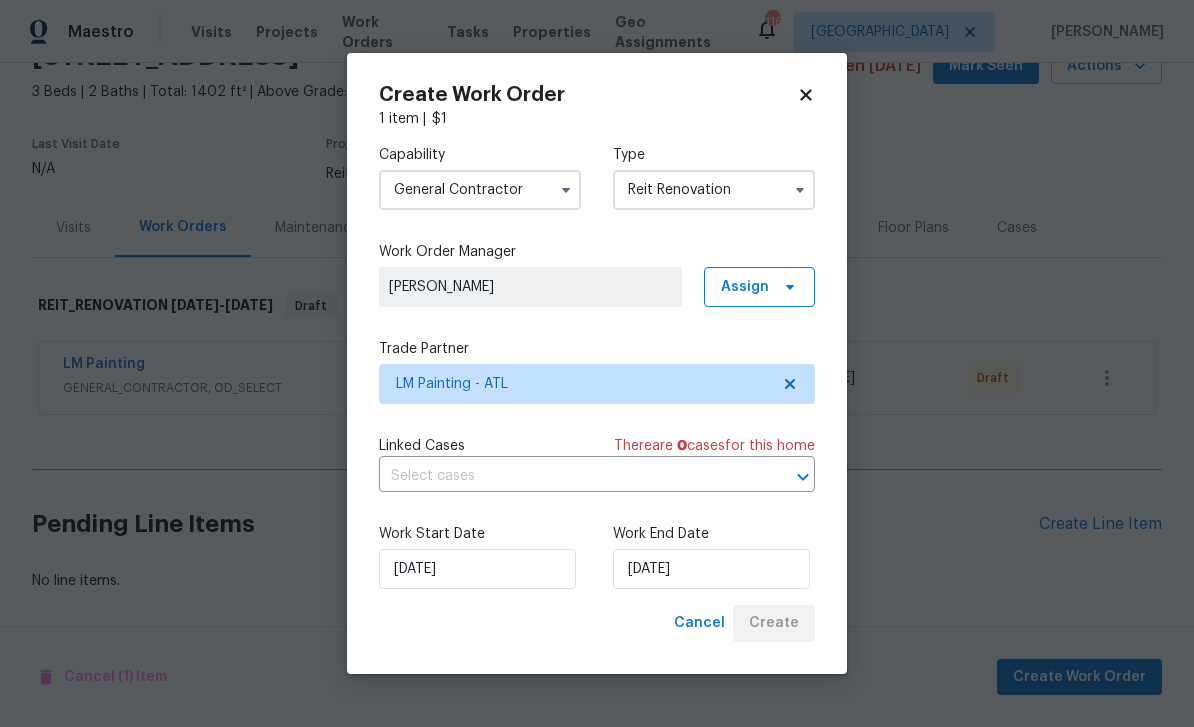 scroll, scrollTop: 40, scrollLeft: 0, axis: vertical 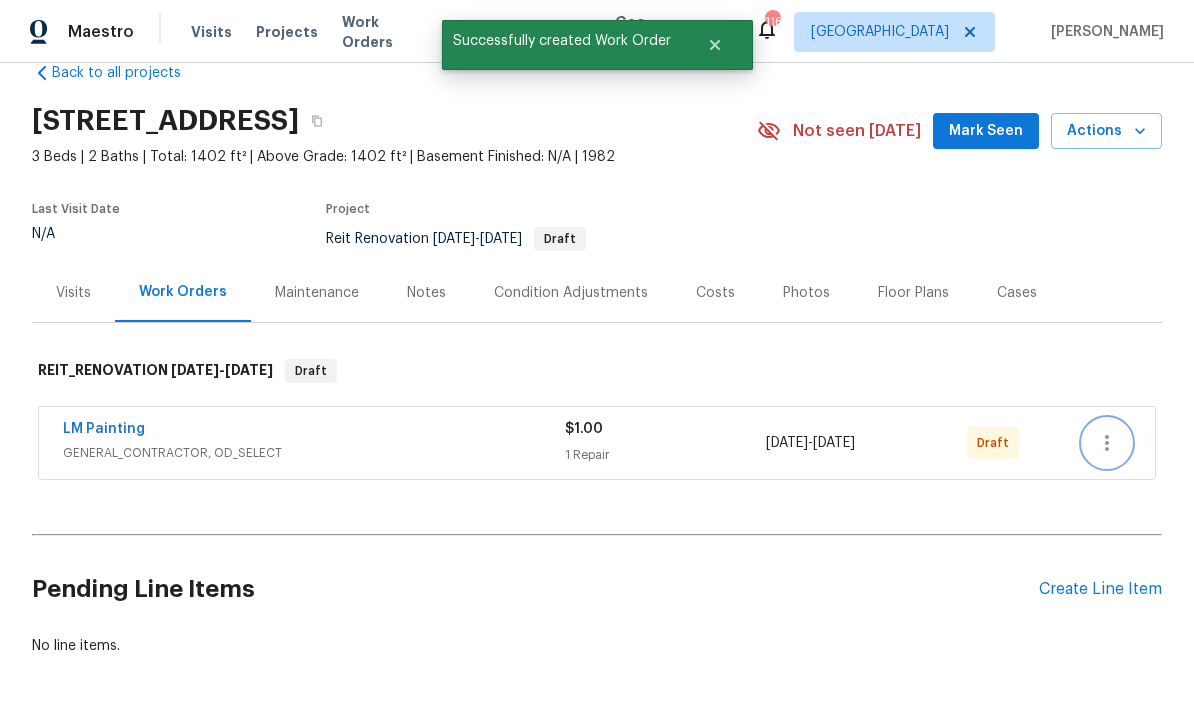 click 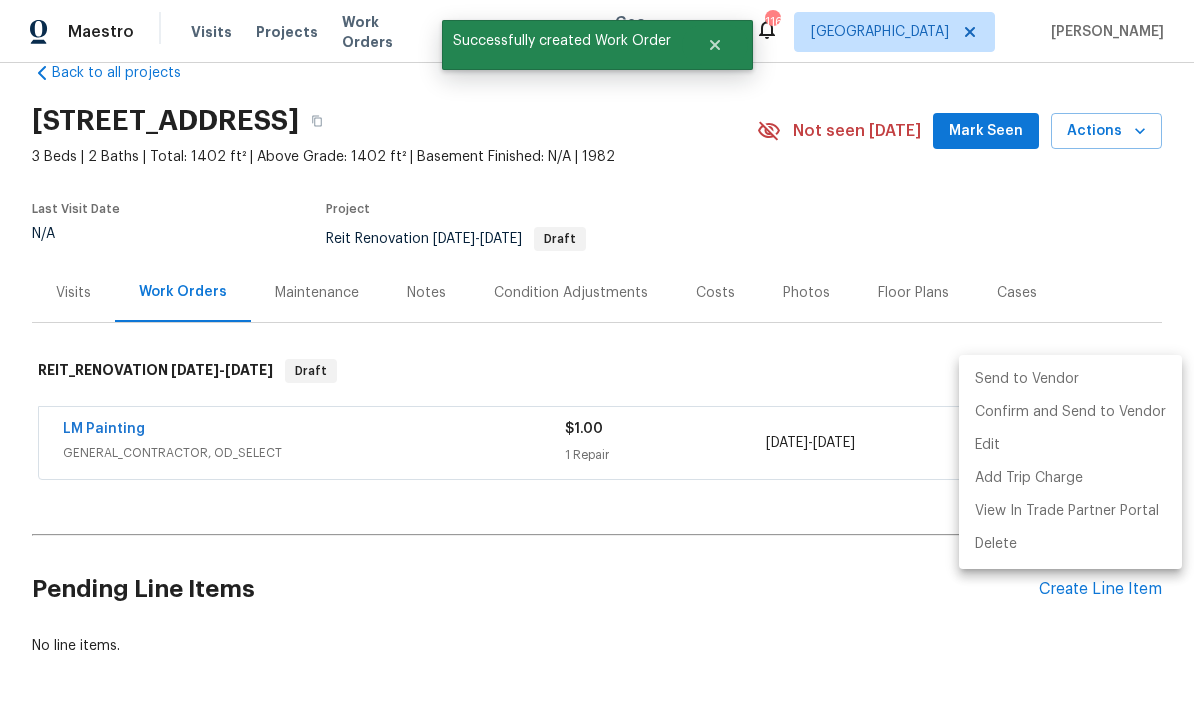 click on "Send to Vendor" at bounding box center [1070, 379] 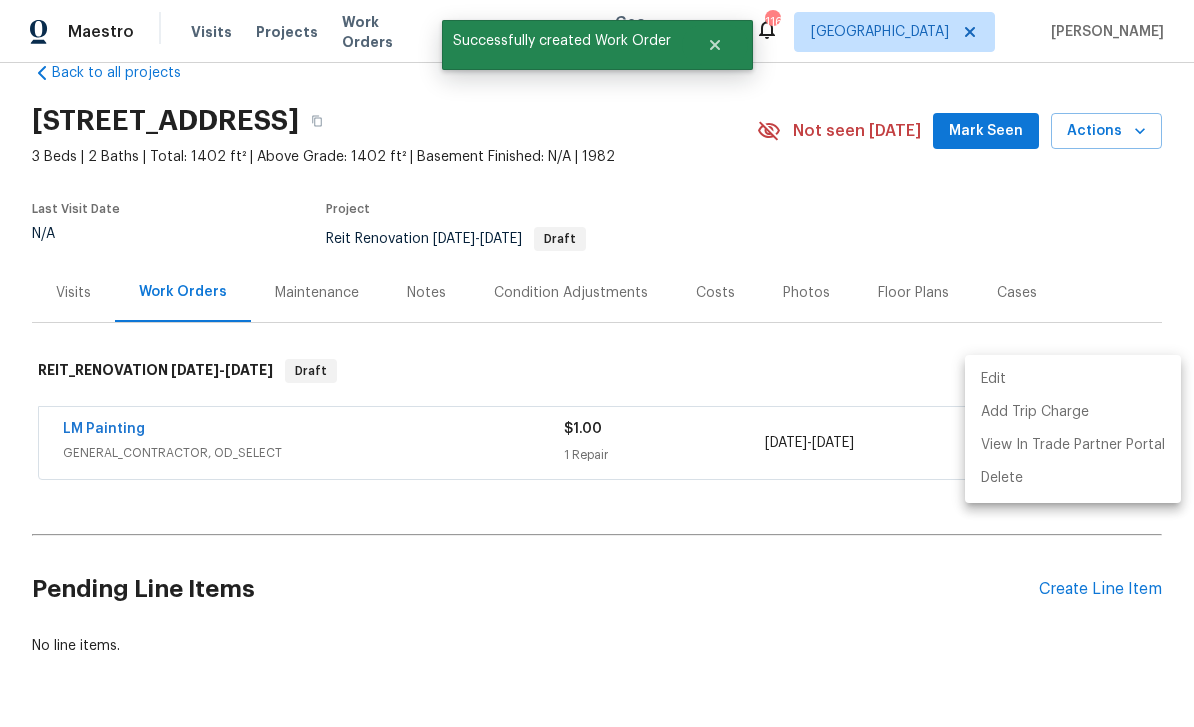 click at bounding box center [597, 363] 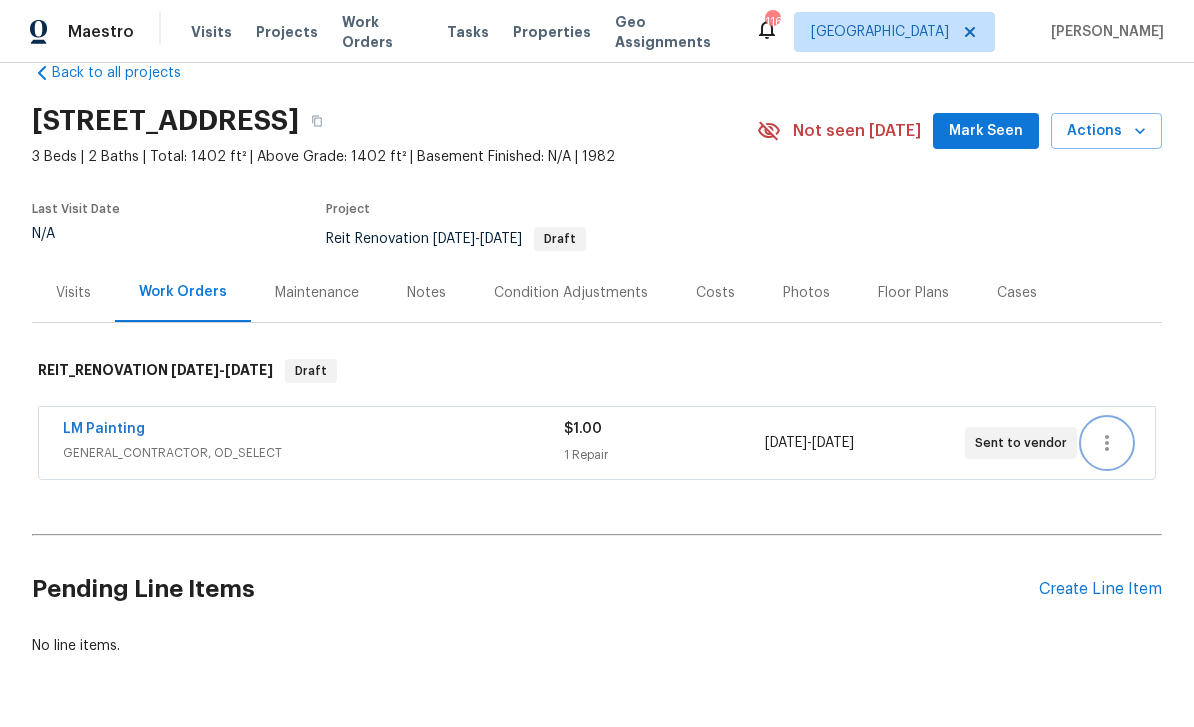 scroll, scrollTop: 0, scrollLeft: 0, axis: both 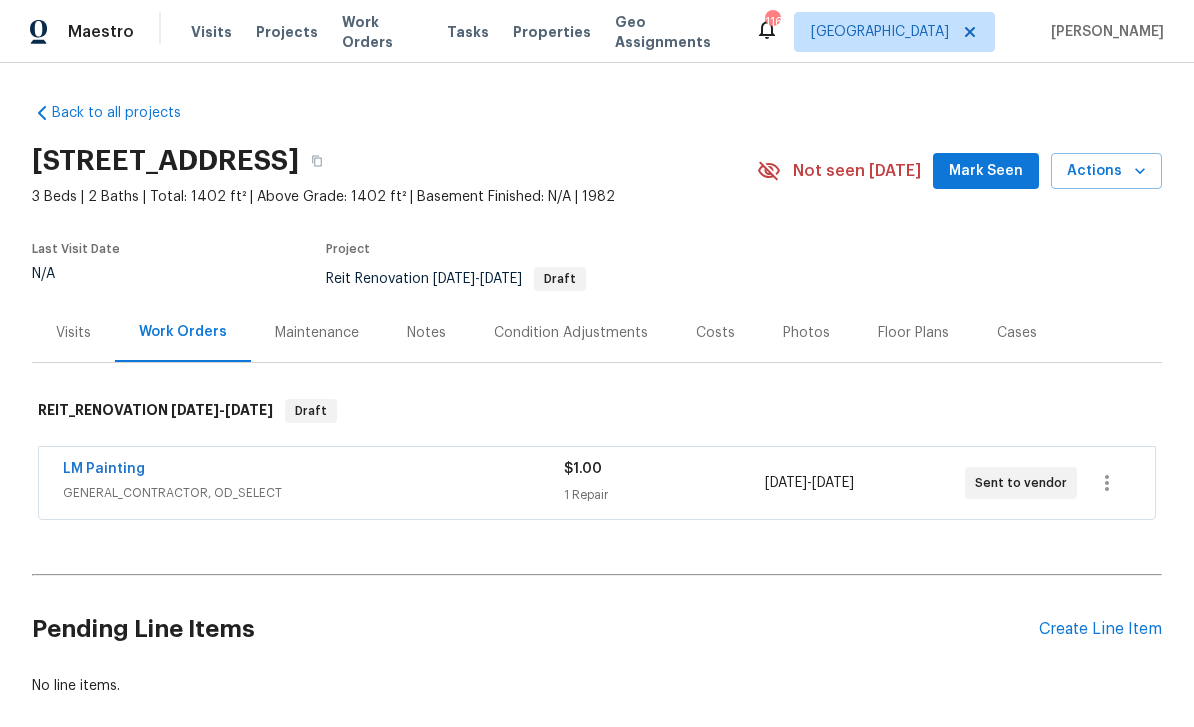 click on "Last Visit Date N/A Project Reit Renovation   7/10/2025  -  7/14/2025 Draft" at bounding box center [371, 267] 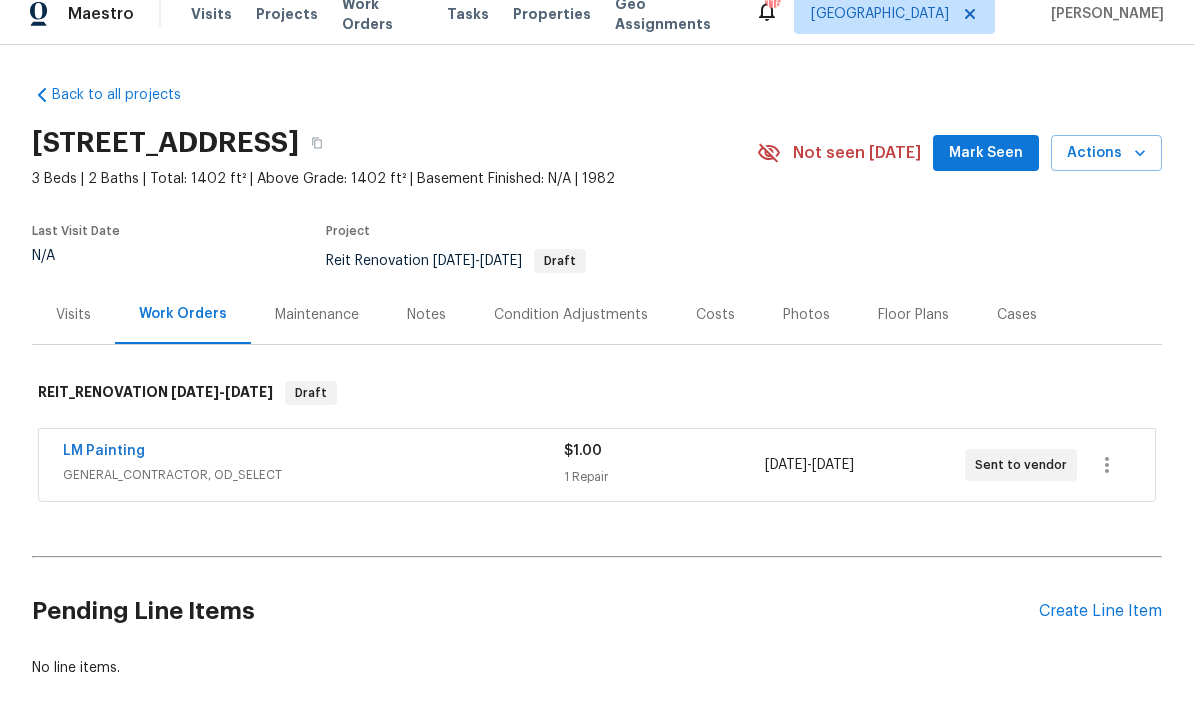 scroll, scrollTop: 0, scrollLeft: 0, axis: both 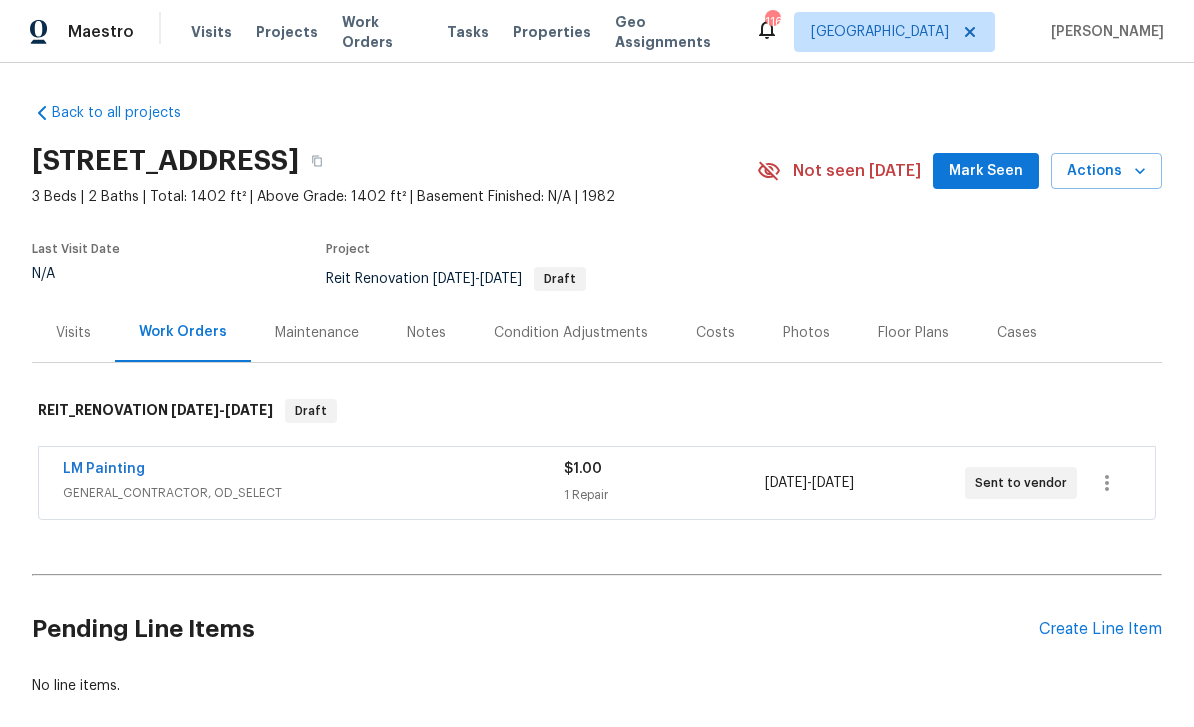 click on "Last Visit Date N/A Project Reit Renovation   7/10/2025  -  7/14/2025 Draft" at bounding box center (371, 267) 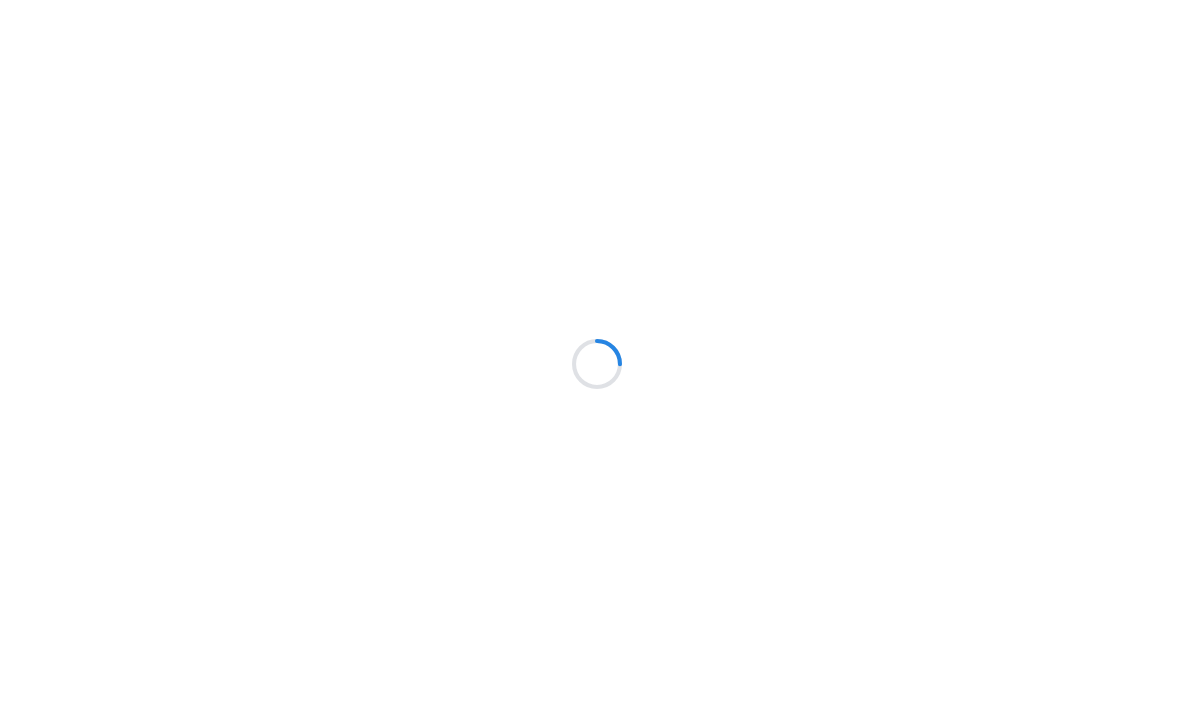 scroll, scrollTop: 0, scrollLeft: 0, axis: both 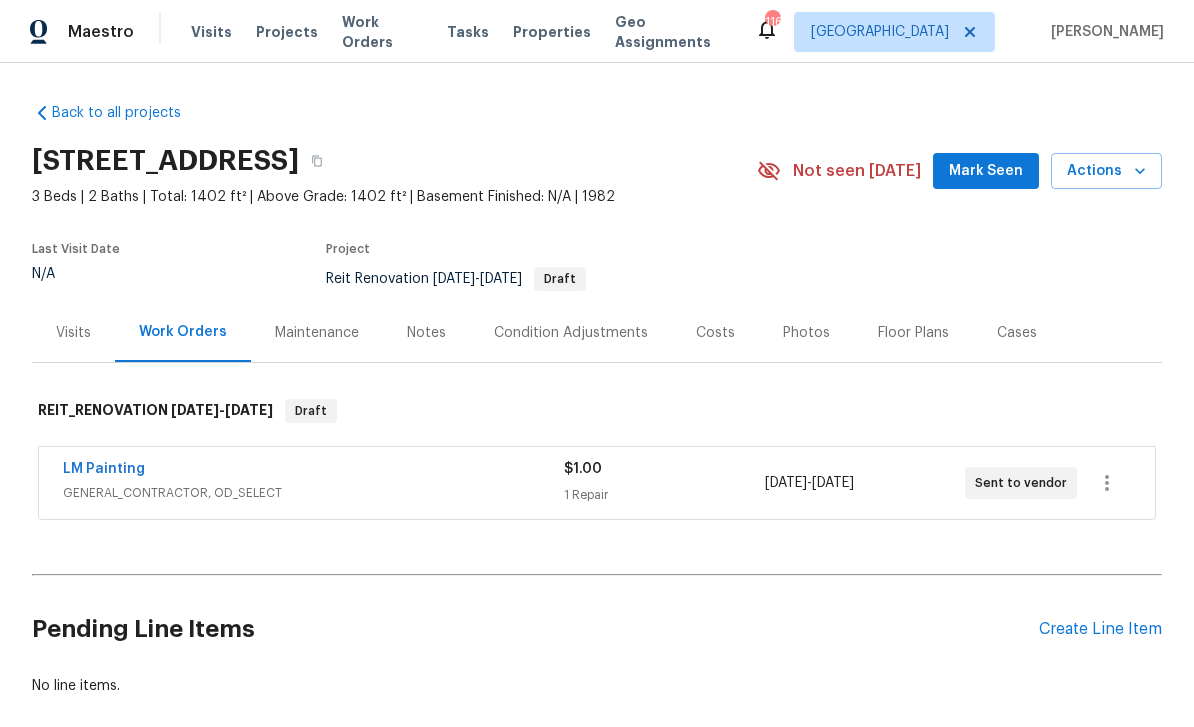 click on "Notes" at bounding box center (426, 333) 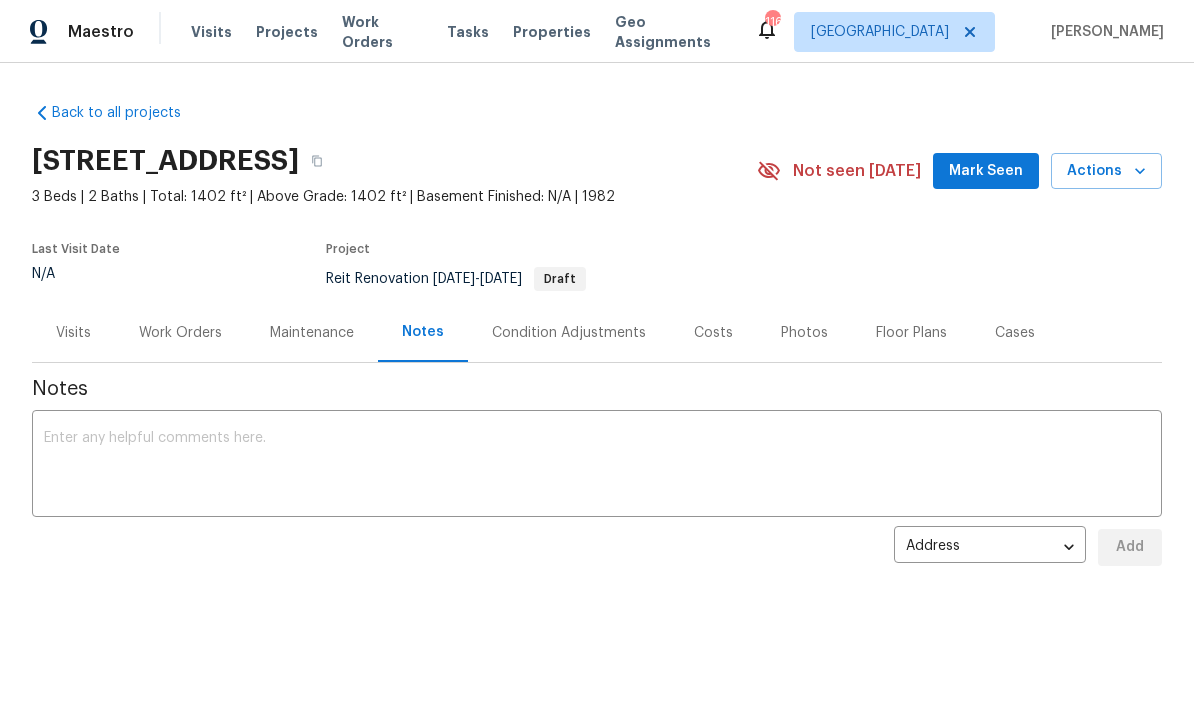 click at bounding box center (597, 466) 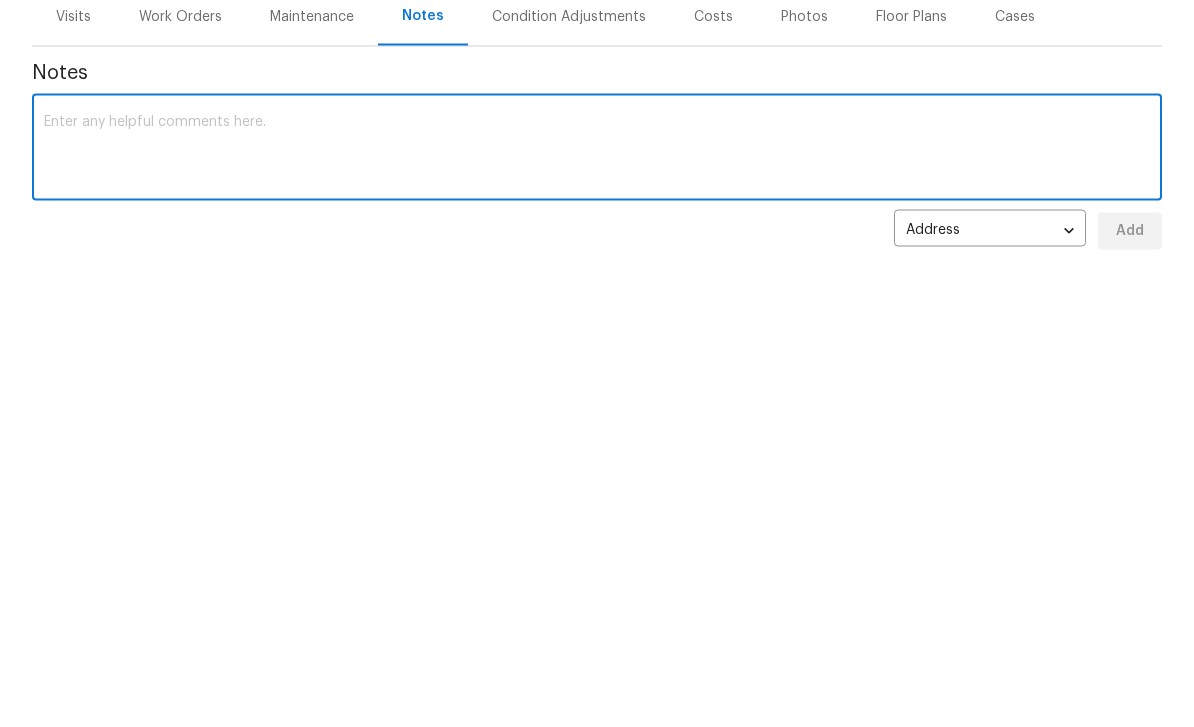 paste on "[URL][DOMAIN_NAME]" 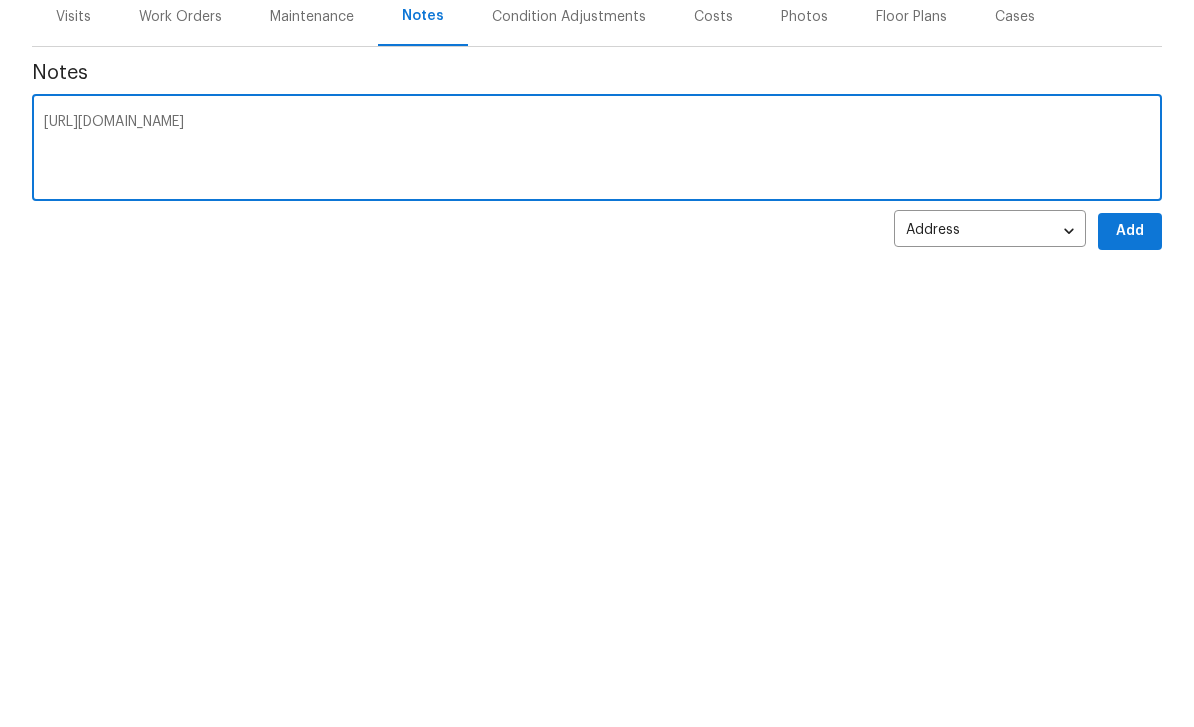 click on "[URL][DOMAIN_NAME]" at bounding box center [597, 466] 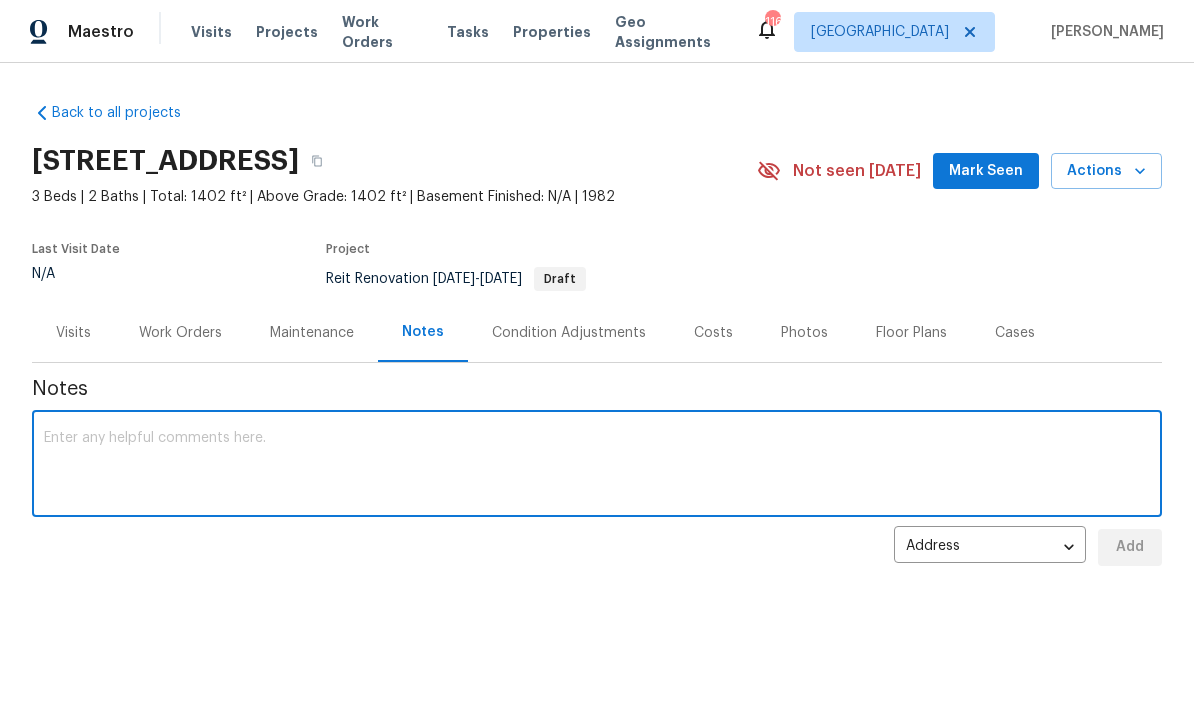 click on "Work Orders" at bounding box center (180, 333) 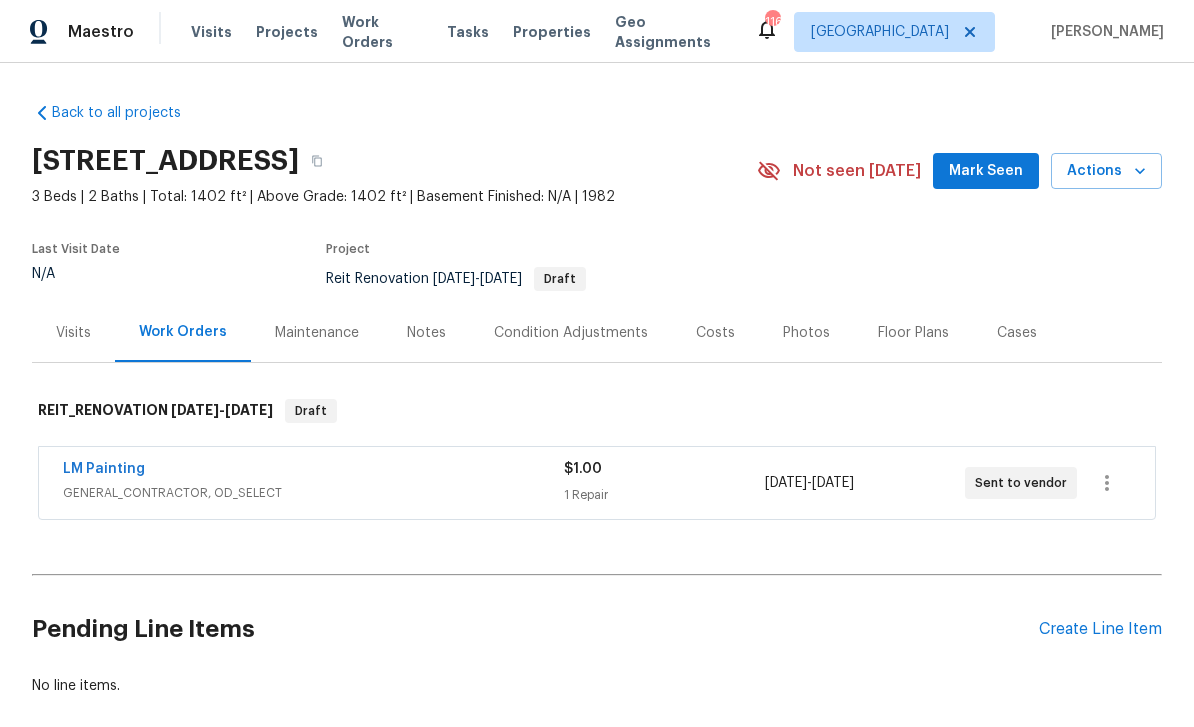 click on "LM Painting" at bounding box center (104, 469) 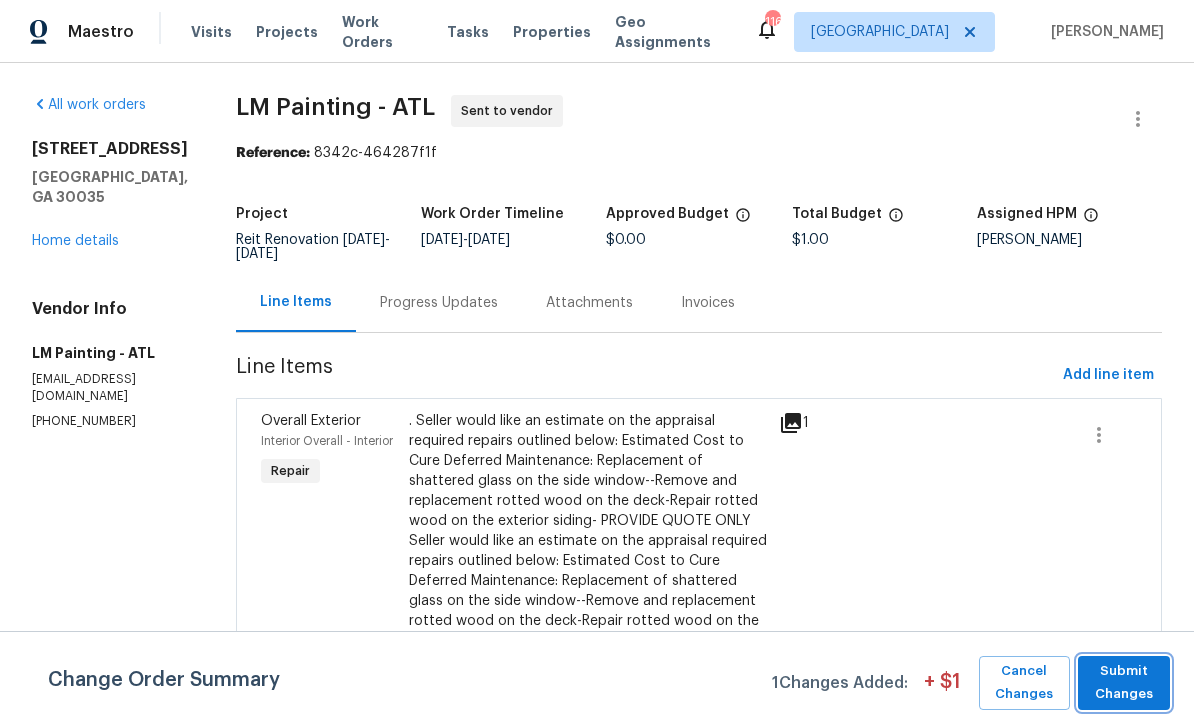 click on "Submit Changes" at bounding box center (1124, 683) 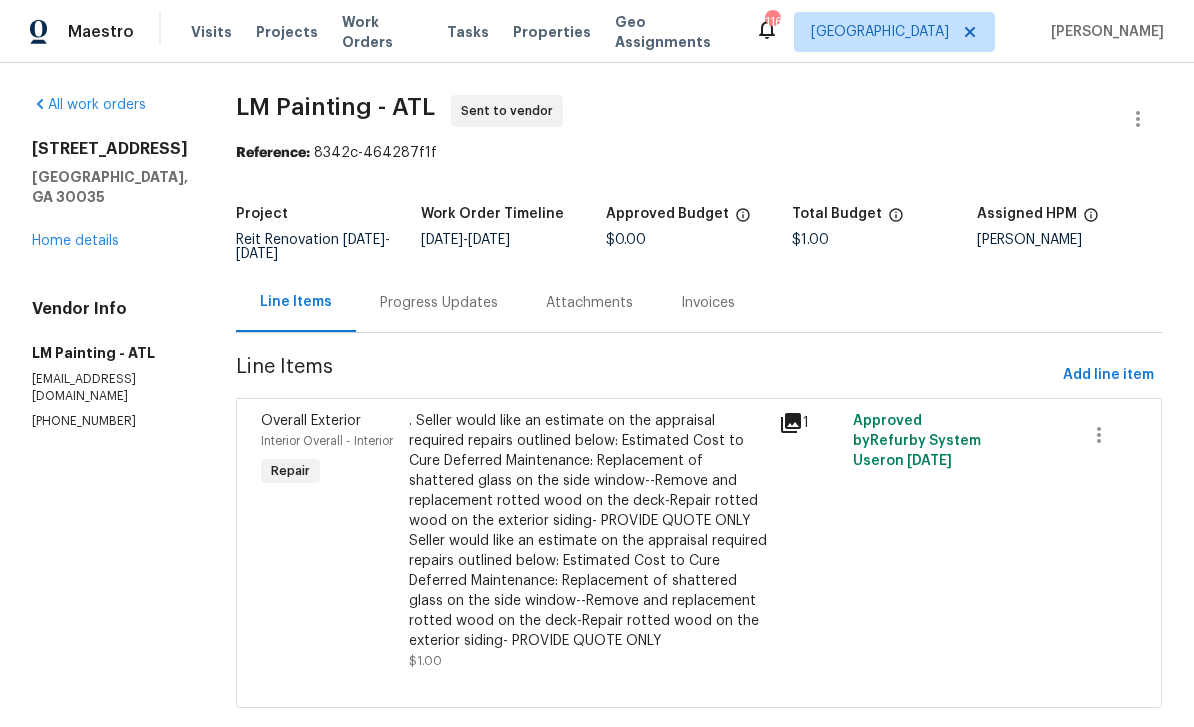 click 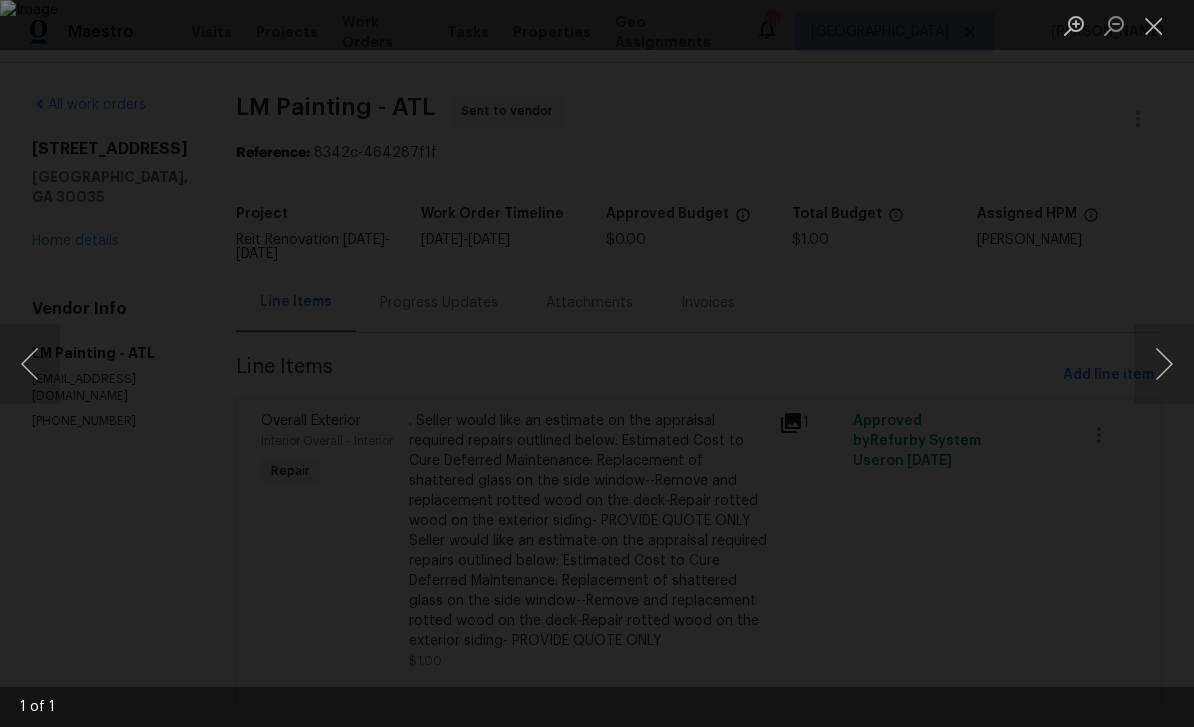 click at bounding box center [1154, 25] 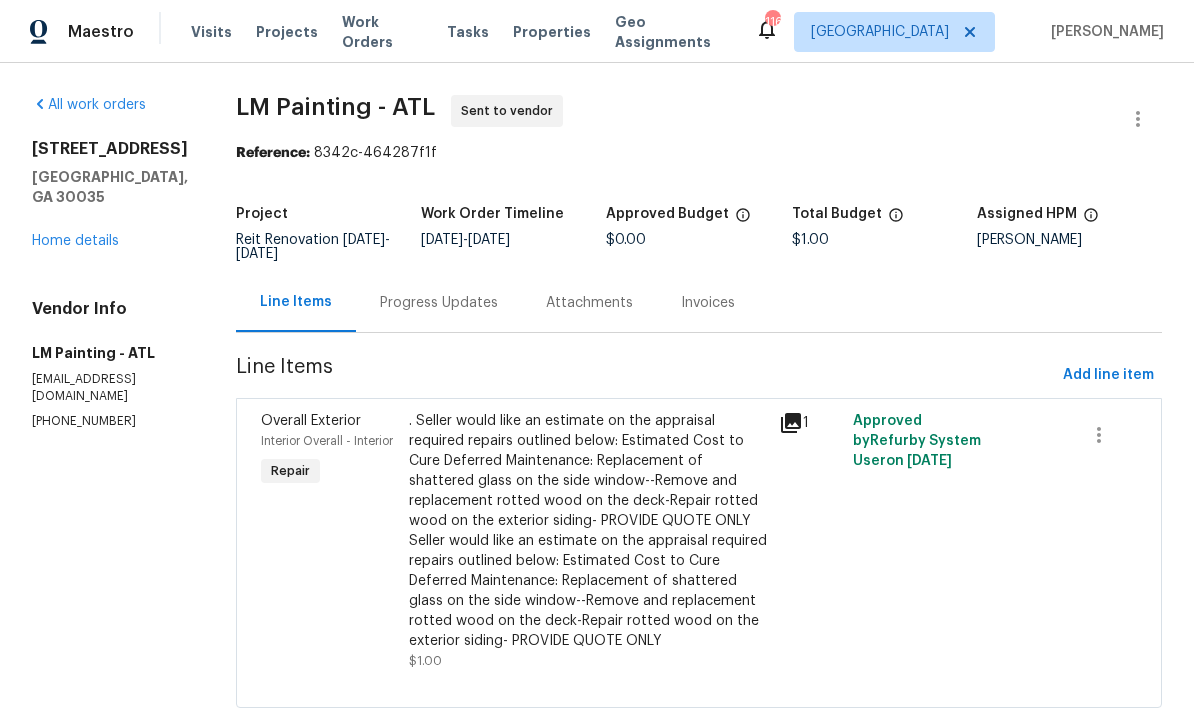 scroll, scrollTop: 58, scrollLeft: 0, axis: vertical 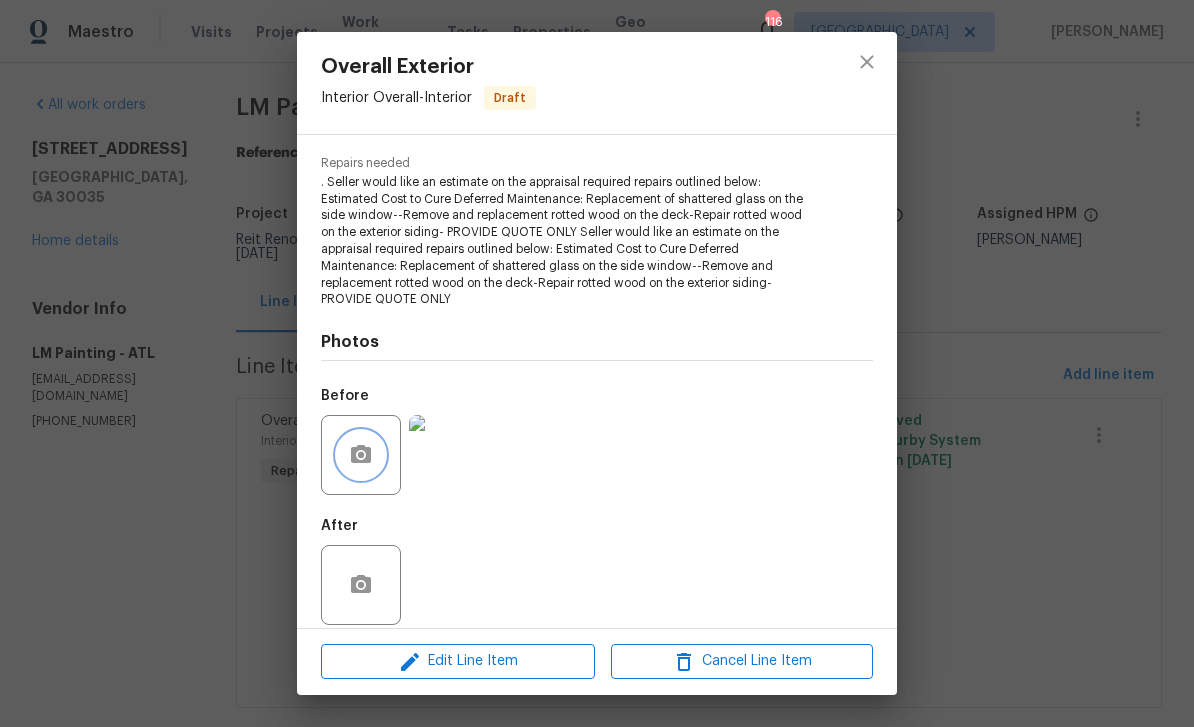 click 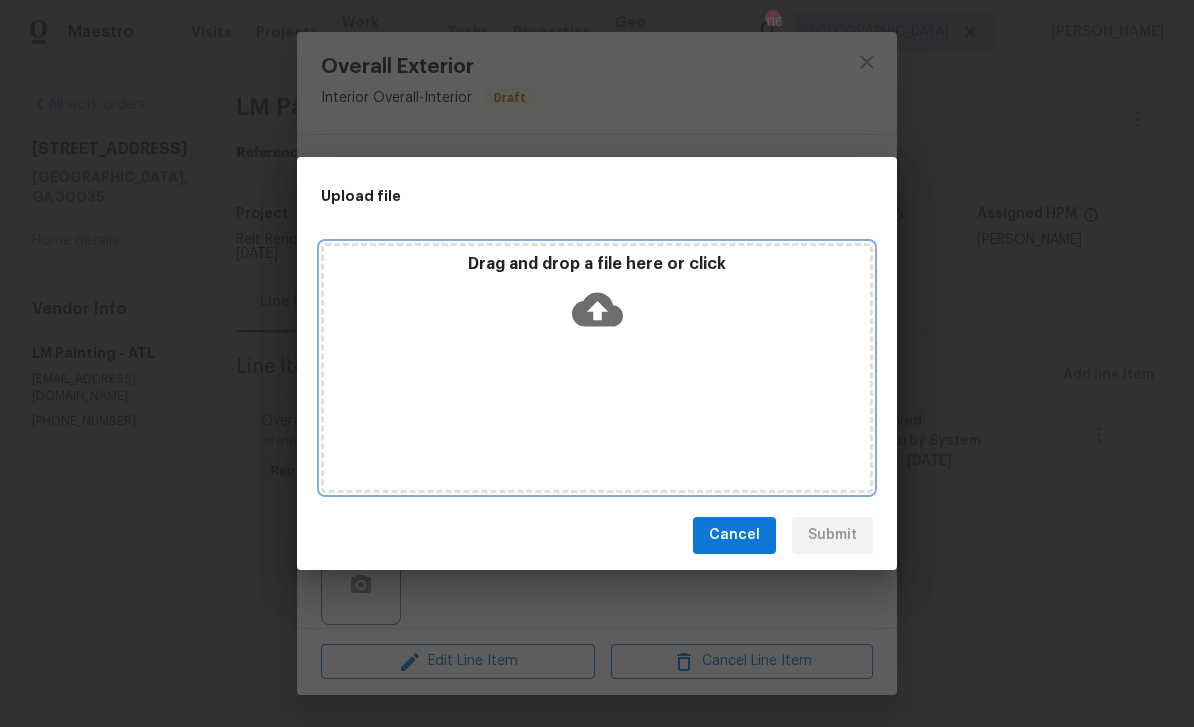 click 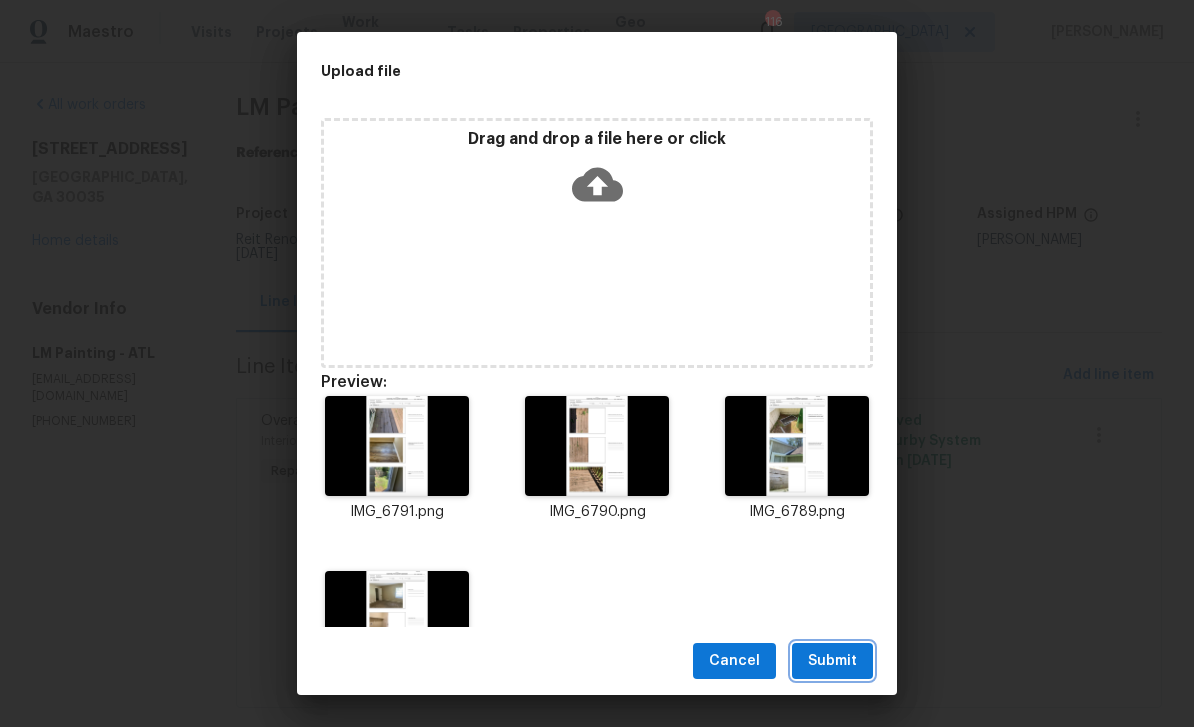 click on "Submit" at bounding box center [832, 661] 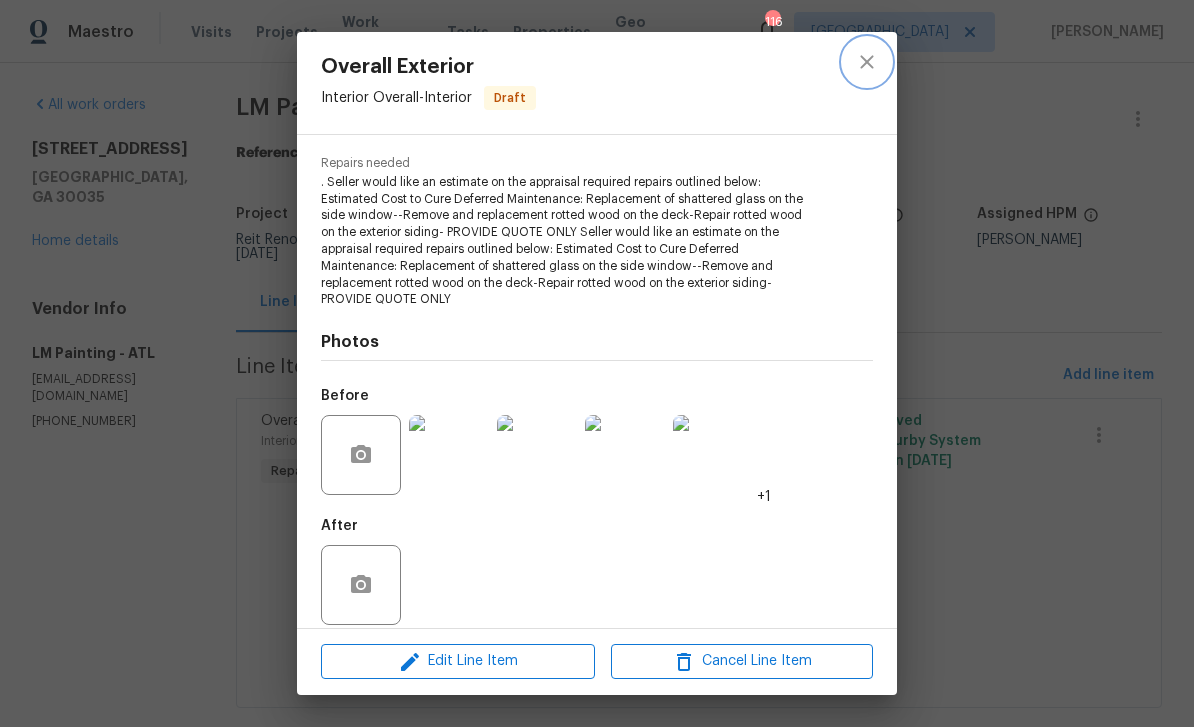 click 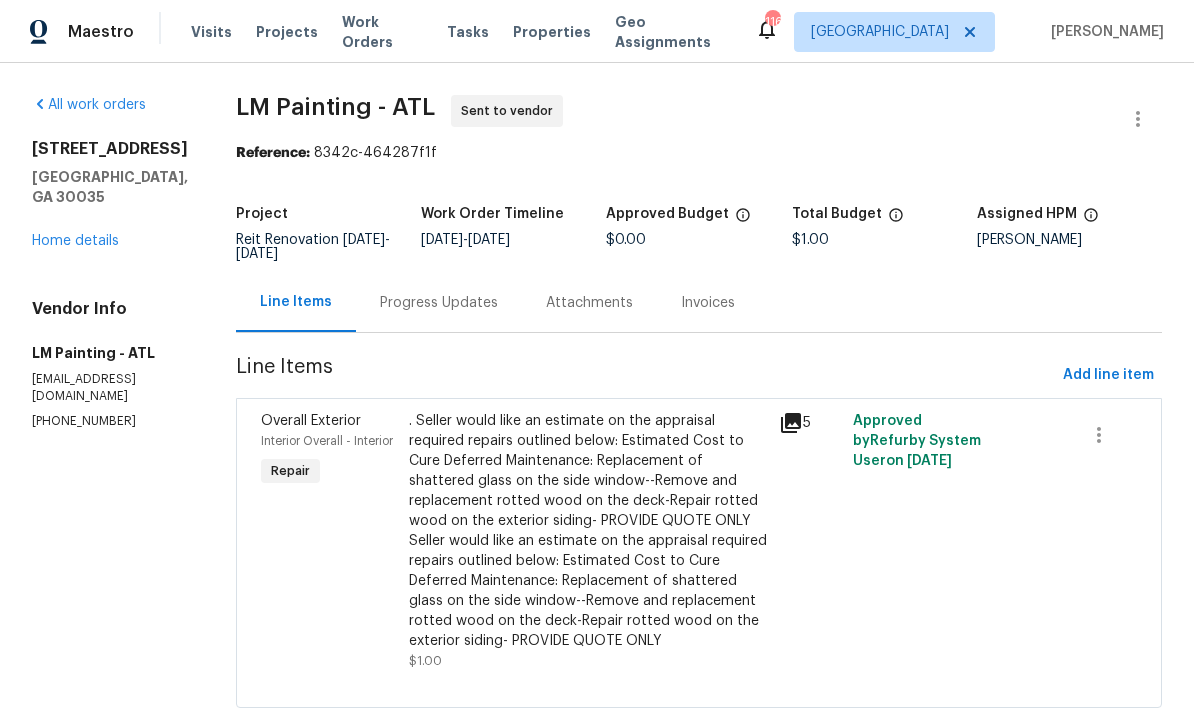 click on "Progress Updates" at bounding box center (439, 303) 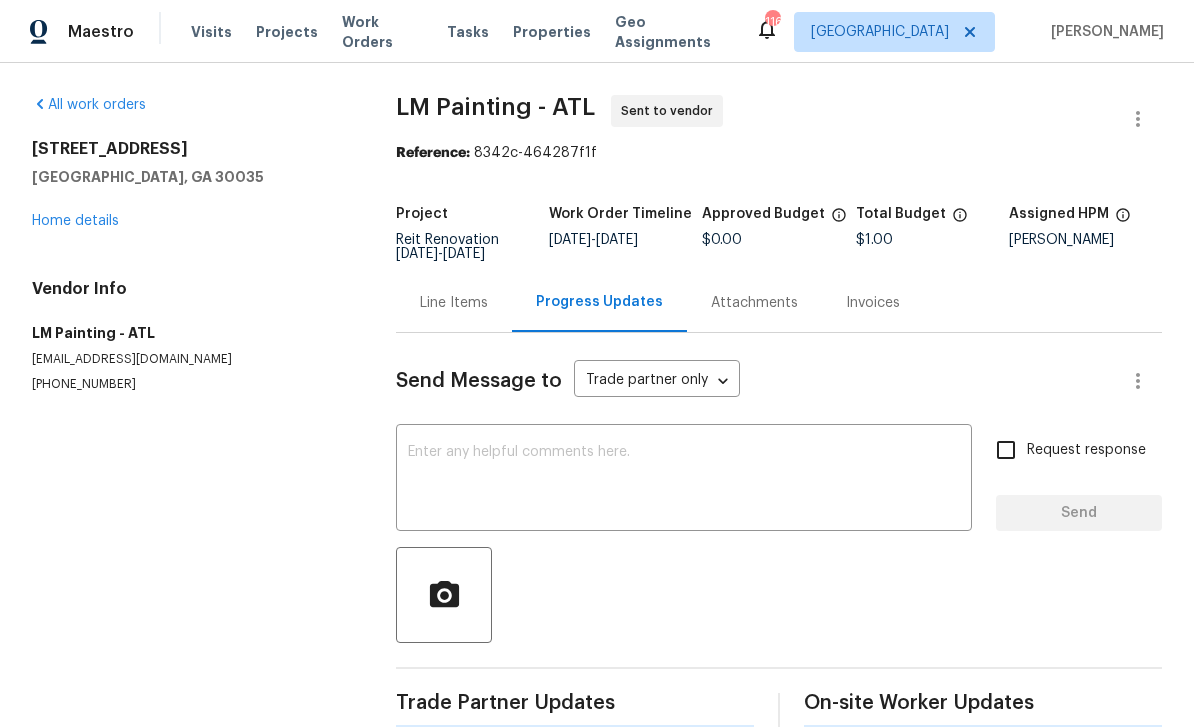 scroll, scrollTop: 31, scrollLeft: 0, axis: vertical 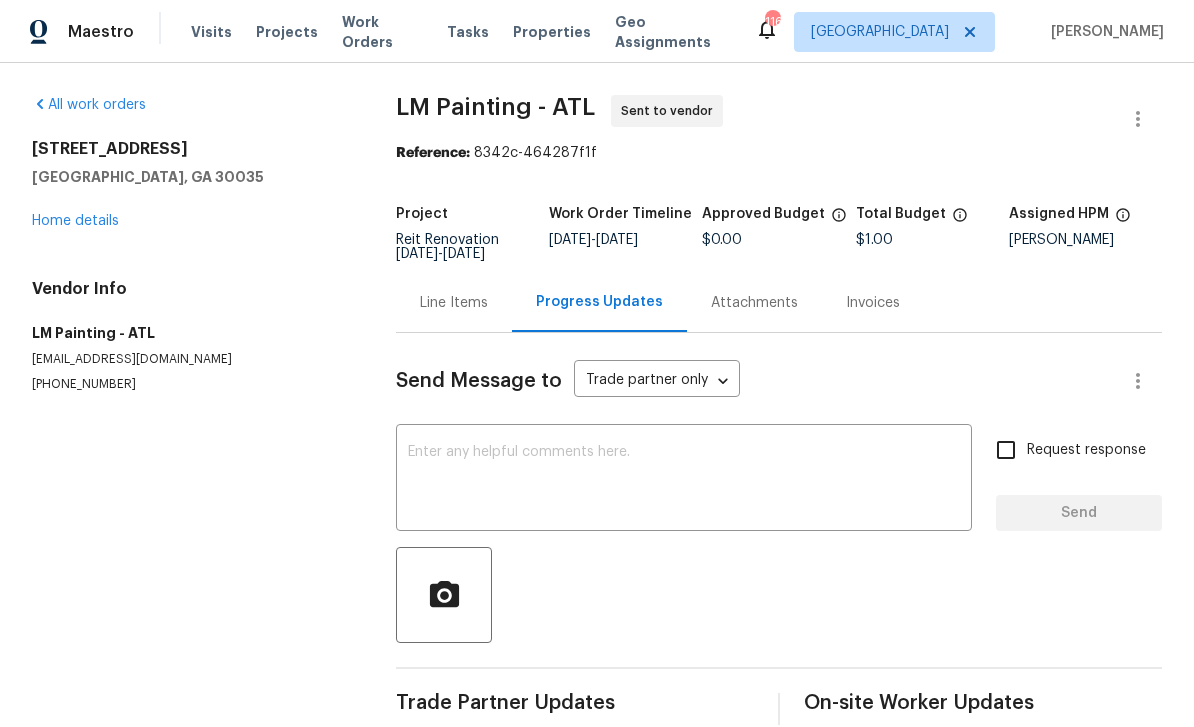 click on "Home details" at bounding box center (75, 221) 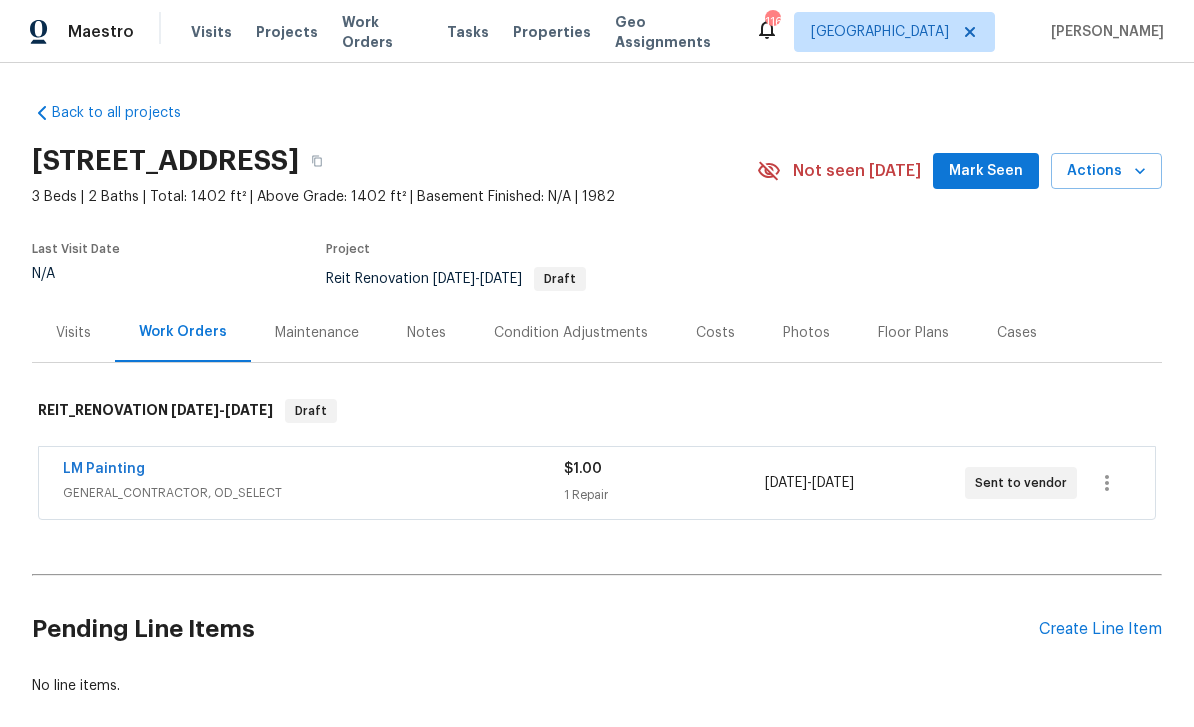 scroll, scrollTop: 0, scrollLeft: 0, axis: both 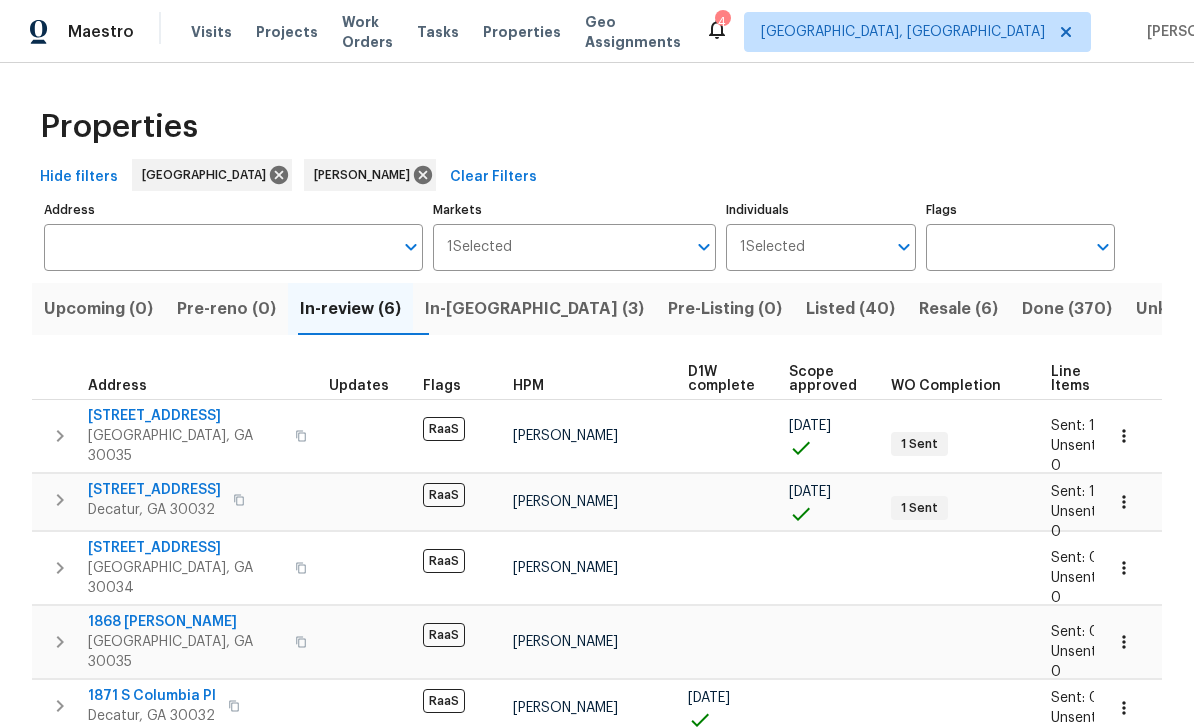 click on "In-[GEOGRAPHIC_DATA] (3)" at bounding box center (534, 309) 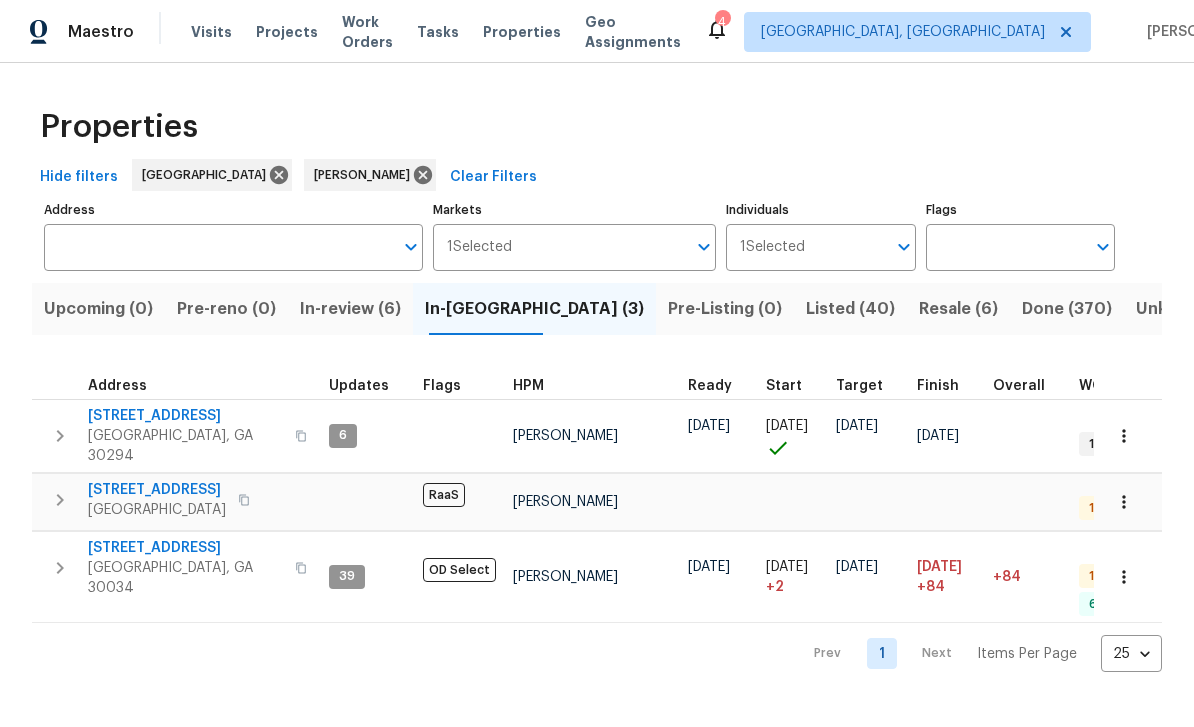 click on "[STREET_ADDRESS]" at bounding box center (157, 490) 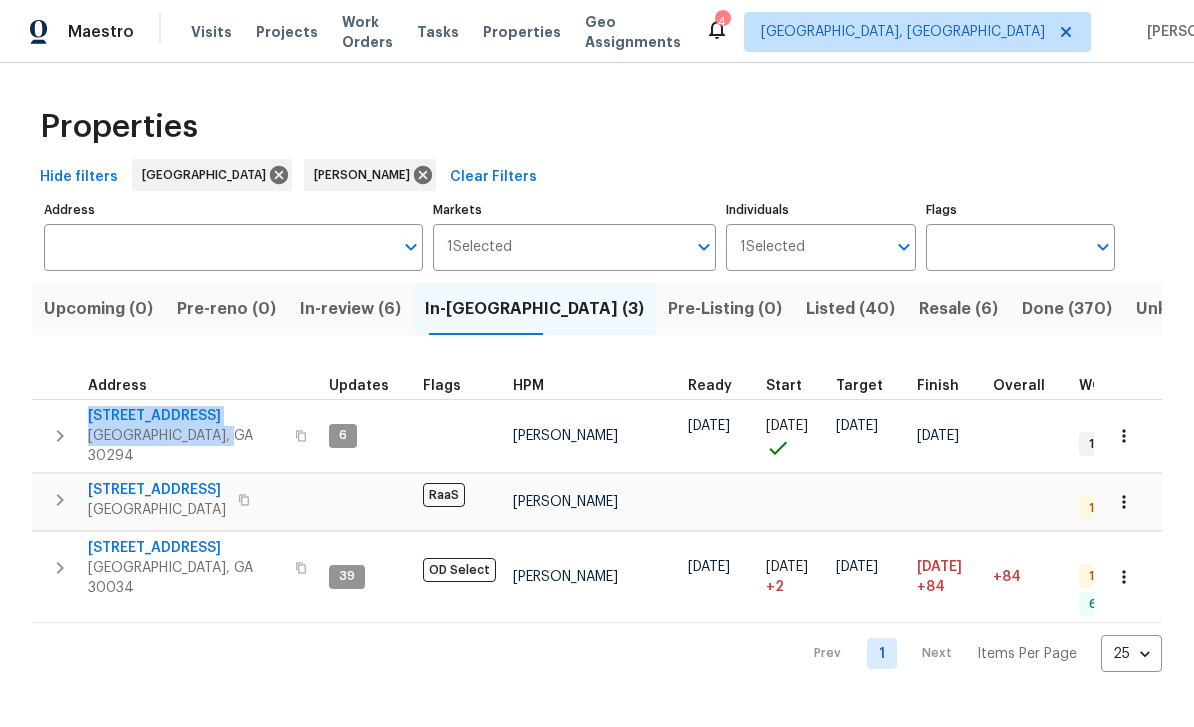 copy on "4934 Brookstone Pkwy Ellenwood, GA 30294" 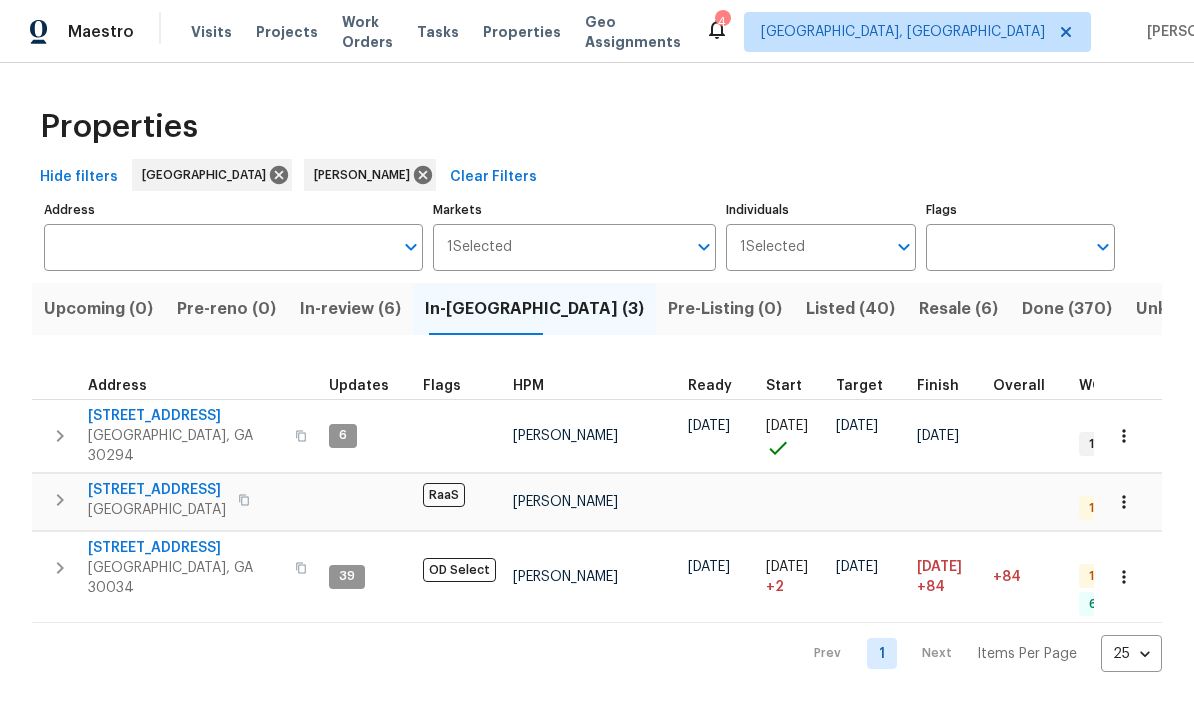 click on "4934 Brookstone Pkwy" at bounding box center (185, 416) 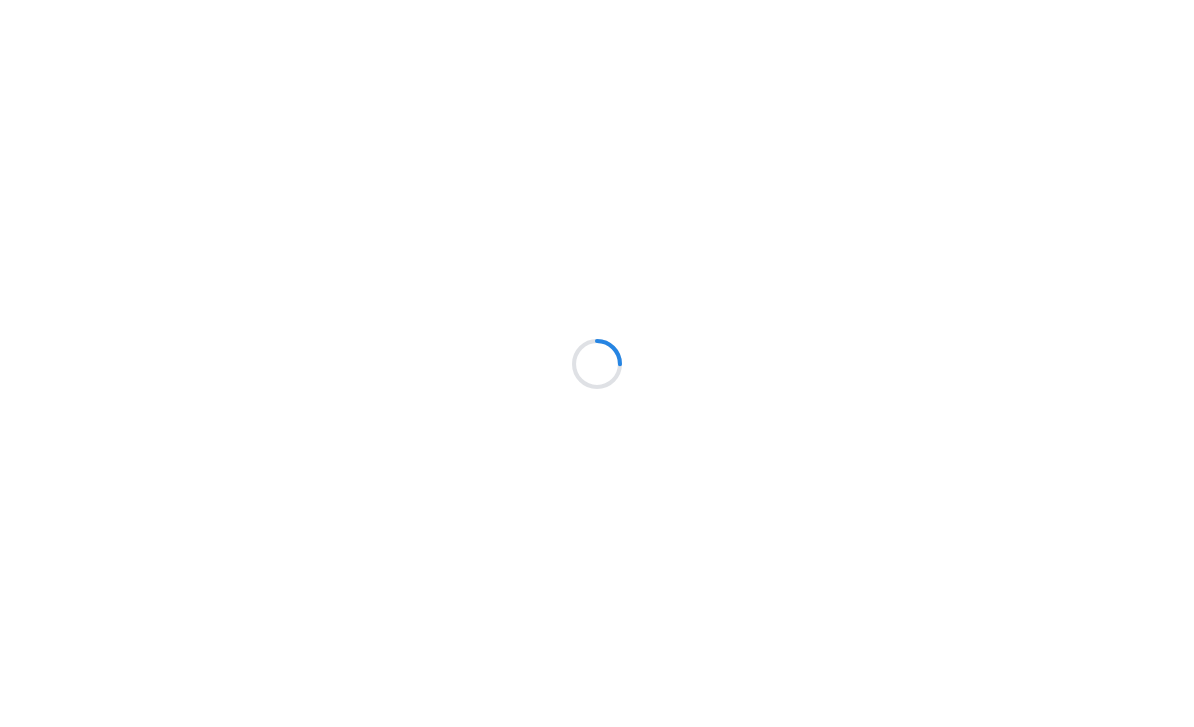 scroll, scrollTop: 0, scrollLeft: 0, axis: both 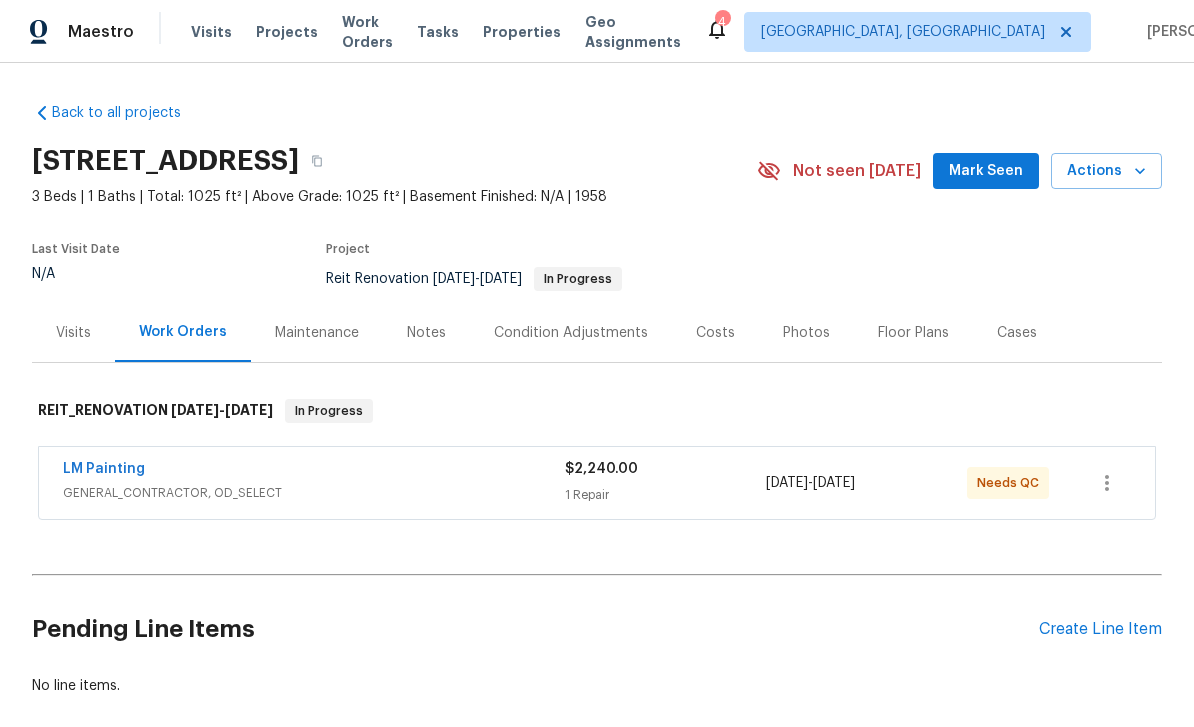 click on "LM Painting" at bounding box center (104, 469) 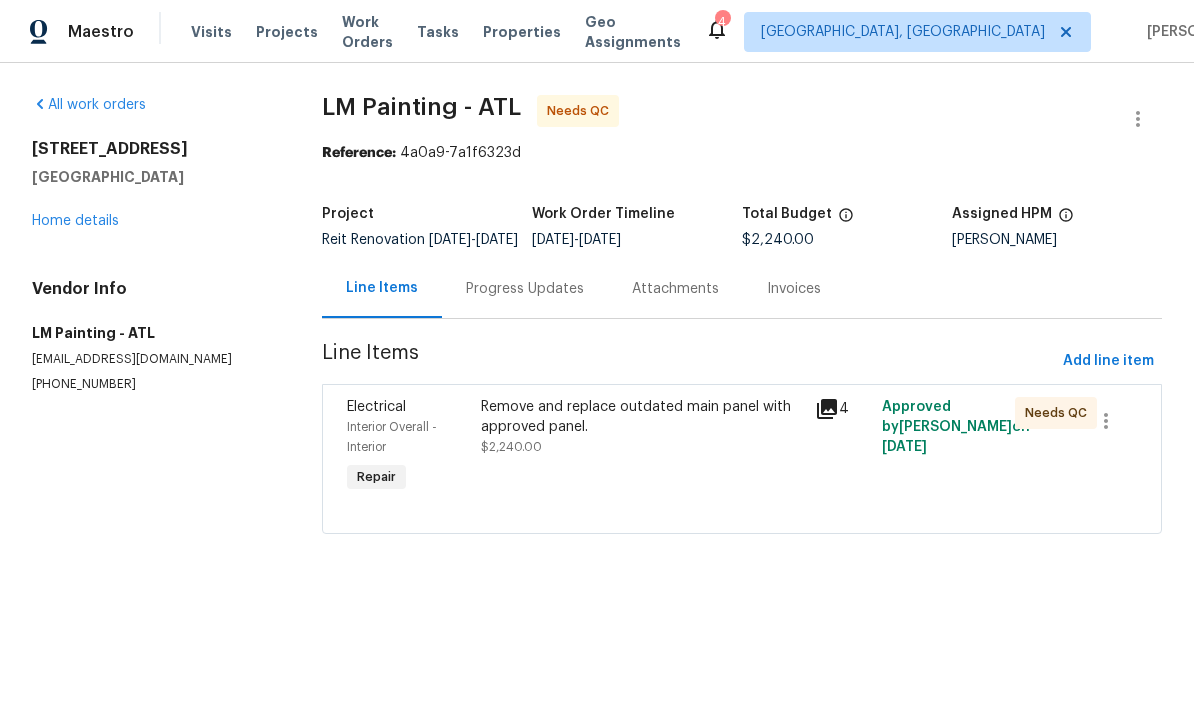 click on "Remove and replace outdated main panel with approved panel." at bounding box center (642, 417) 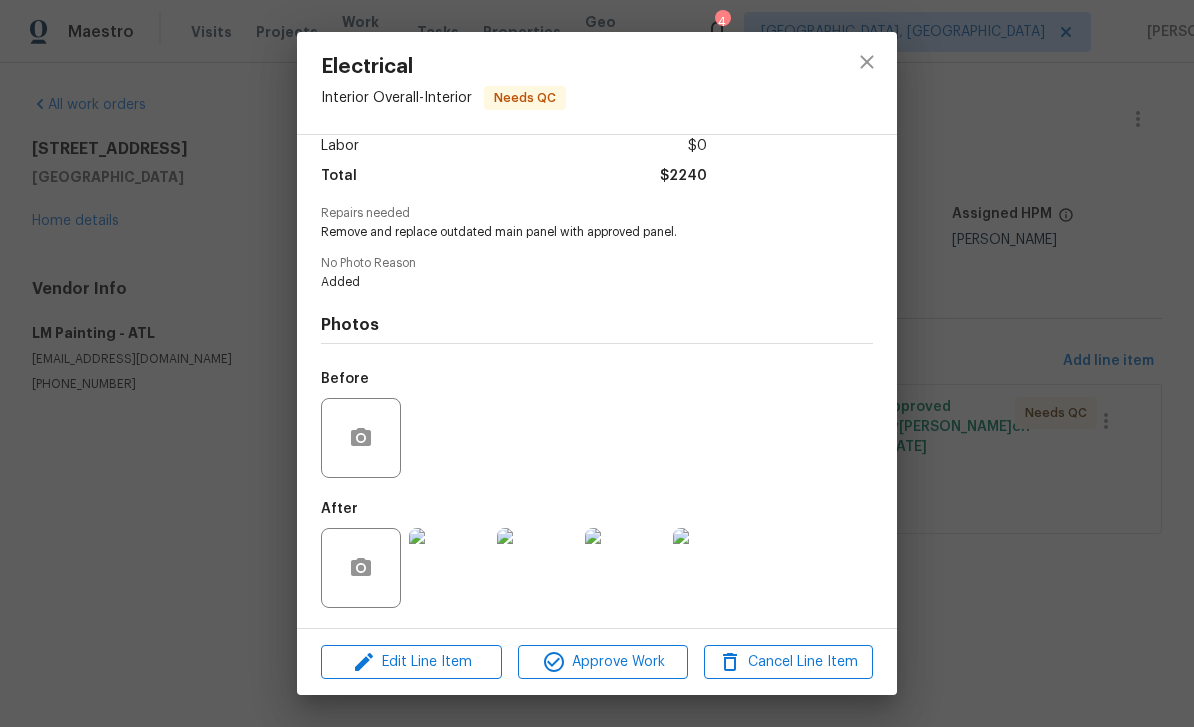 scroll, scrollTop: 150, scrollLeft: 0, axis: vertical 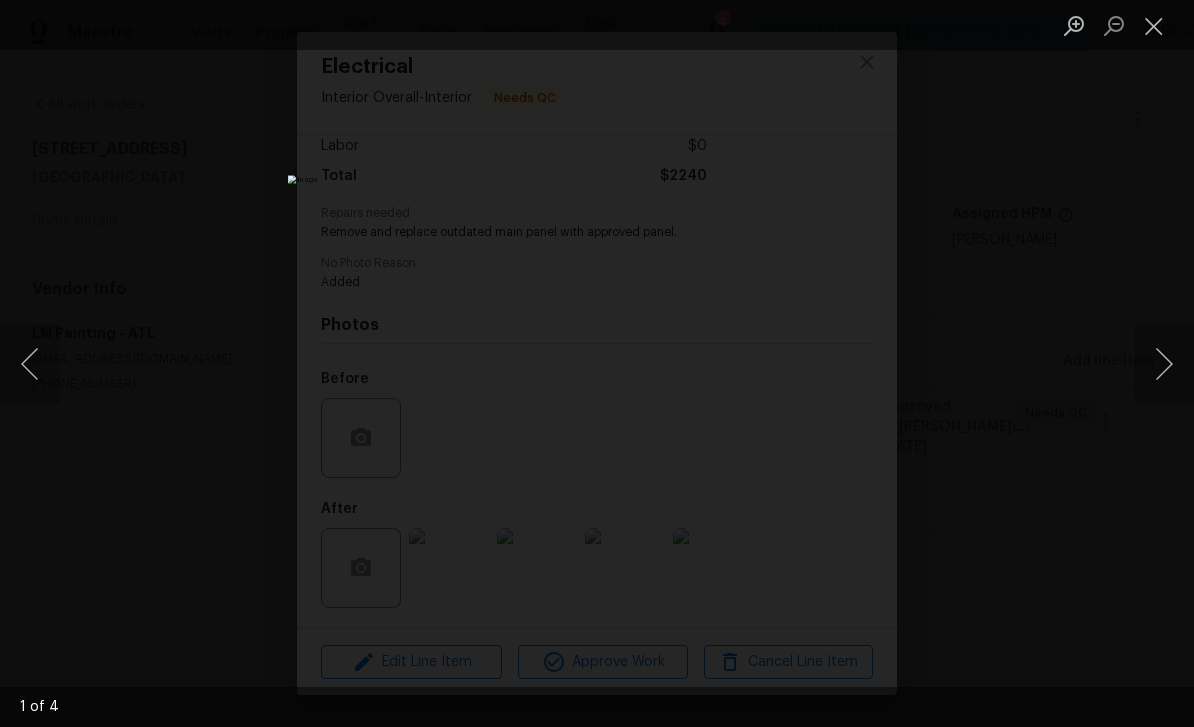 click at bounding box center (1164, 364) 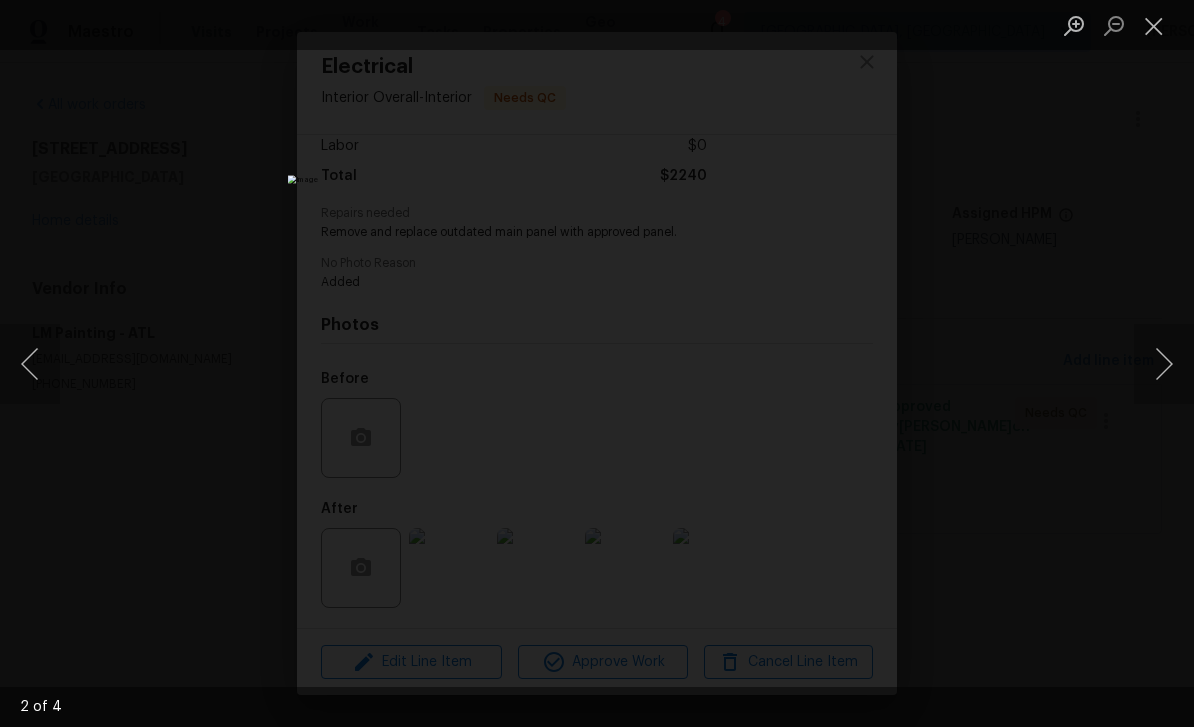 click at bounding box center [1164, 364] 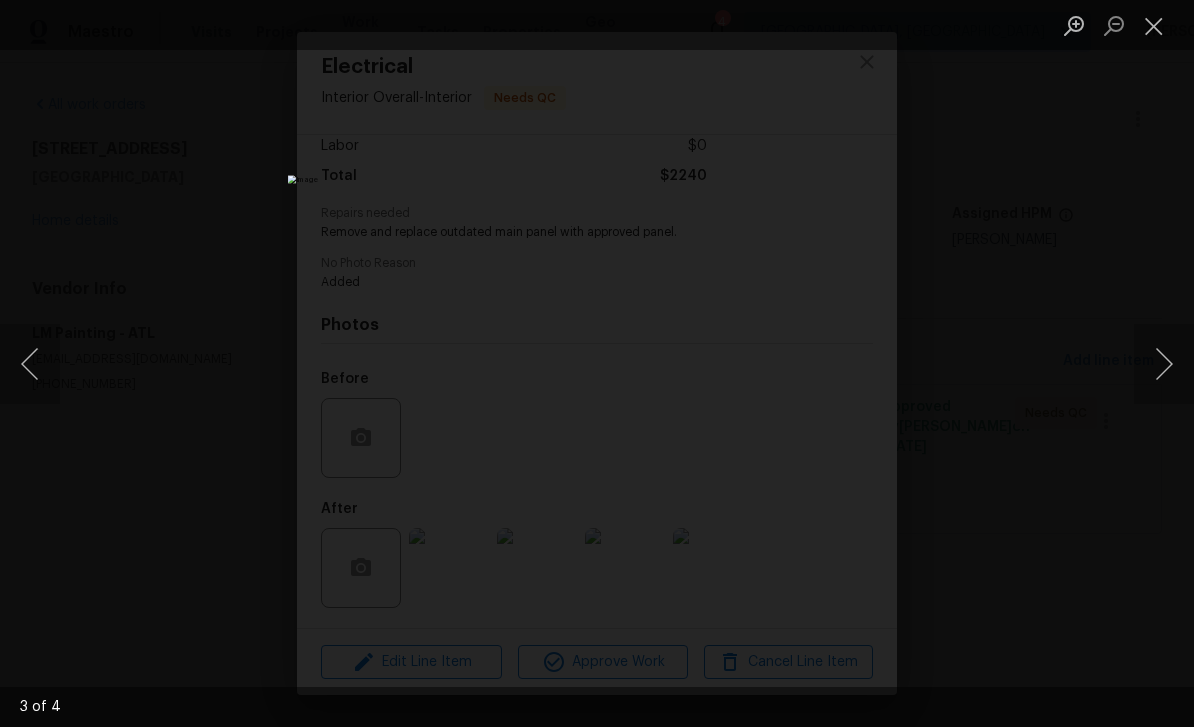 click at bounding box center [1164, 364] 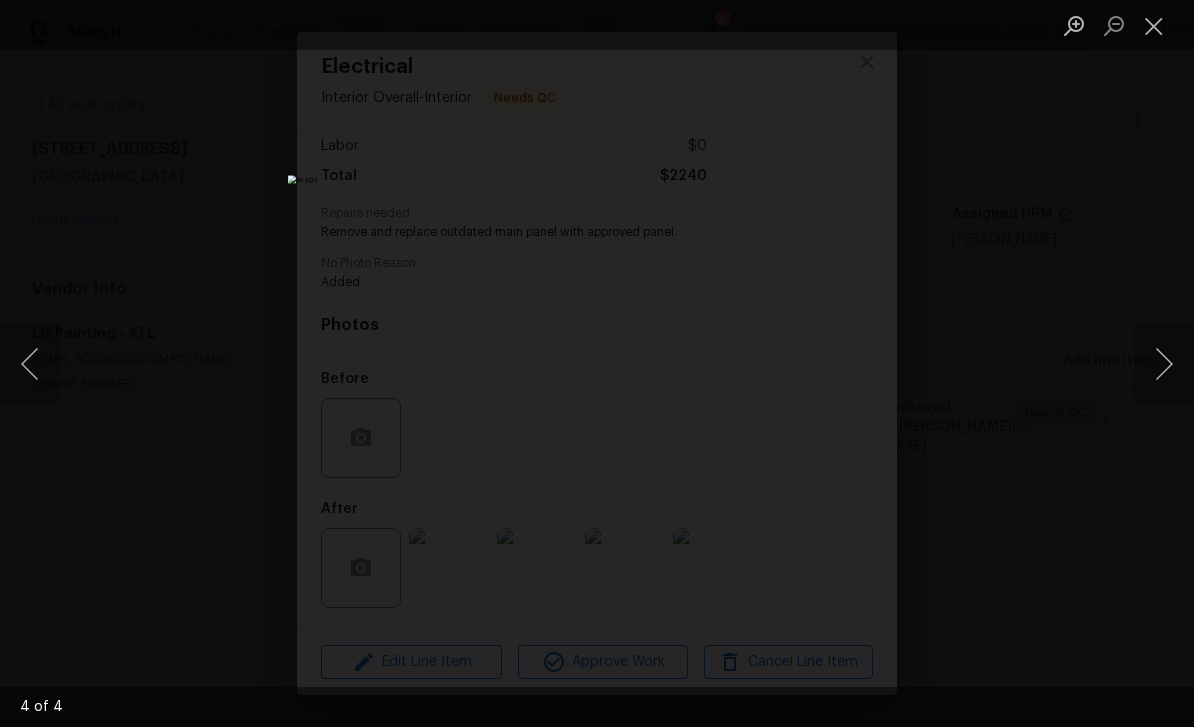 click at bounding box center (1164, 364) 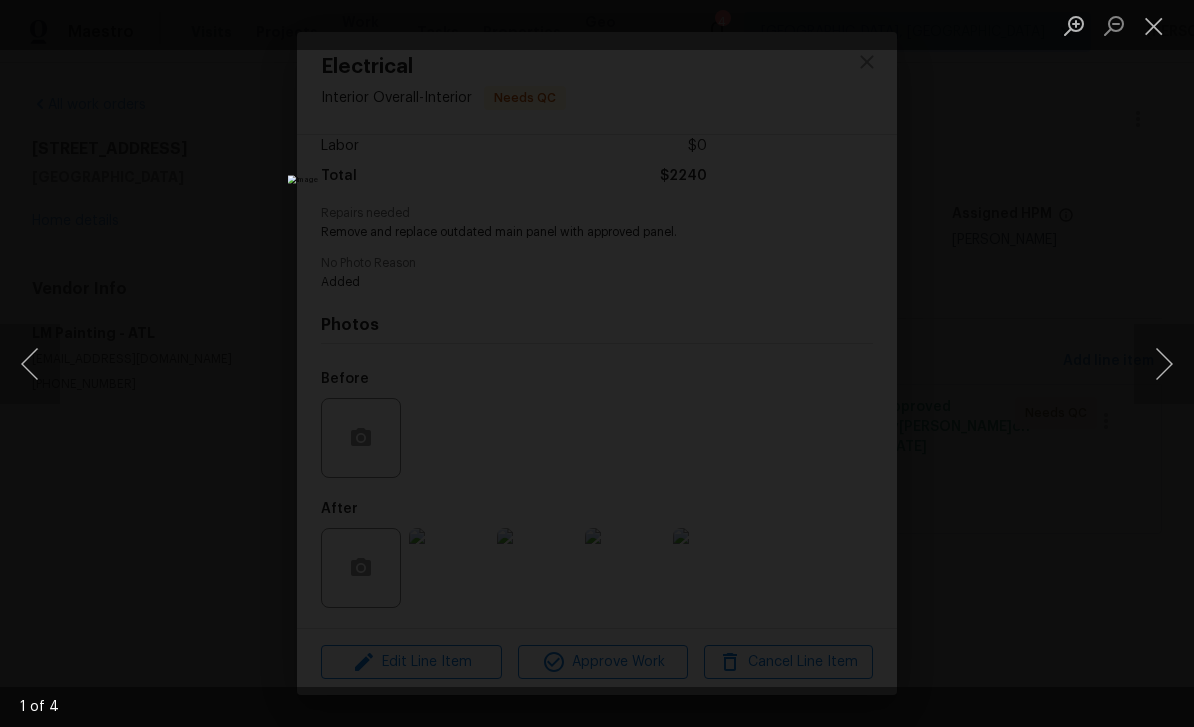 click at bounding box center [1164, 364] 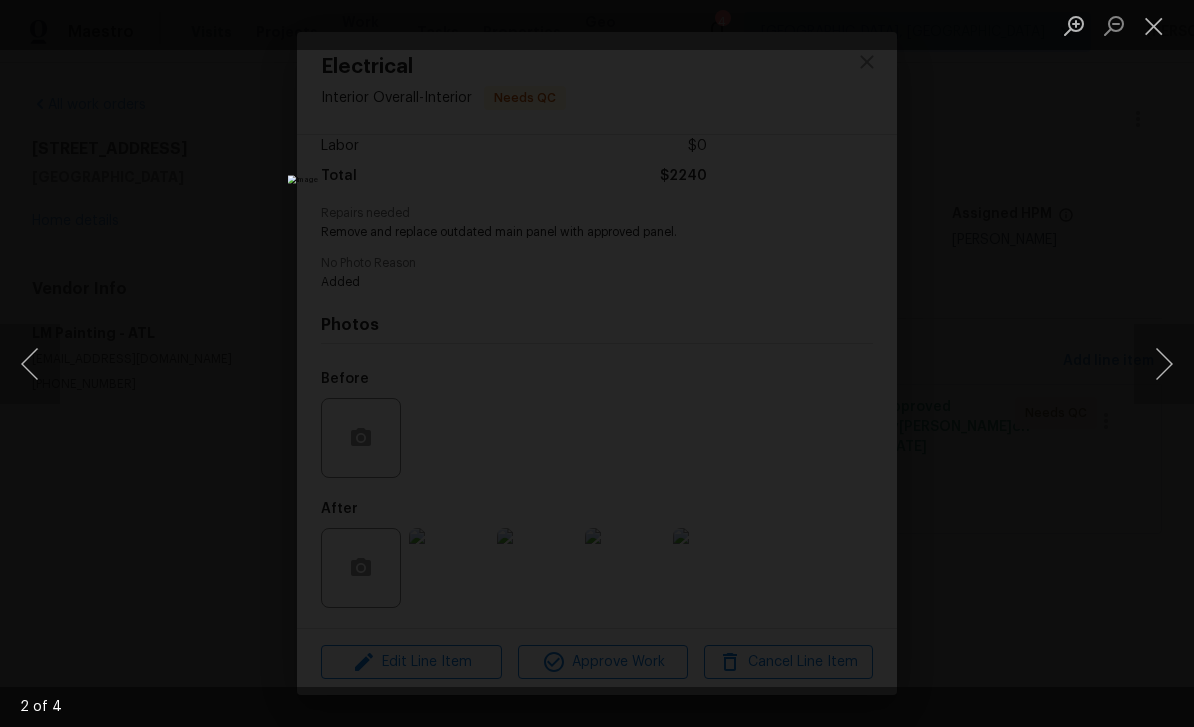 click at bounding box center [1164, 364] 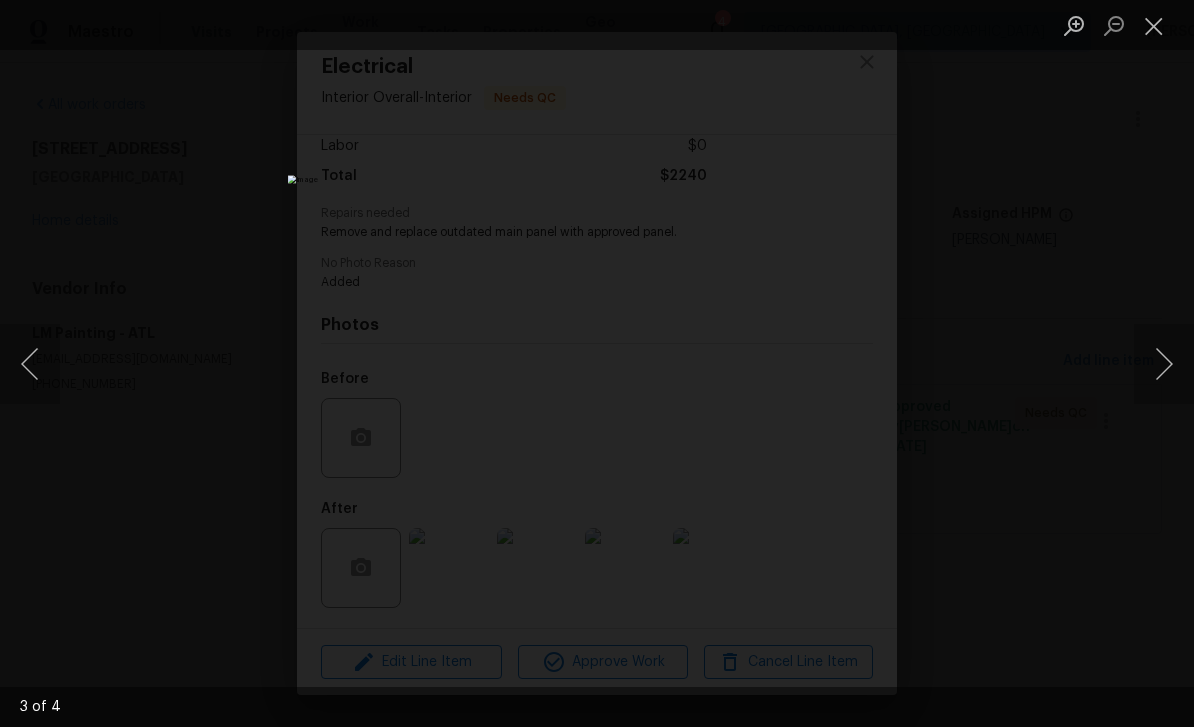 click at bounding box center (1164, 364) 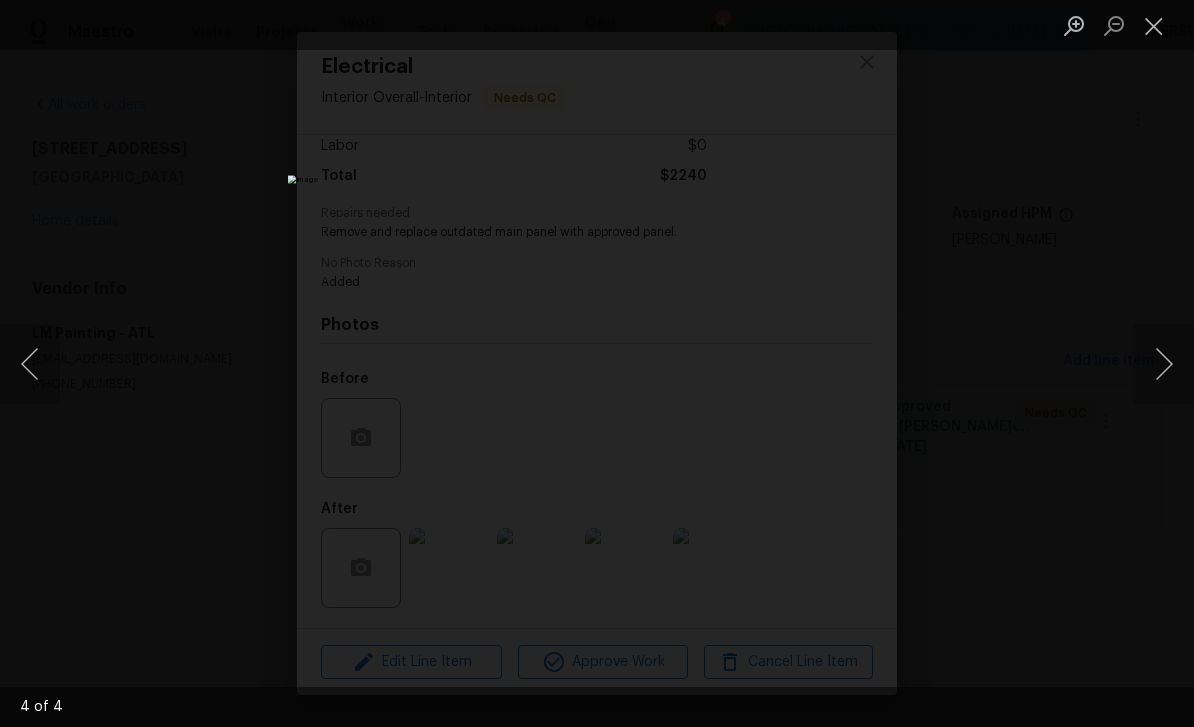 click at bounding box center [1164, 364] 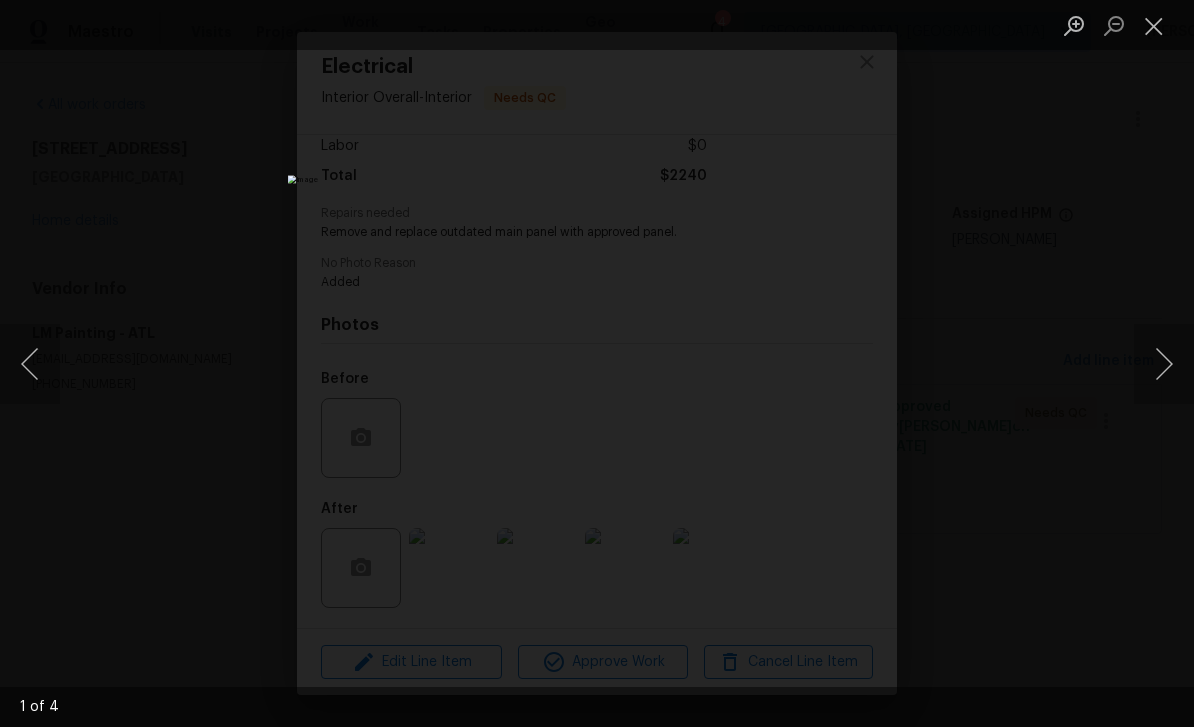 click at bounding box center (1164, 364) 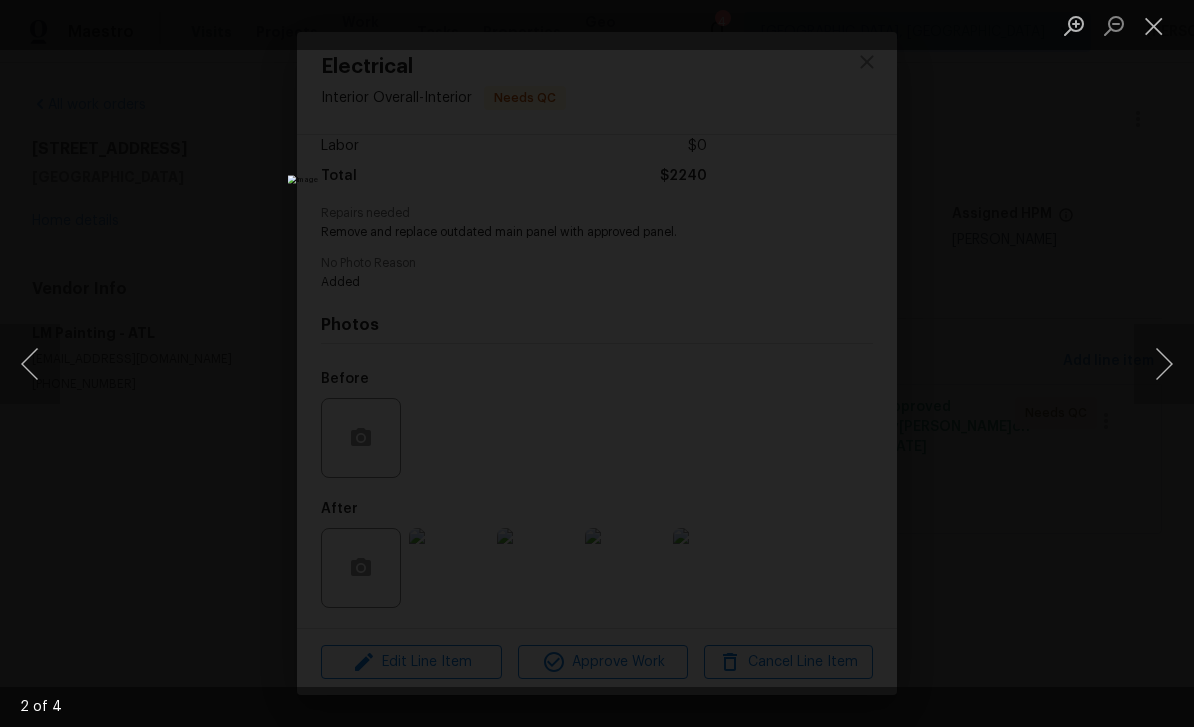 click at bounding box center (1164, 364) 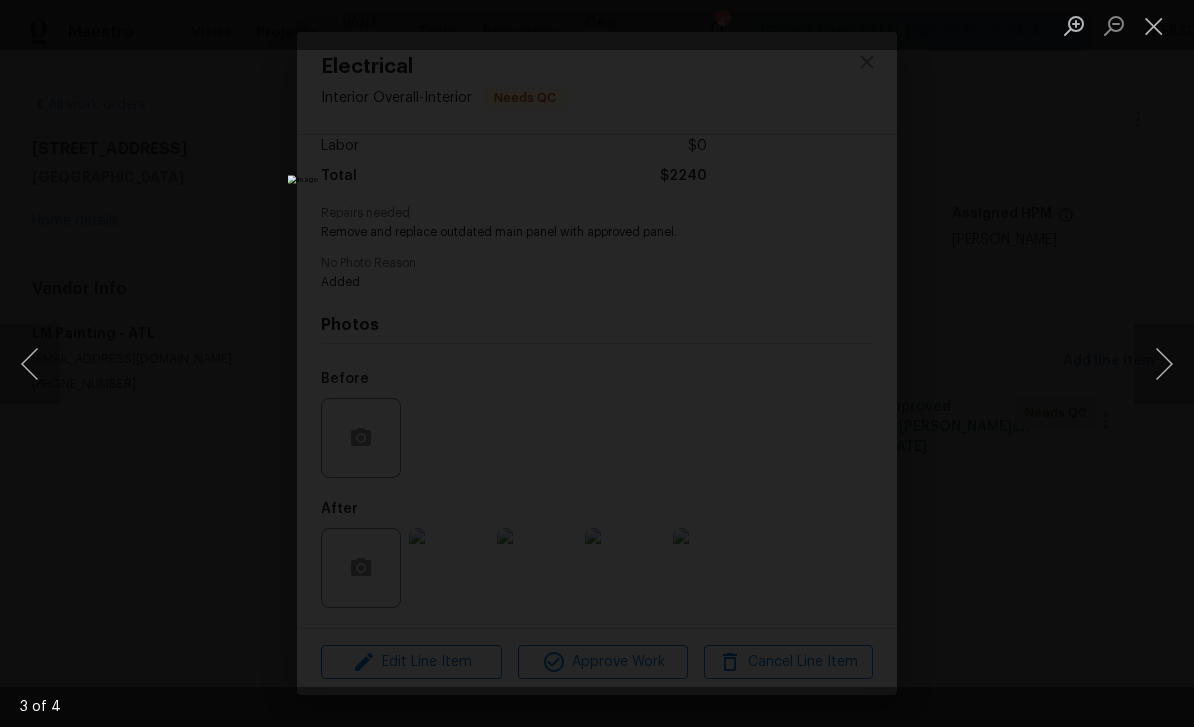 click at bounding box center (1164, 364) 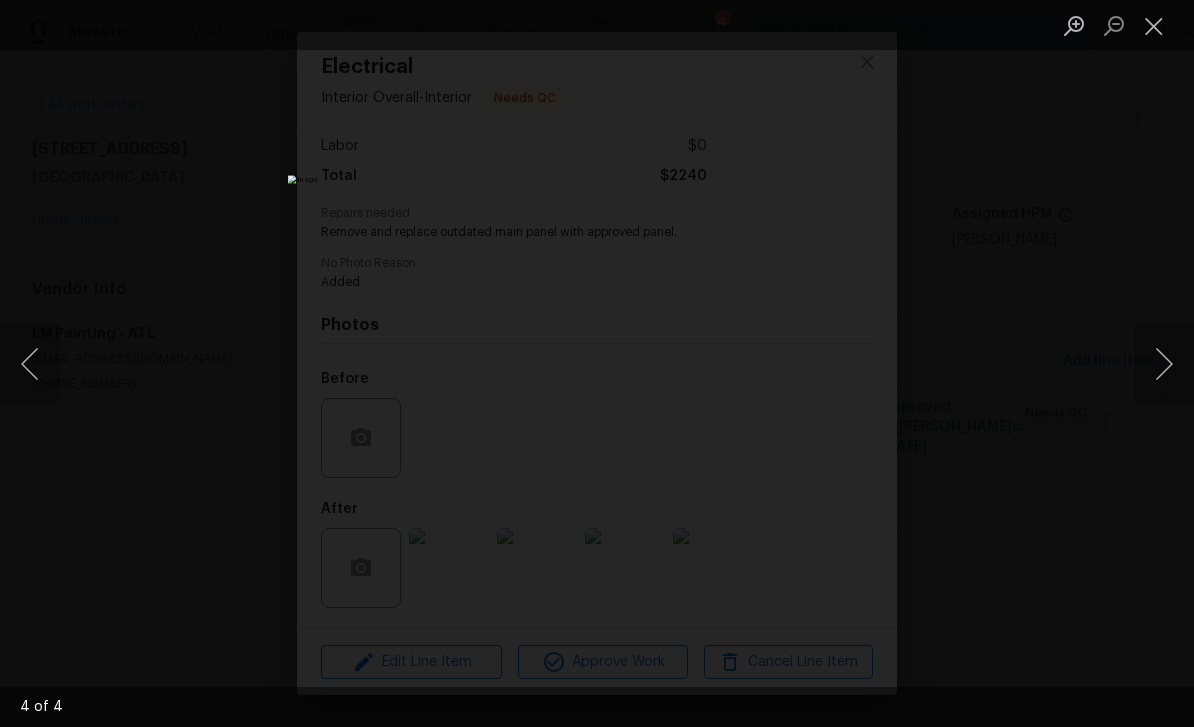 click at bounding box center [1164, 364] 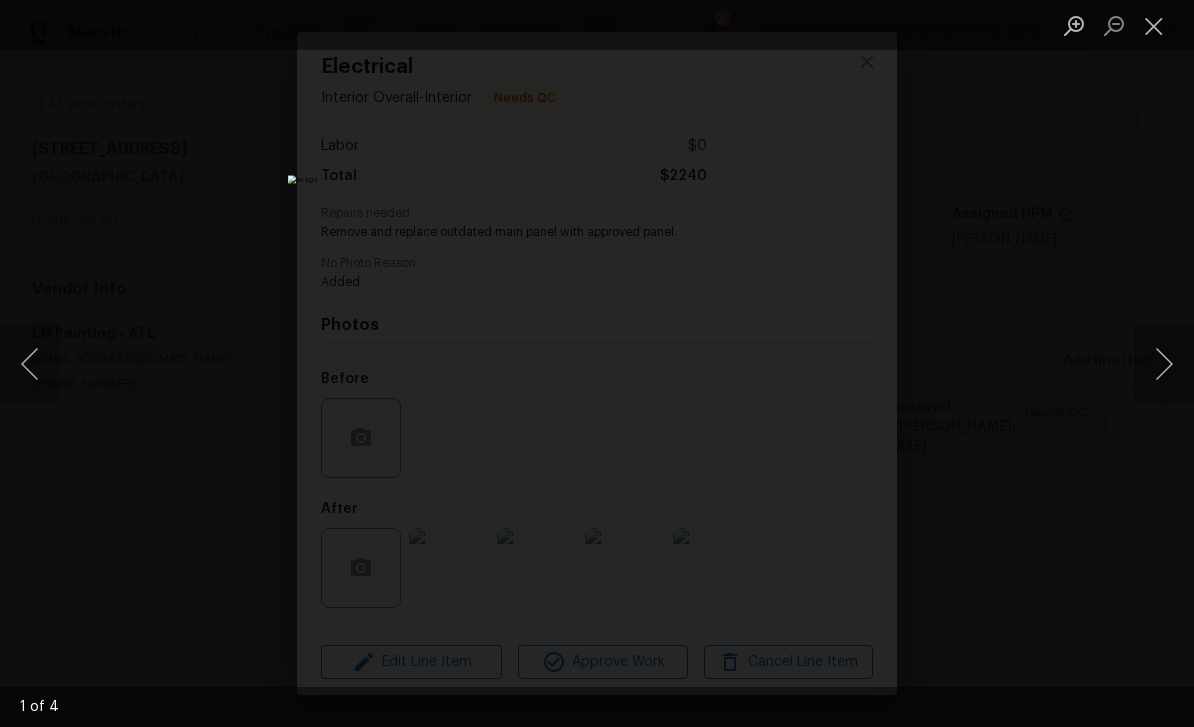 click at bounding box center (1154, 25) 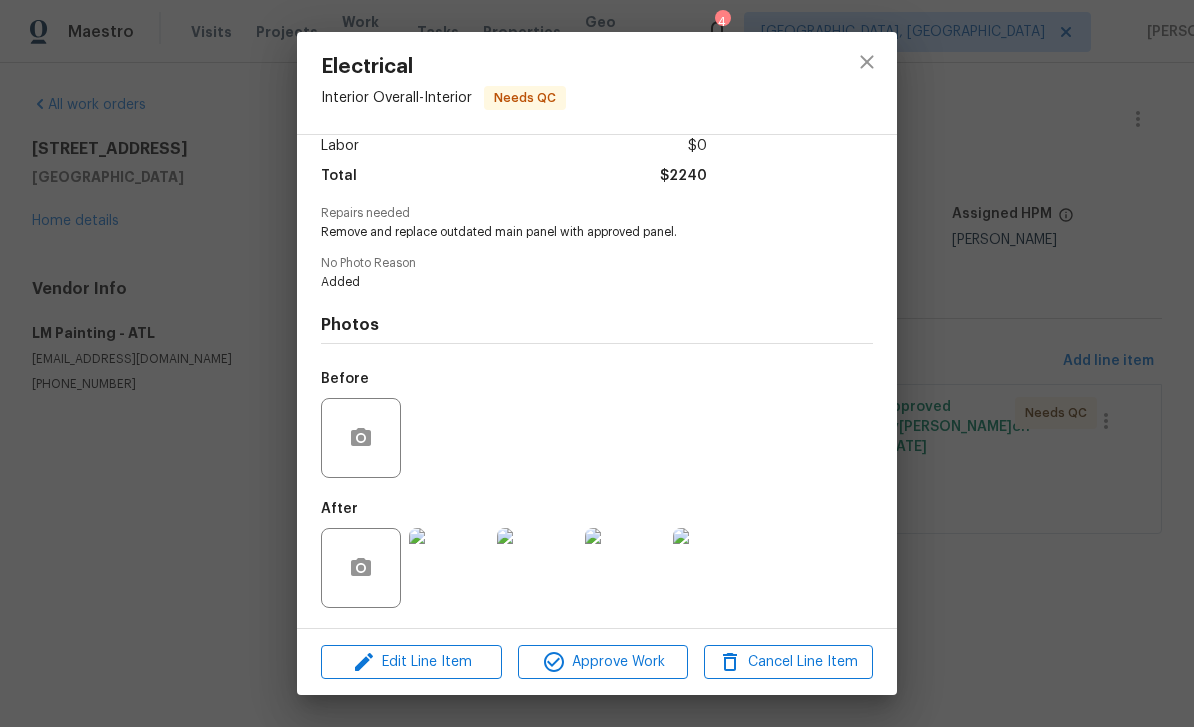 scroll, scrollTop: 150, scrollLeft: 0, axis: vertical 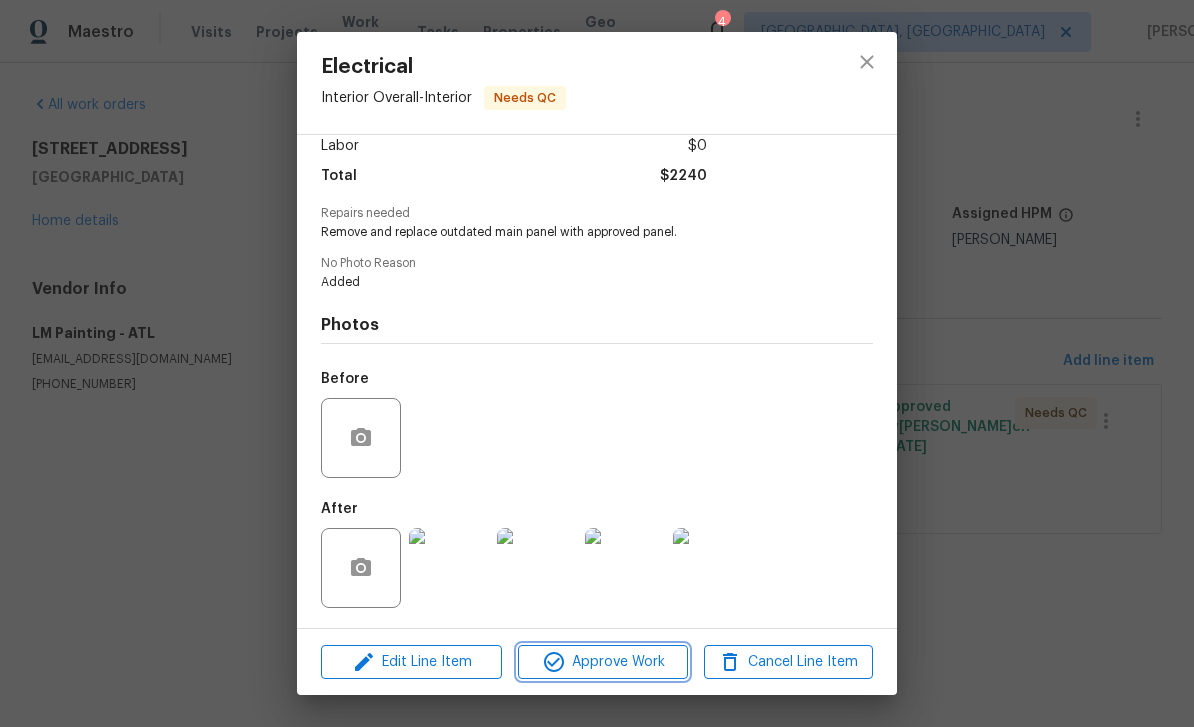 click on "Approve Work" at bounding box center [602, 662] 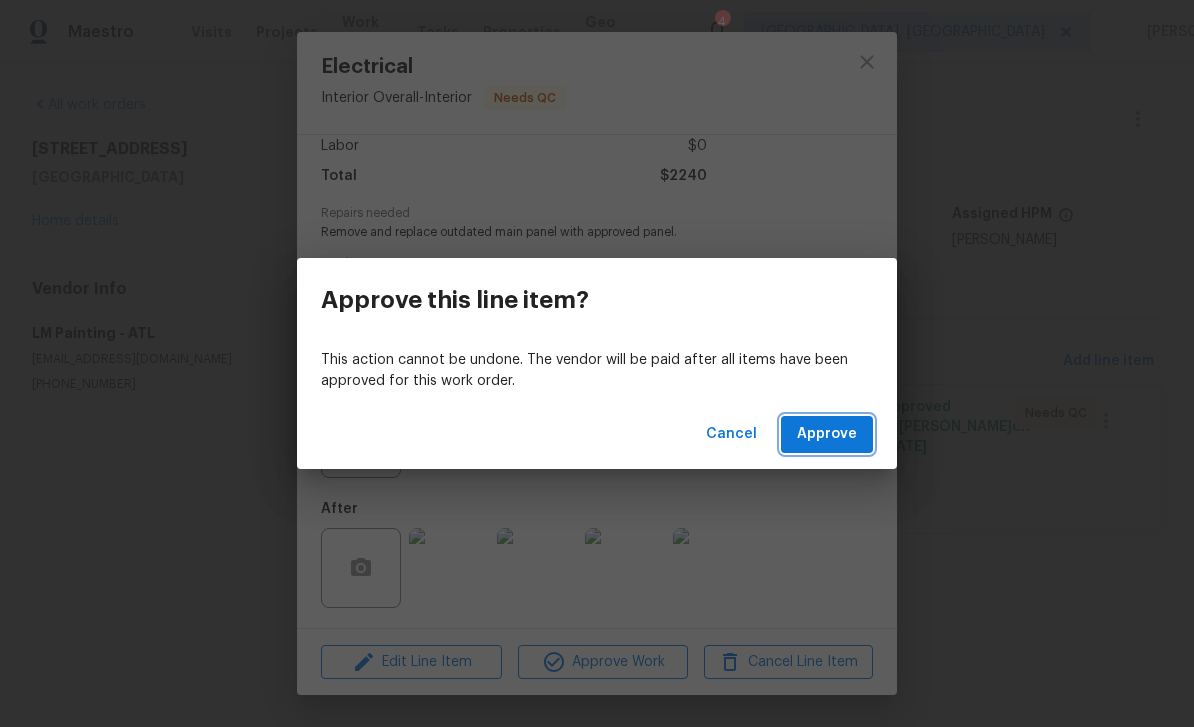 click on "Approve" at bounding box center [827, 434] 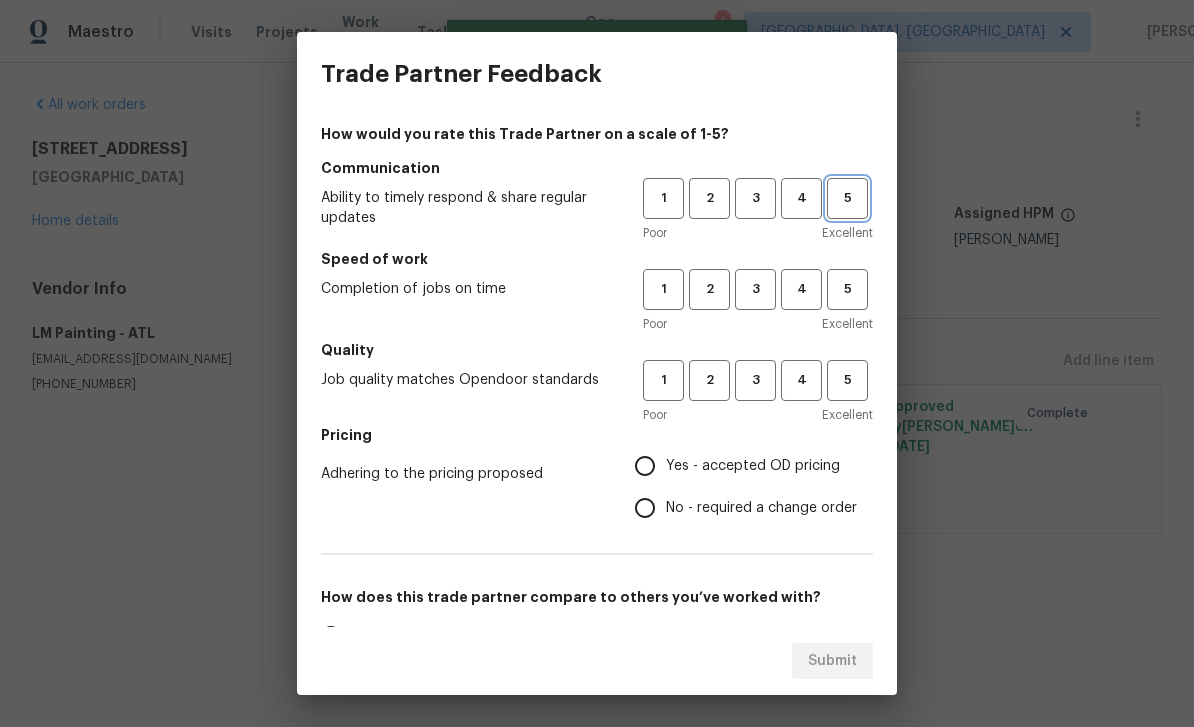 click on "5" at bounding box center [847, 198] 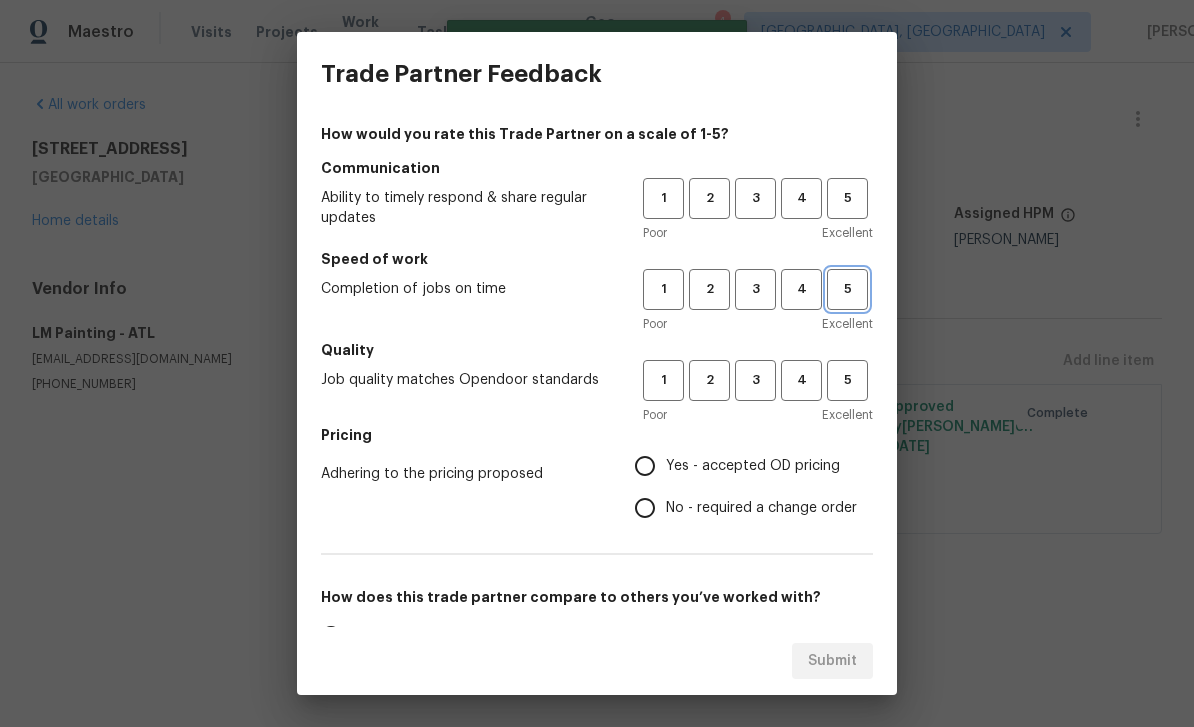 click on "5" at bounding box center [847, 289] 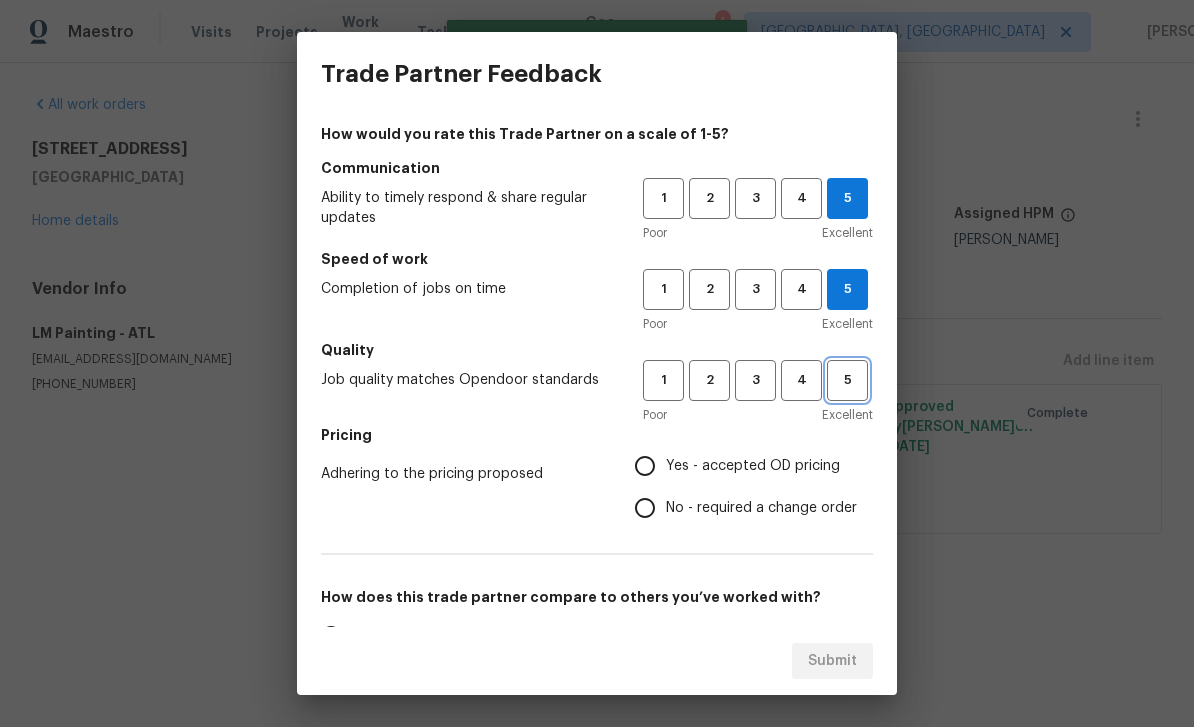 click on "5" at bounding box center (847, 380) 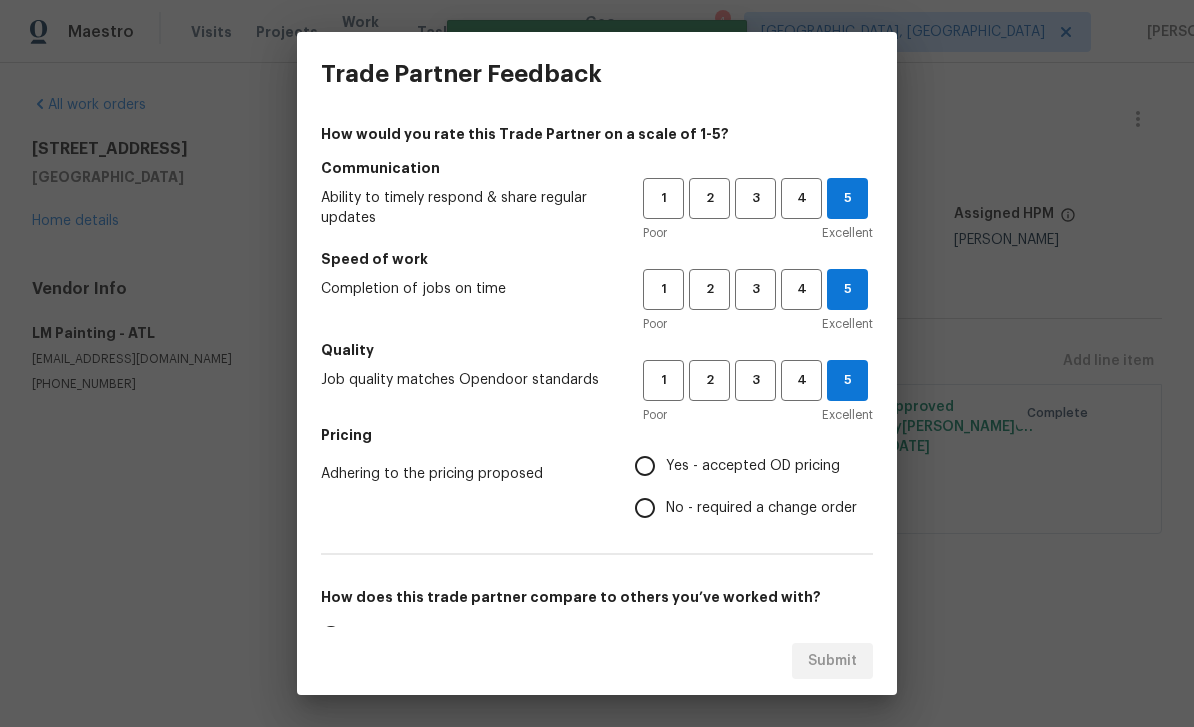 click on "Yes - accepted OD pricing" at bounding box center (645, 466) 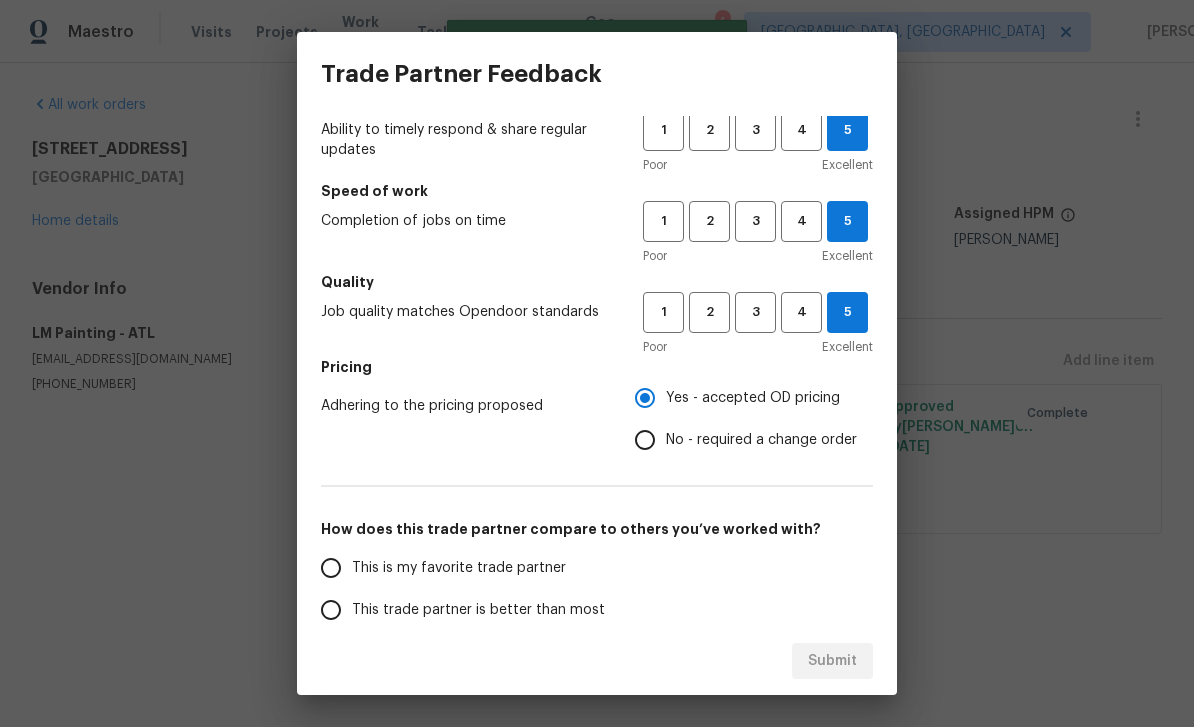 scroll, scrollTop: 73, scrollLeft: 0, axis: vertical 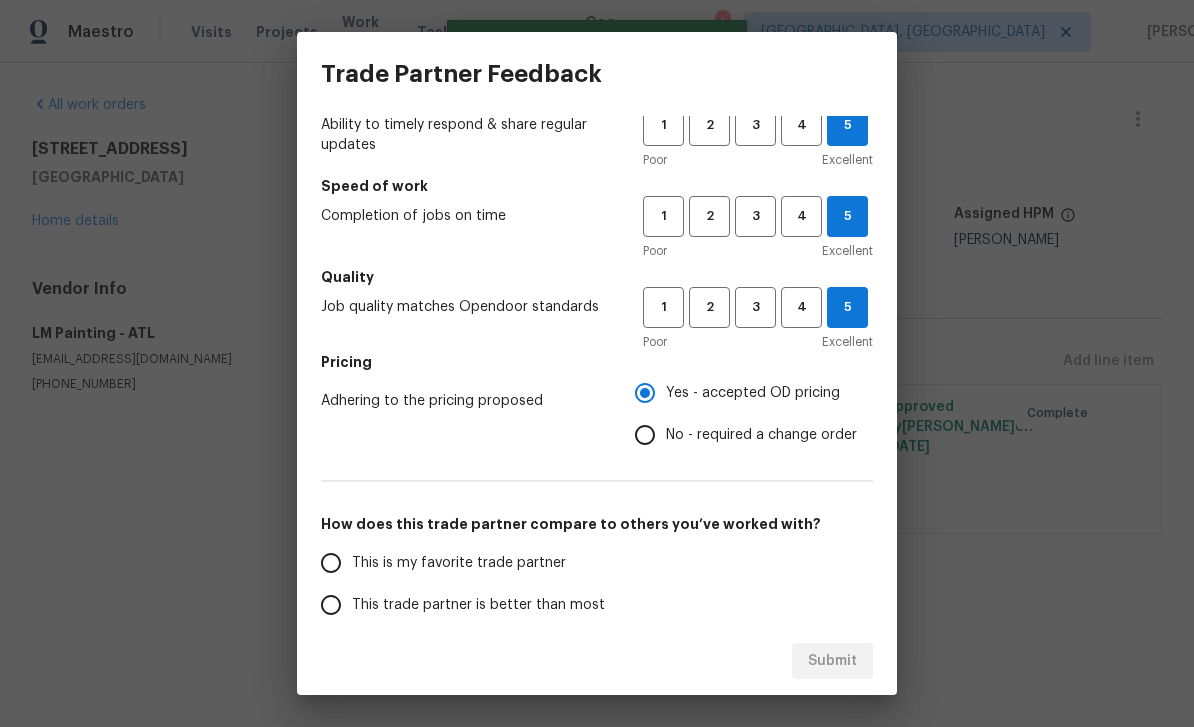 click on "This is my favorite trade partner" at bounding box center (331, 563) 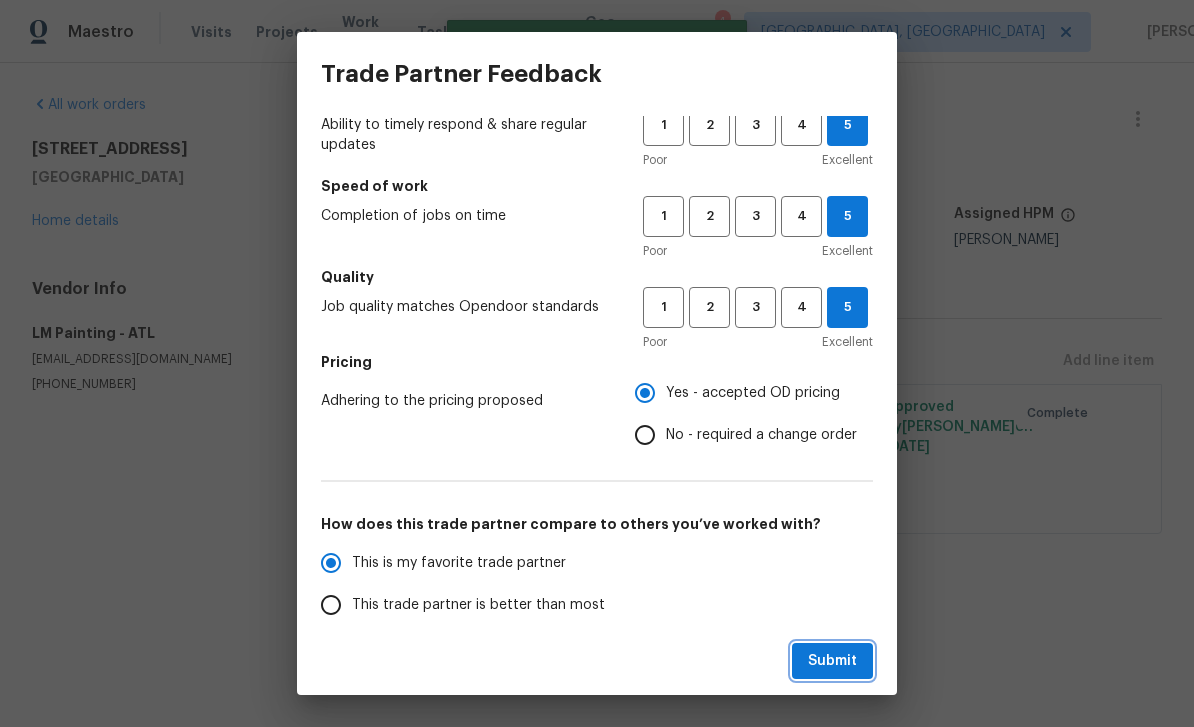 click on "Submit" at bounding box center [832, 661] 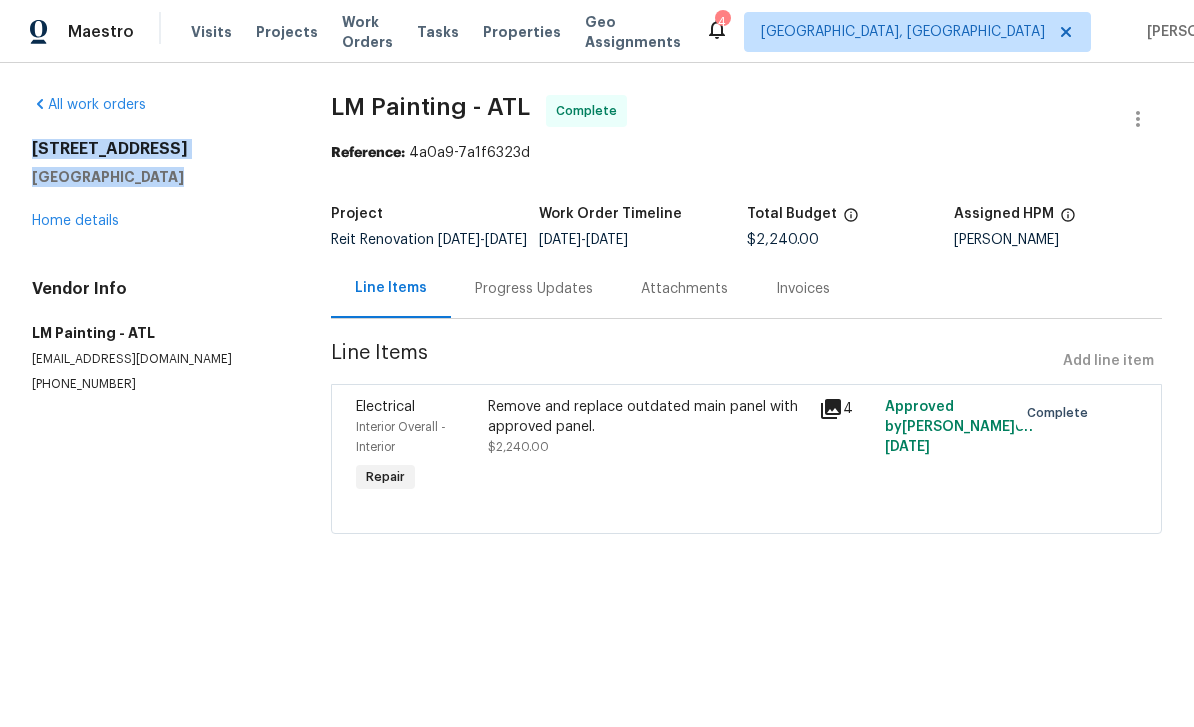 click on "Visits" at bounding box center [211, 32] 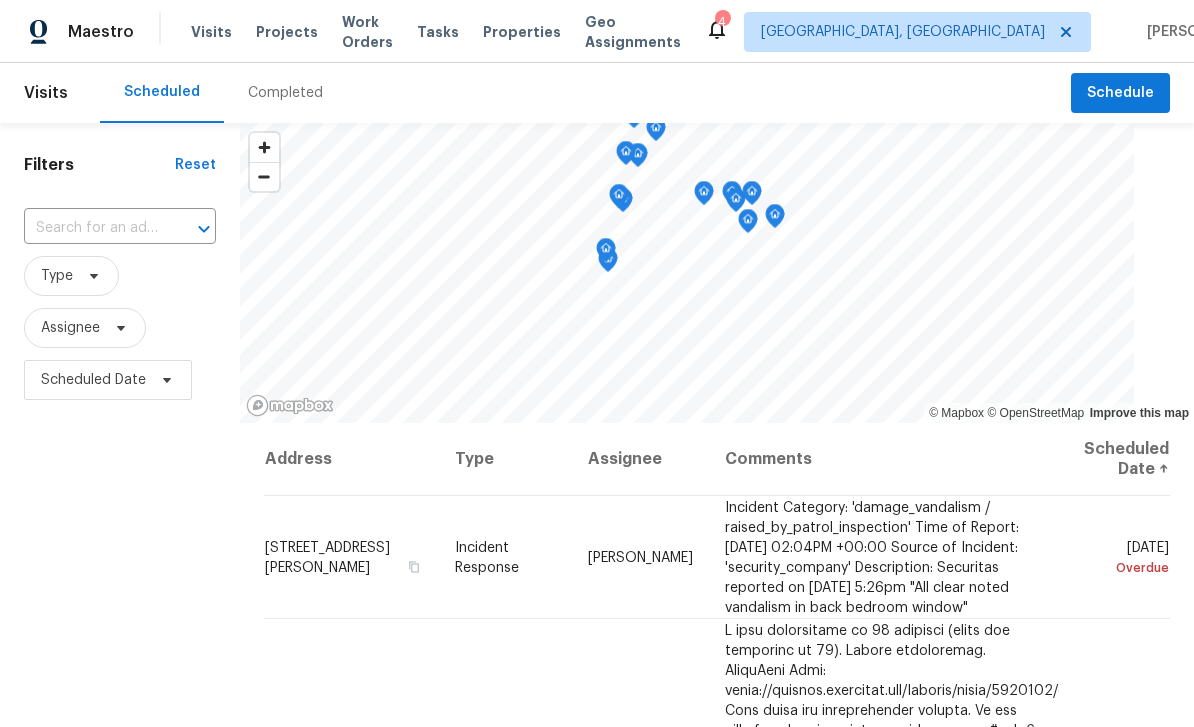 click at bounding box center [92, 228] 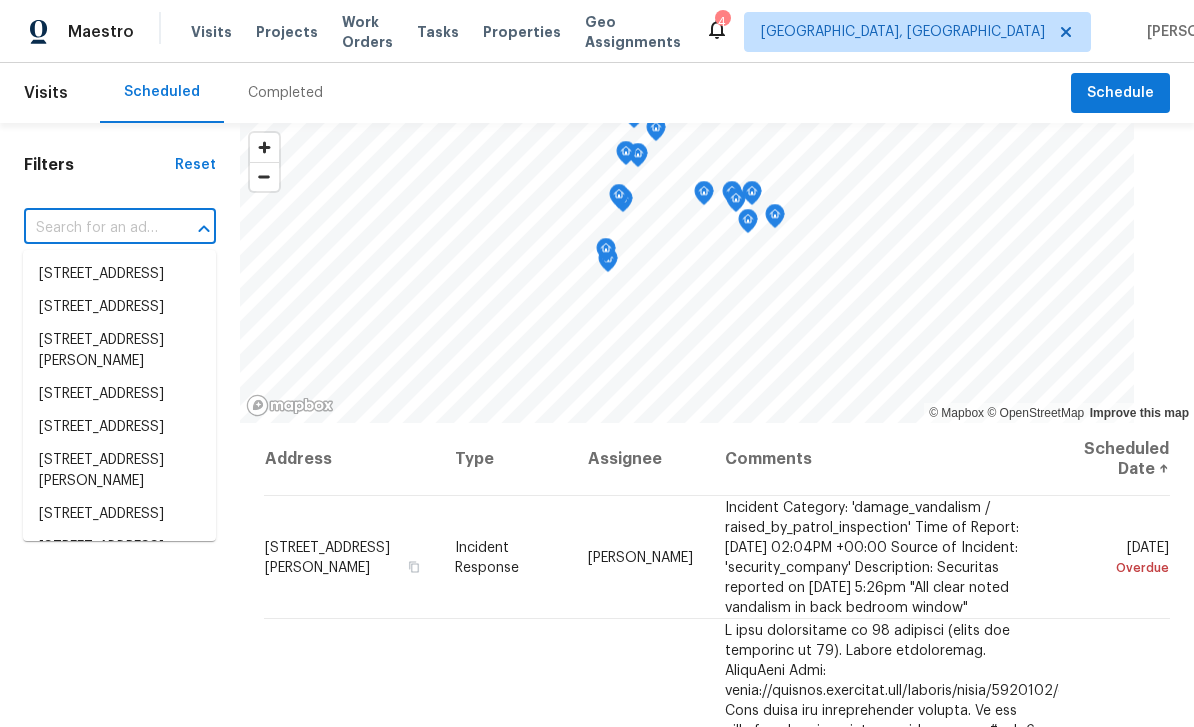 click at bounding box center [92, 228] 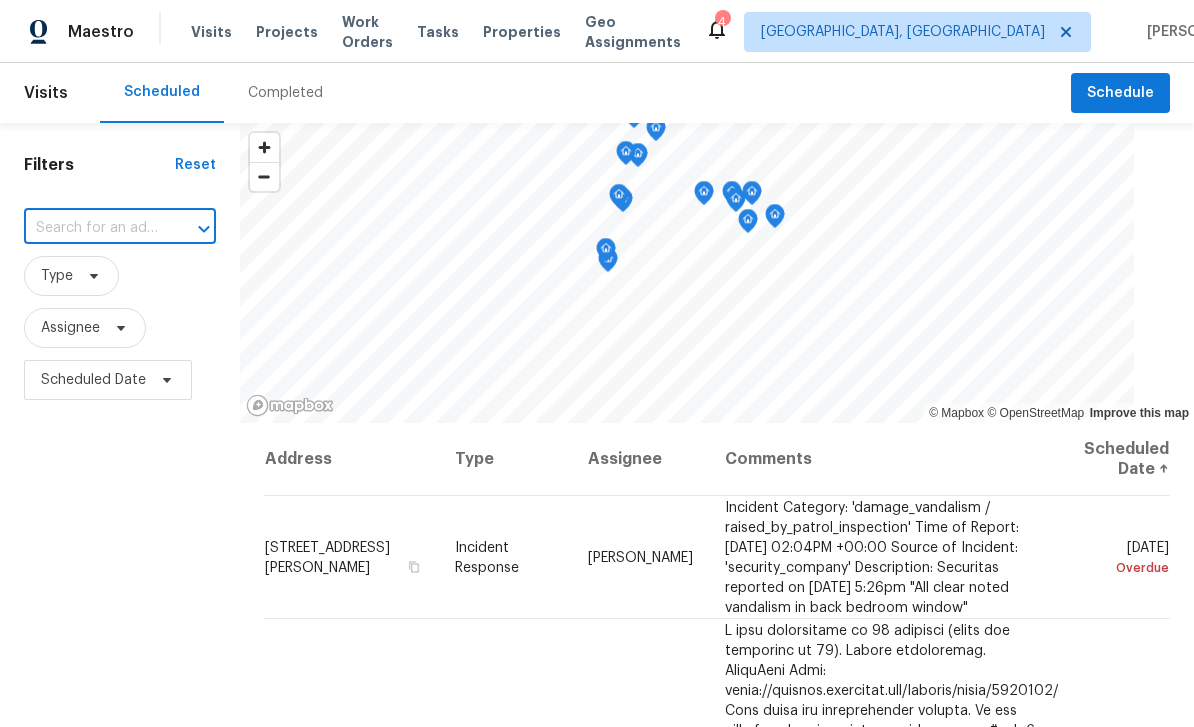 paste on "4934 Brookstone Pkwy, Ellenwood, GA 30294" 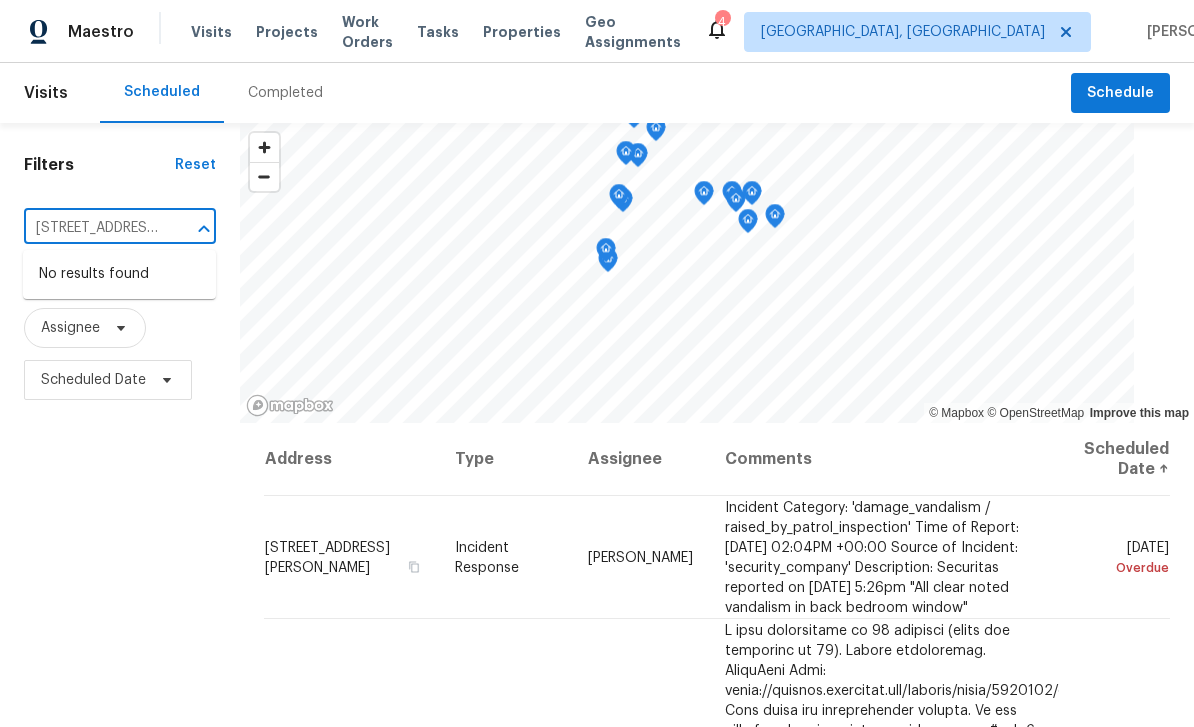 type on "4934 Brookstone Pkwy, Ellenwood, GA 30294" 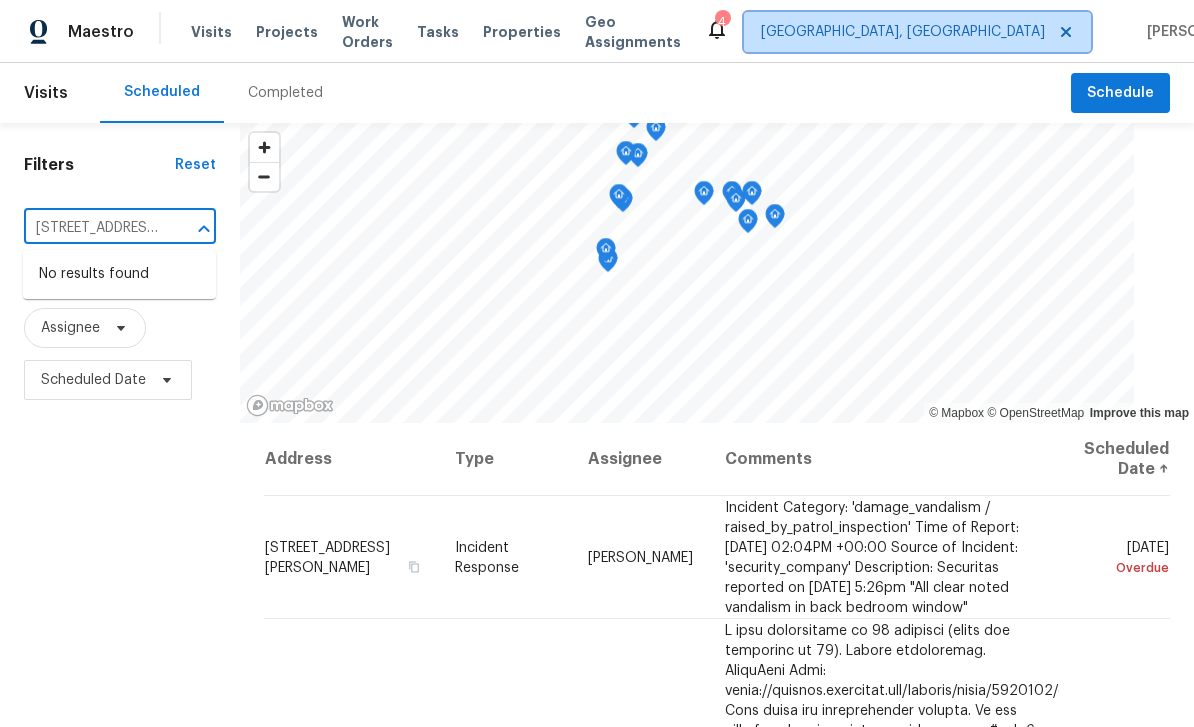 click on "[GEOGRAPHIC_DATA], [GEOGRAPHIC_DATA]" at bounding box center [903, 32] 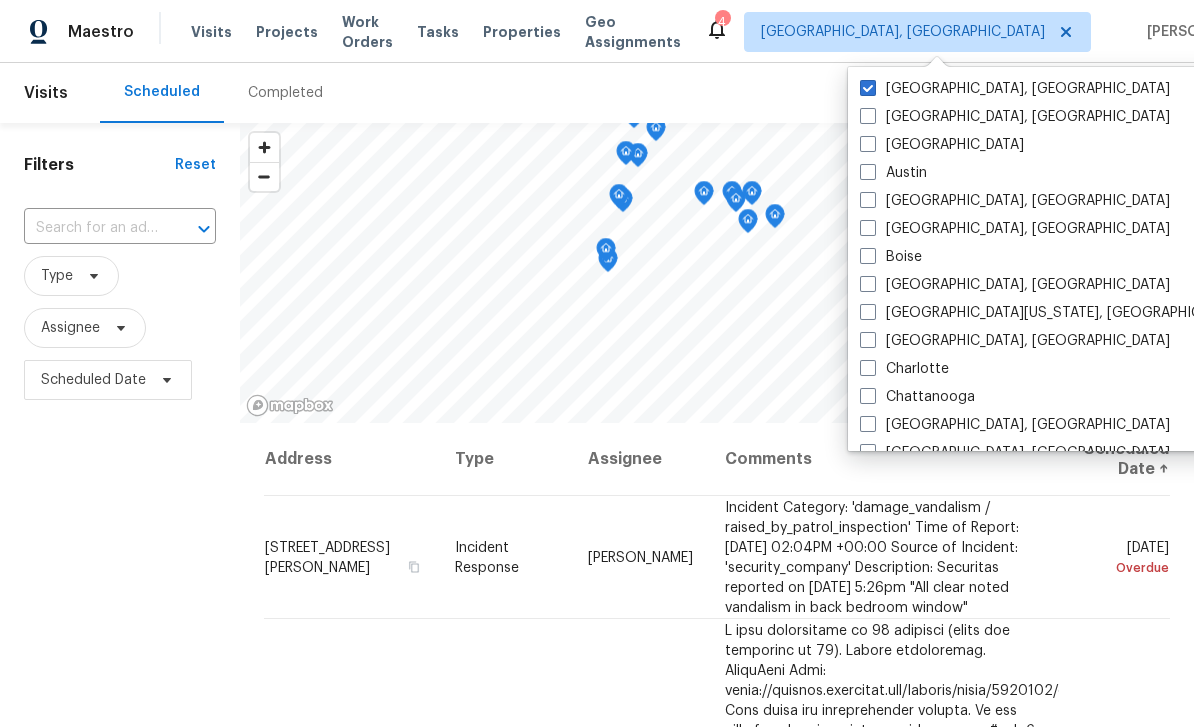 click on "Atlanta" at bounding box center [942, 145] 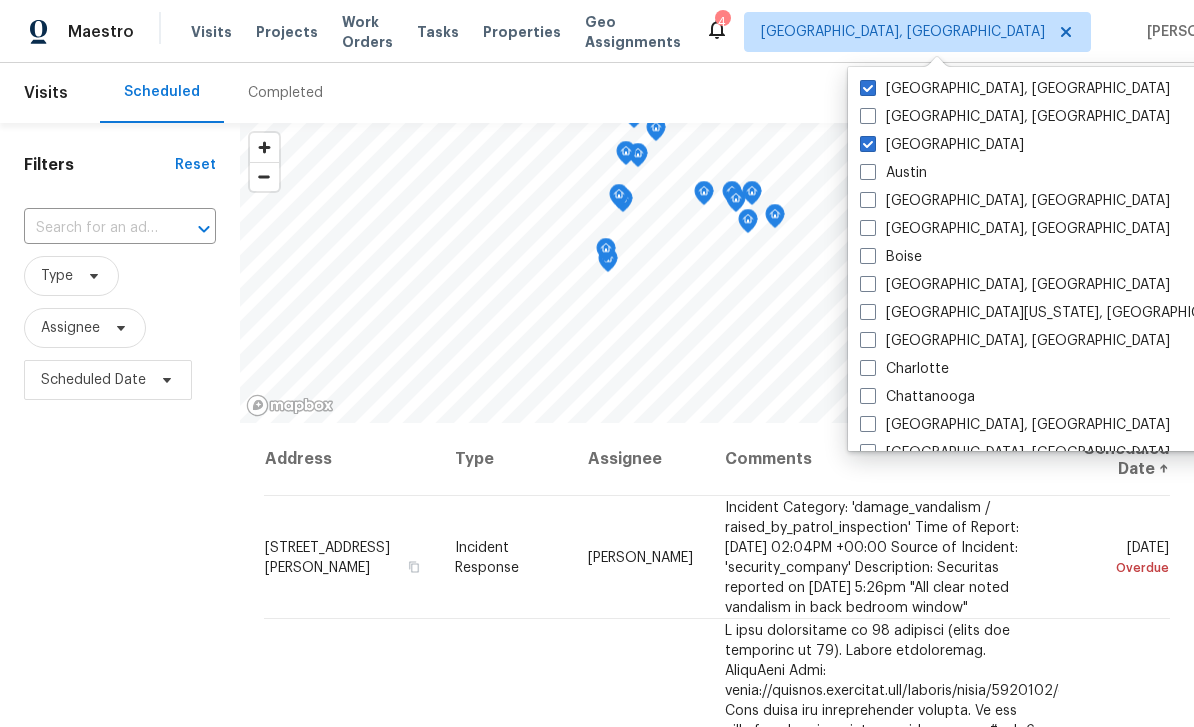 checkbox on "true" 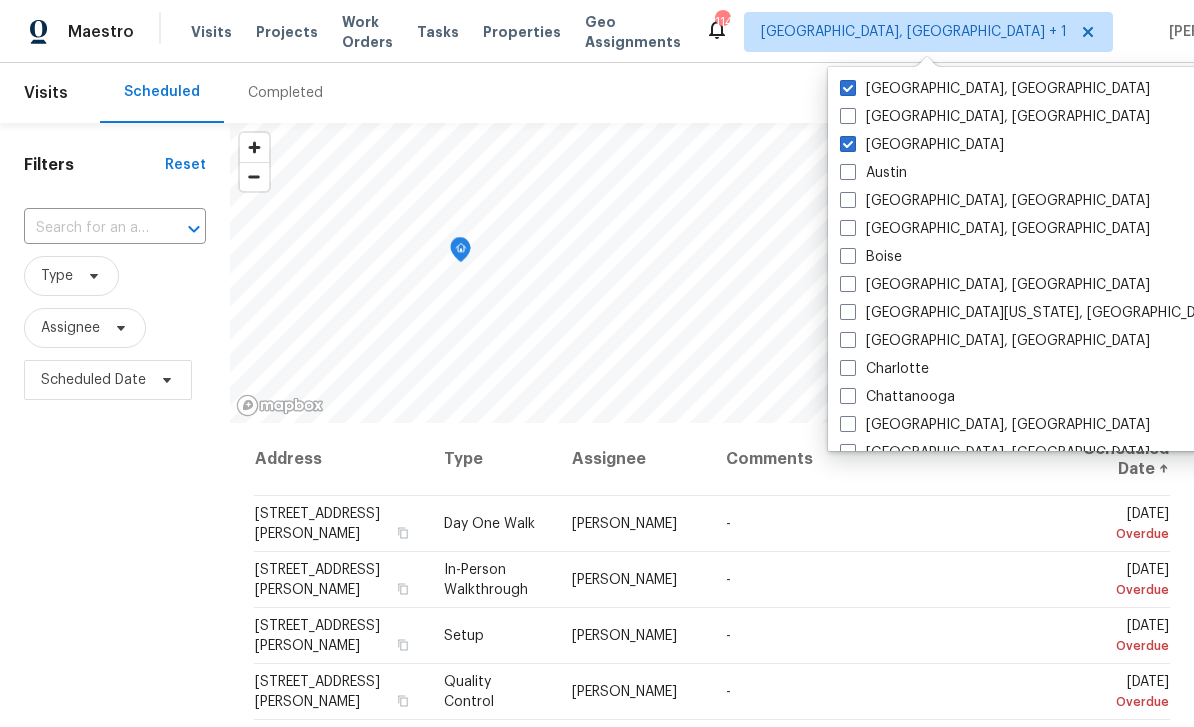 click at bounding box center (848, 88) 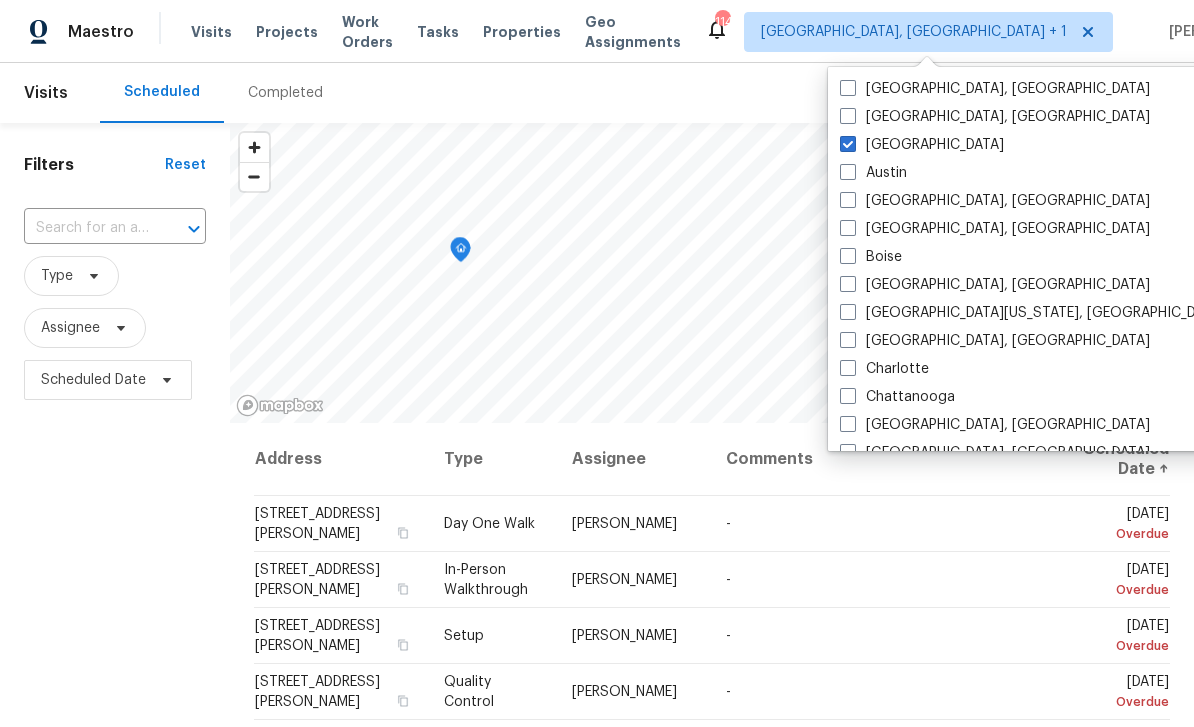 checkbox on "false" 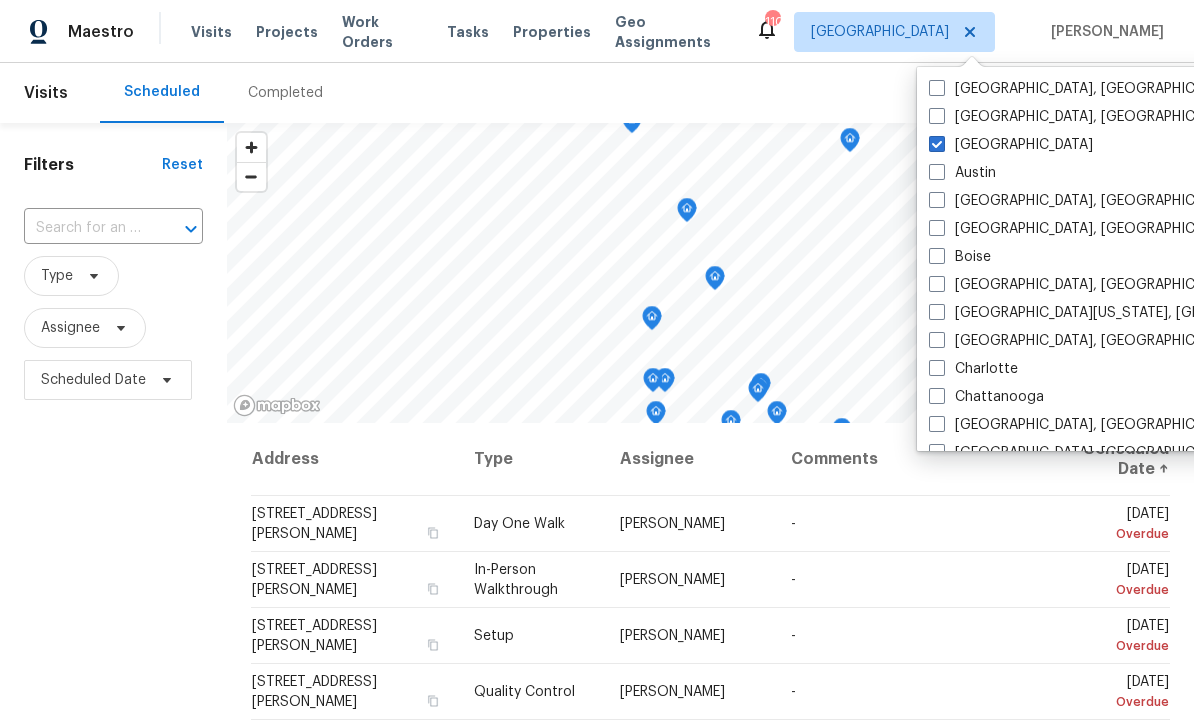 click at bounding box center [85, 228] 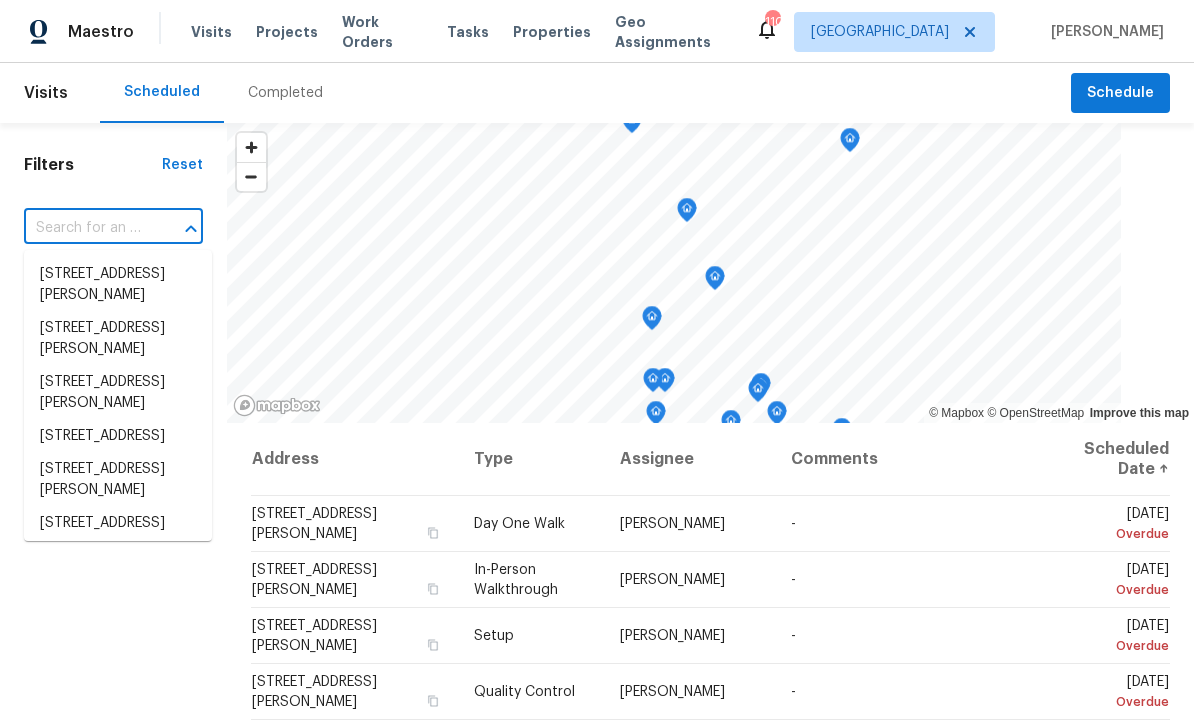 paste on "4934 Brookstone Pkwy, Ellenwood, GA 30294" 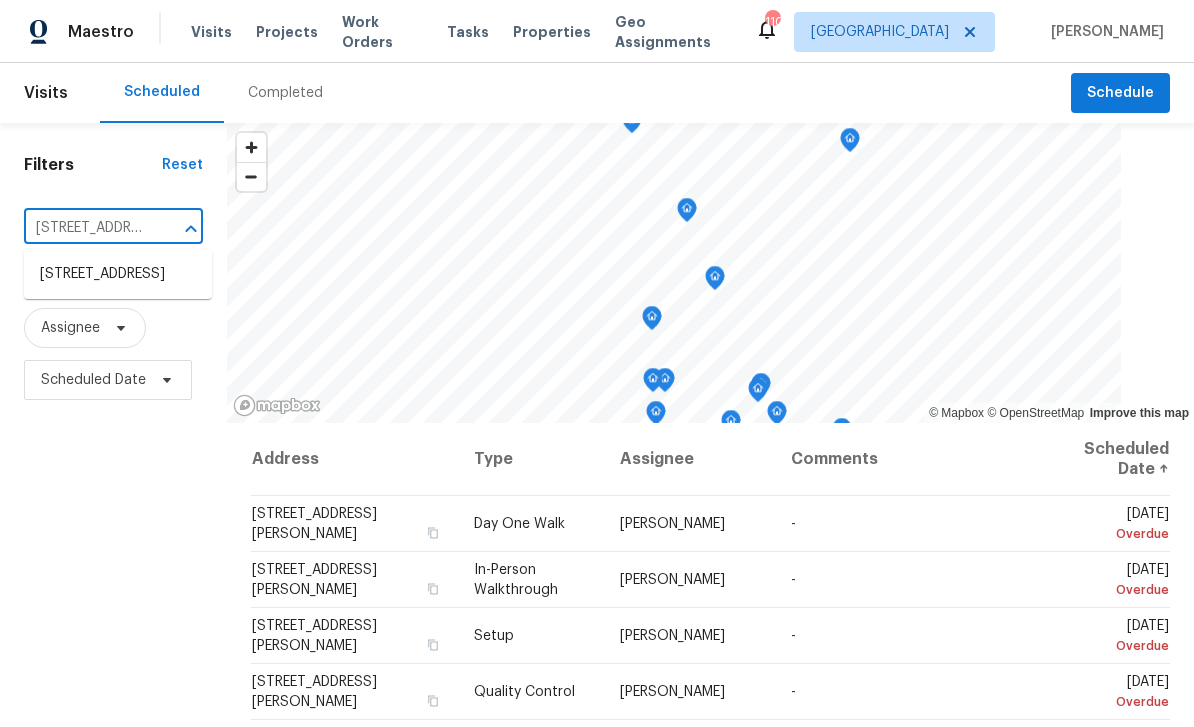 click on "4934 Brookstone Pkwy, Ellenwood, GA 30294" at bounding box center (118, 274) 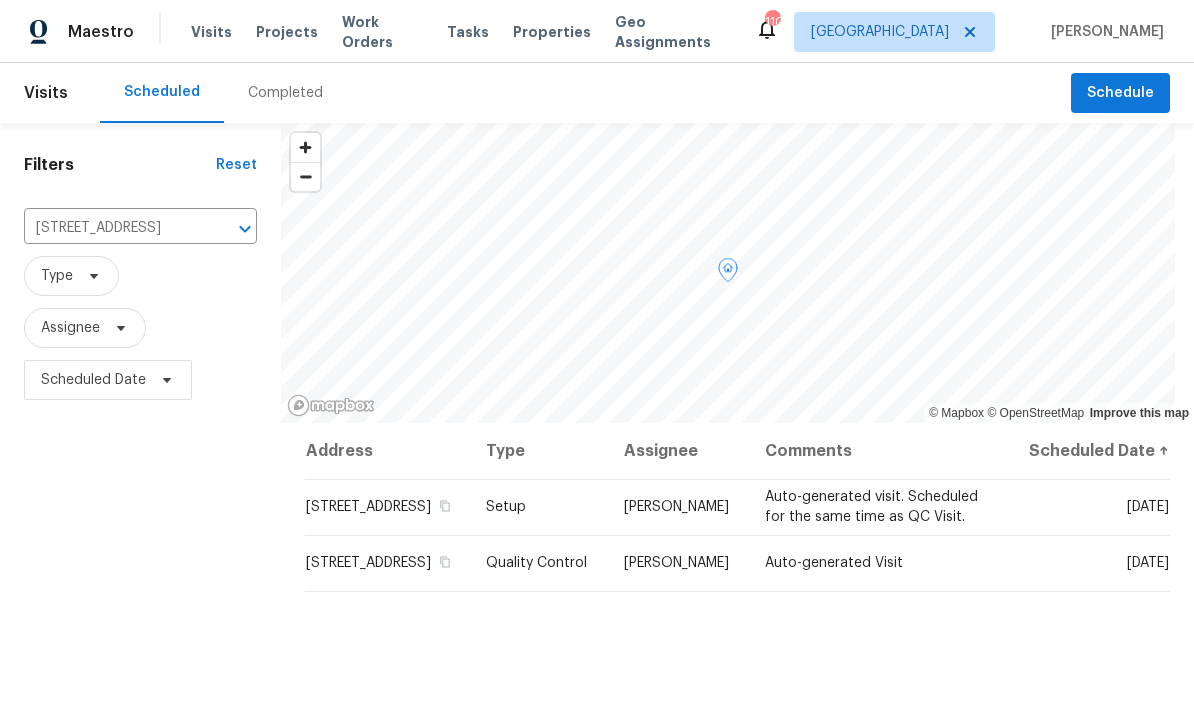 click 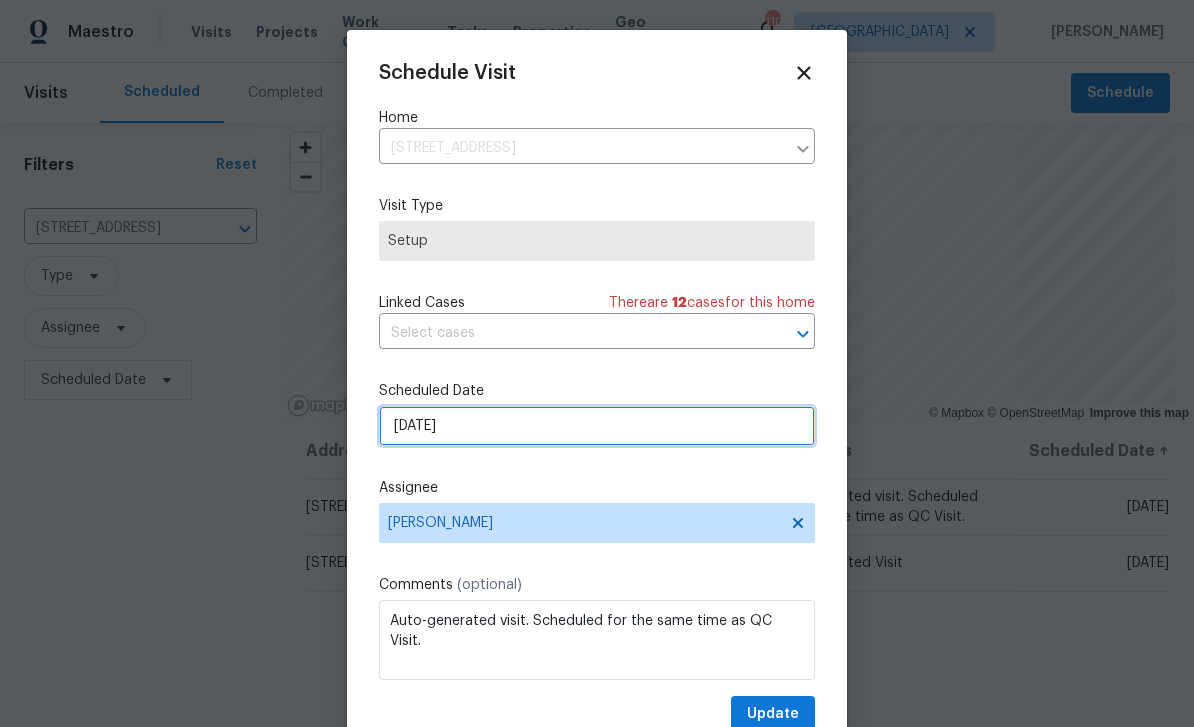 click on "7/29/2025" at bounding box center [597, 426] 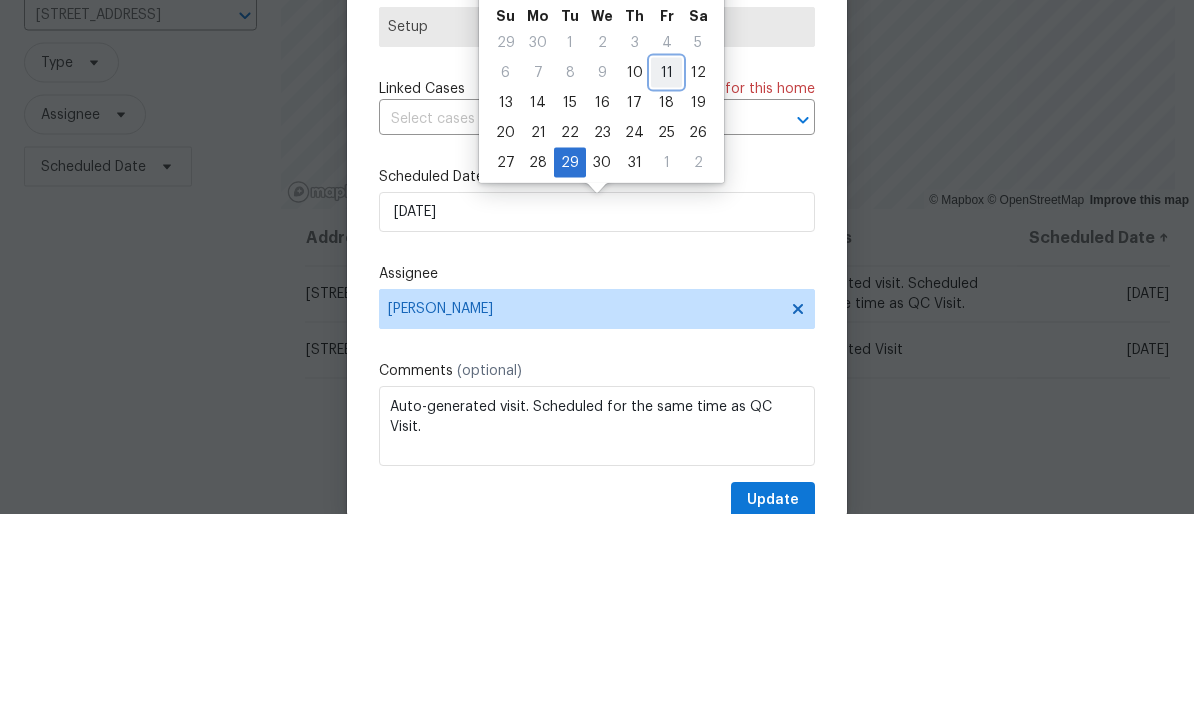 click on "11" at bounding box center (666, 286) 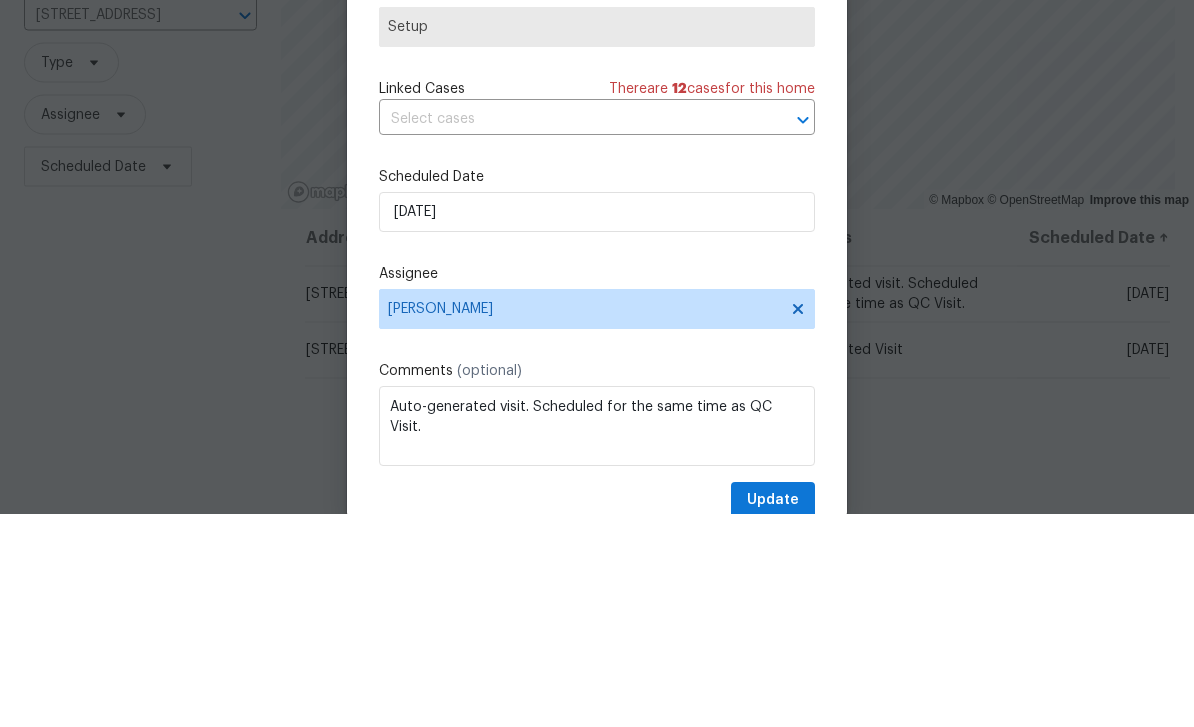 scroll, scrollTop: 64, scrollLeft: 0, axis: vertical 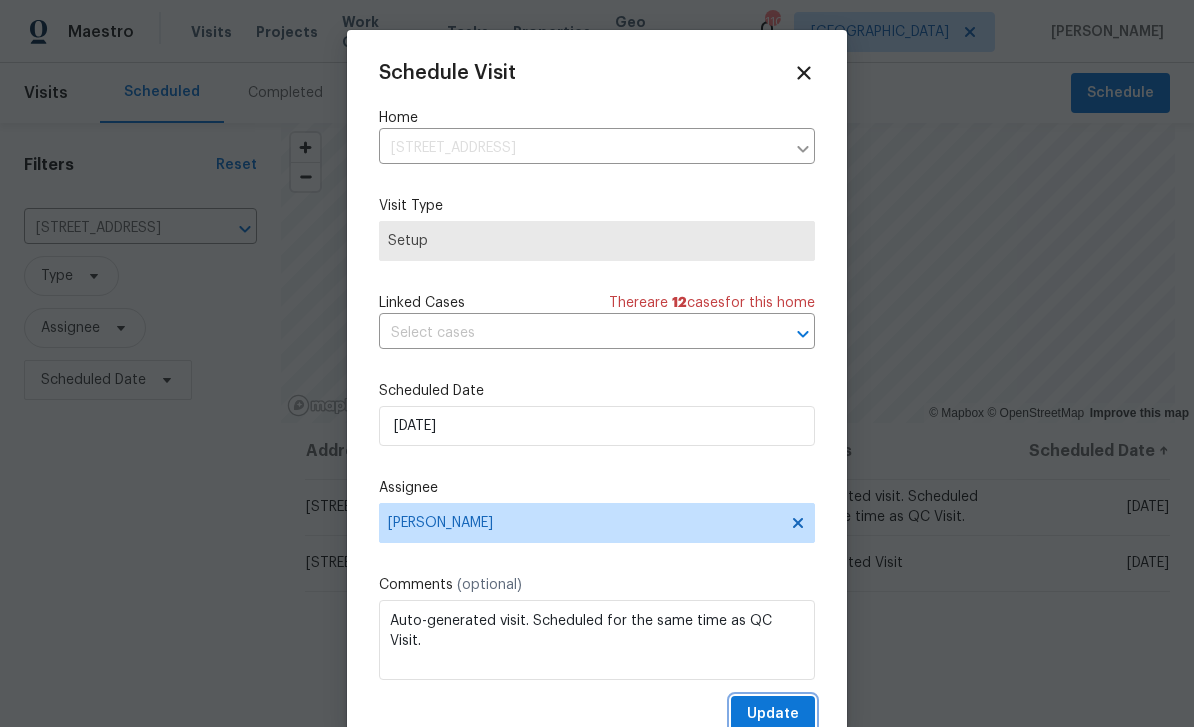 click on "Update" at bounding box center [773, 714] 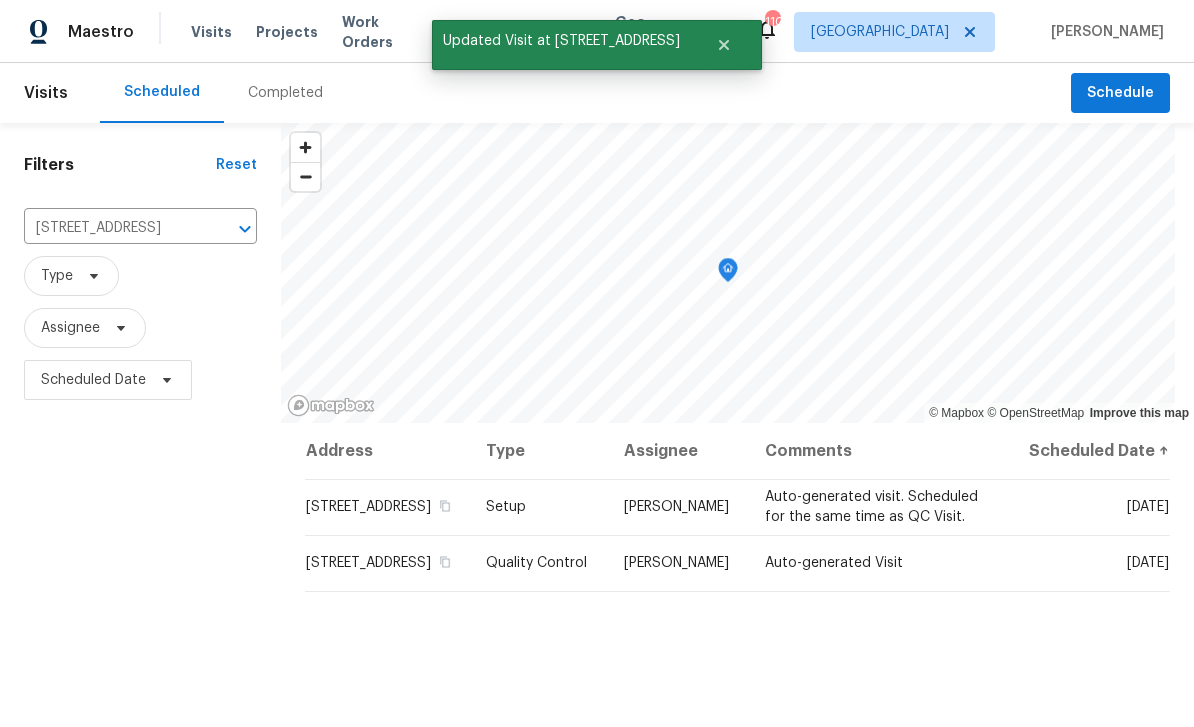 click 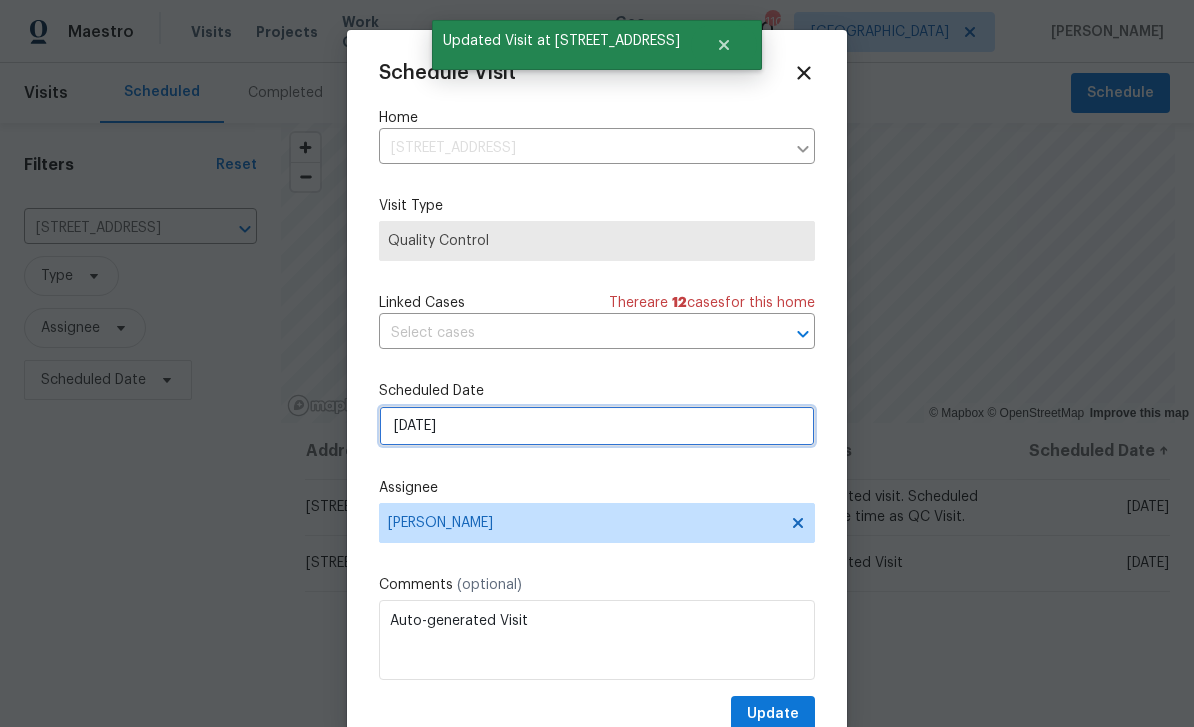 click on "7/29/2025" at bounding box center (597, 426) 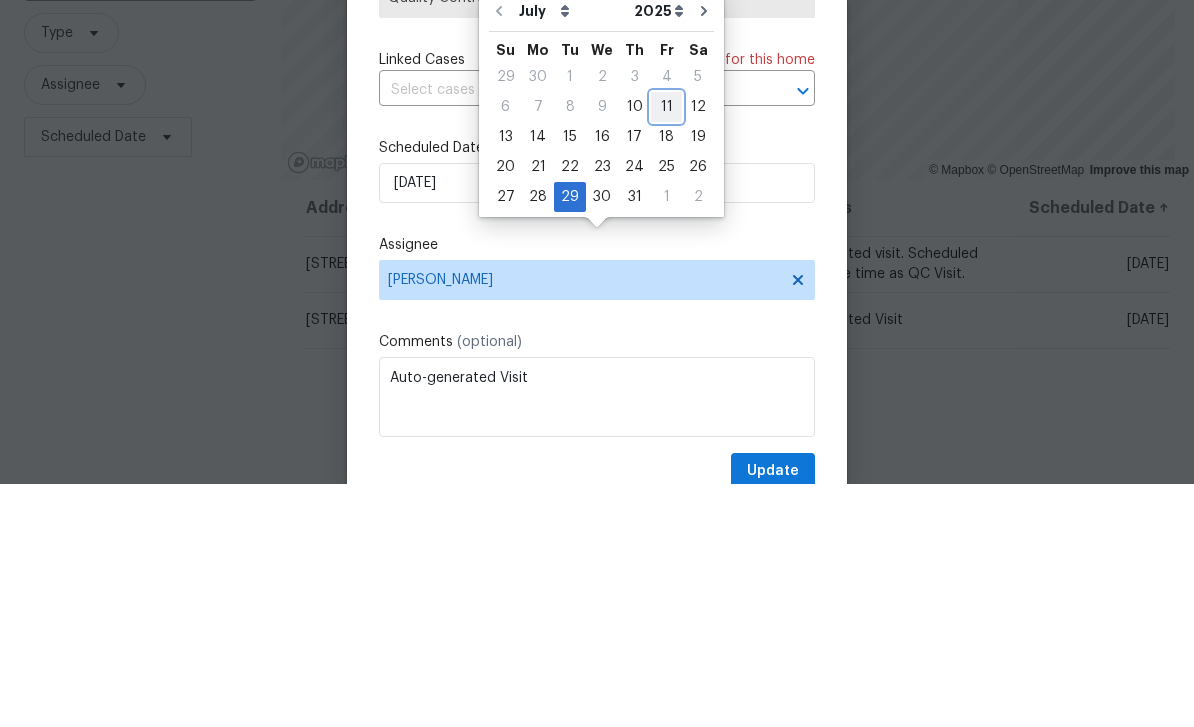 click on "11" at bounding box center (666, 350) 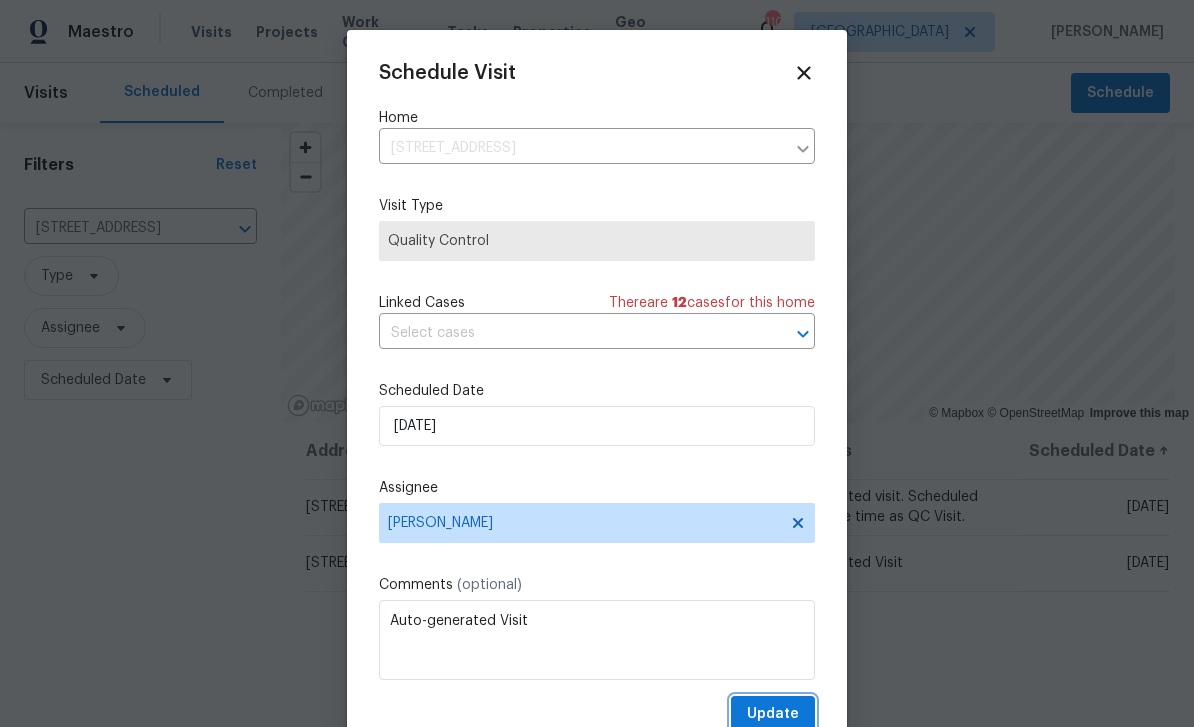 click on "Update" at bounding box center [773, 714] 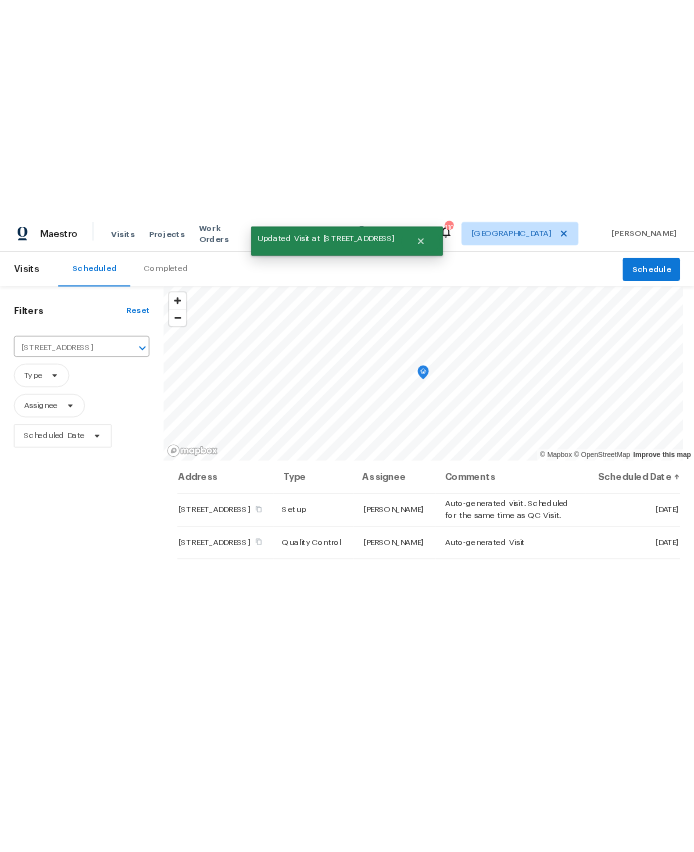 scroll, scrollTop: 0, scrollLeft: 0, axis: both 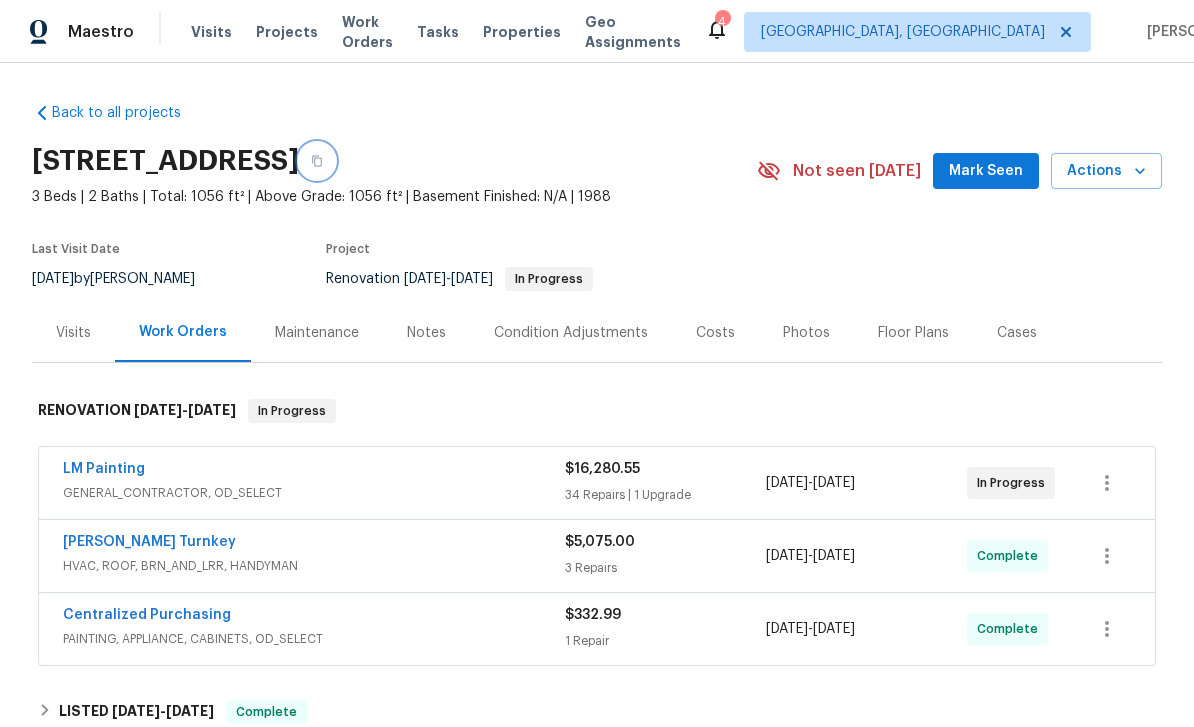 click 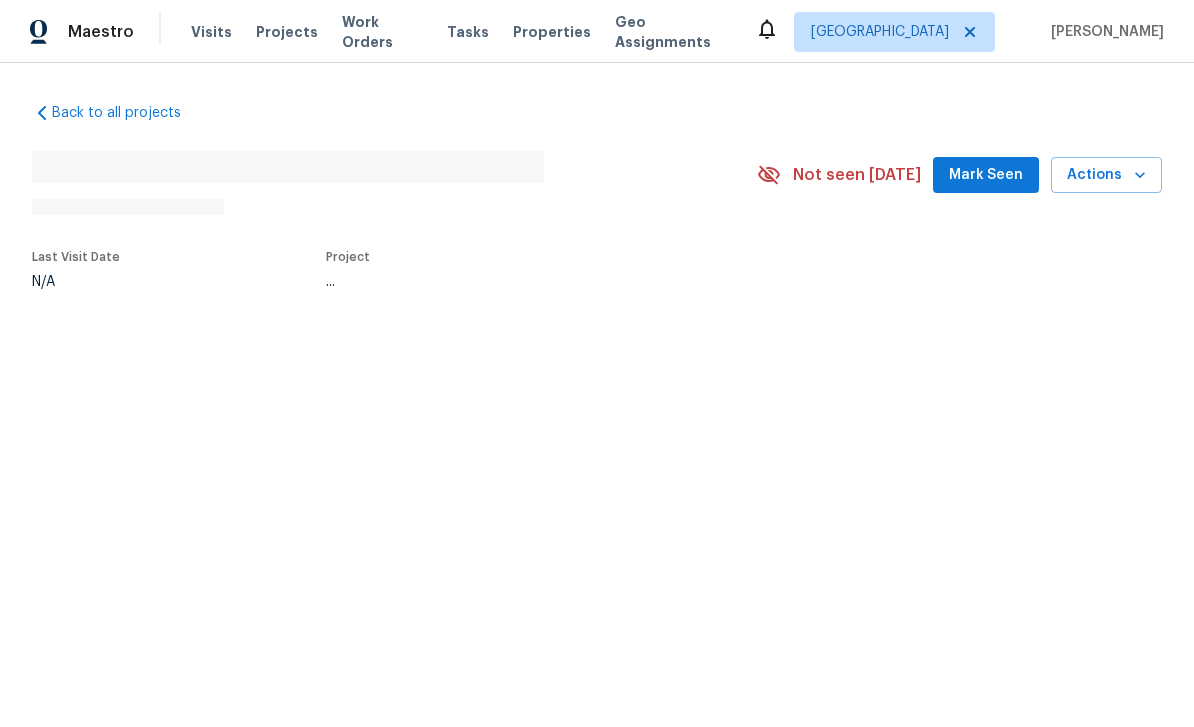 scroll, scrollTop: 0, scrollLeft: 0, axis: both 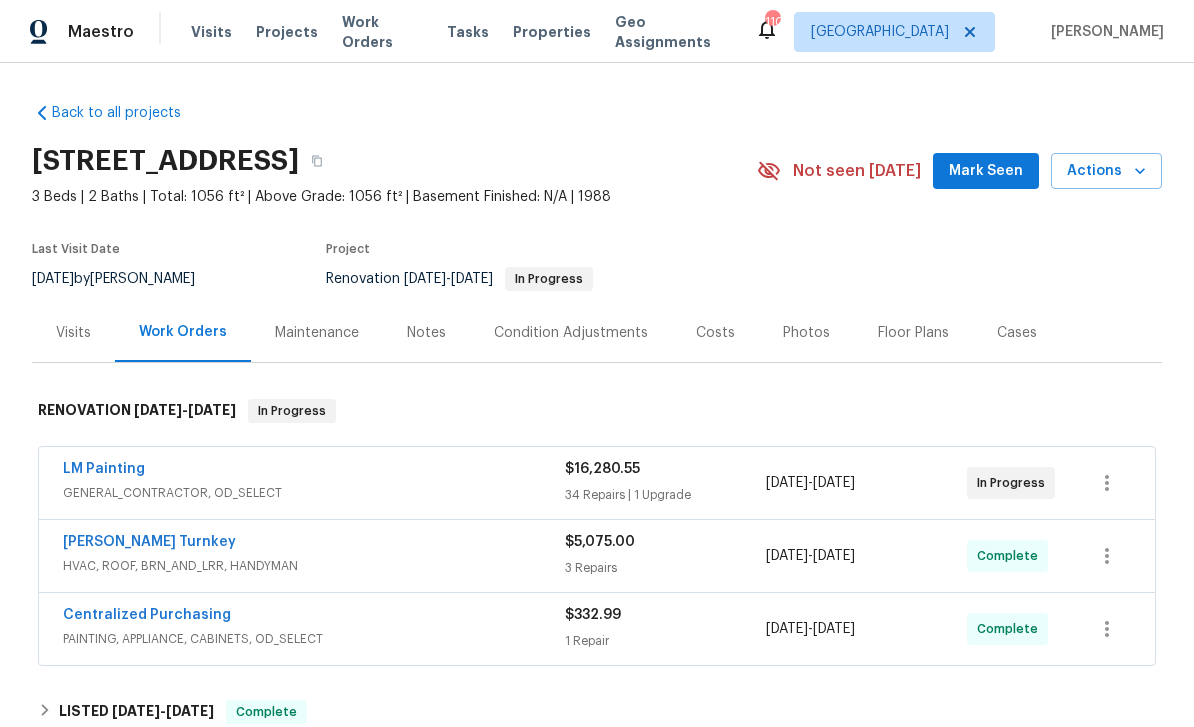 click on "Notes" at bounding box center [426, 333] 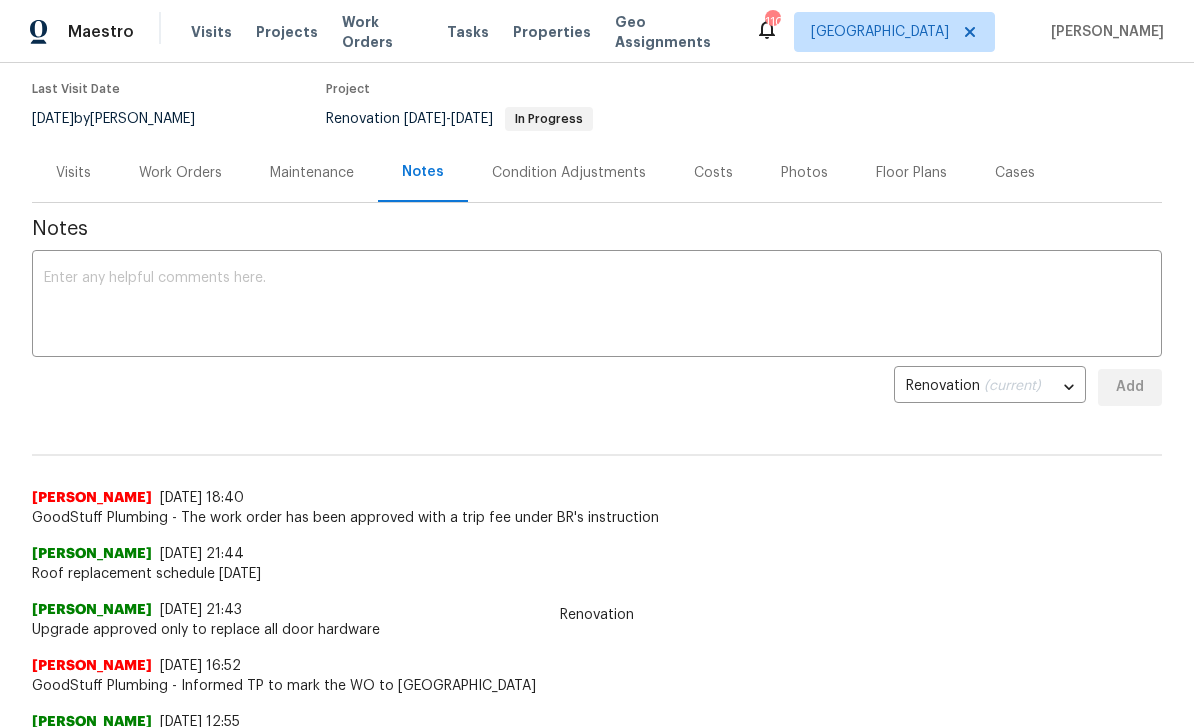 scroll, scrollTop: 161, scrollLeft: 0, axis: vertical 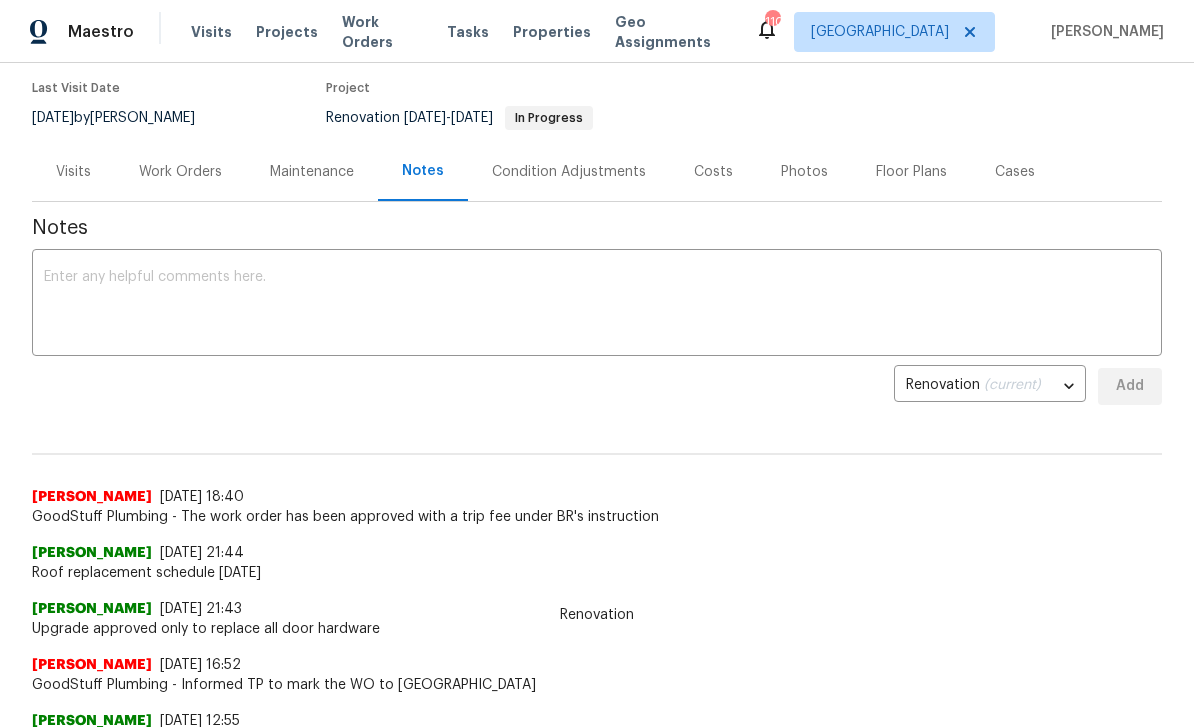 click at bounding box center (597, 305) 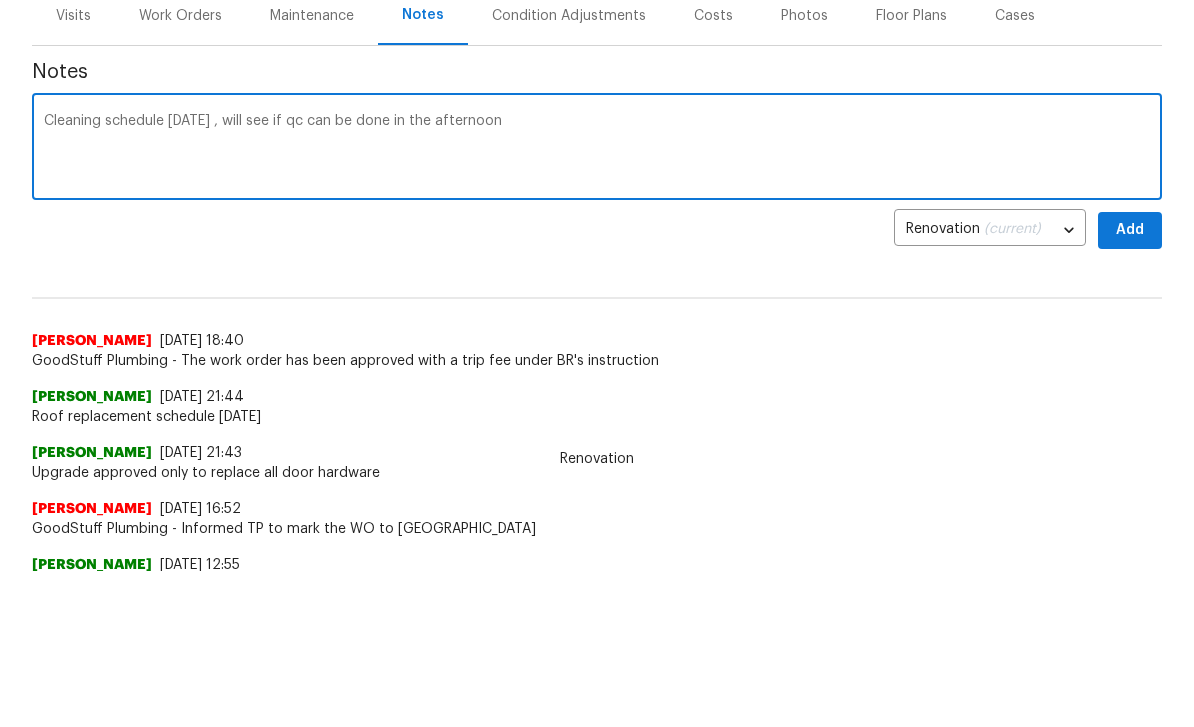 type on "Cleaning schedule [DATE] , will see if qc can be done in the afternoon" 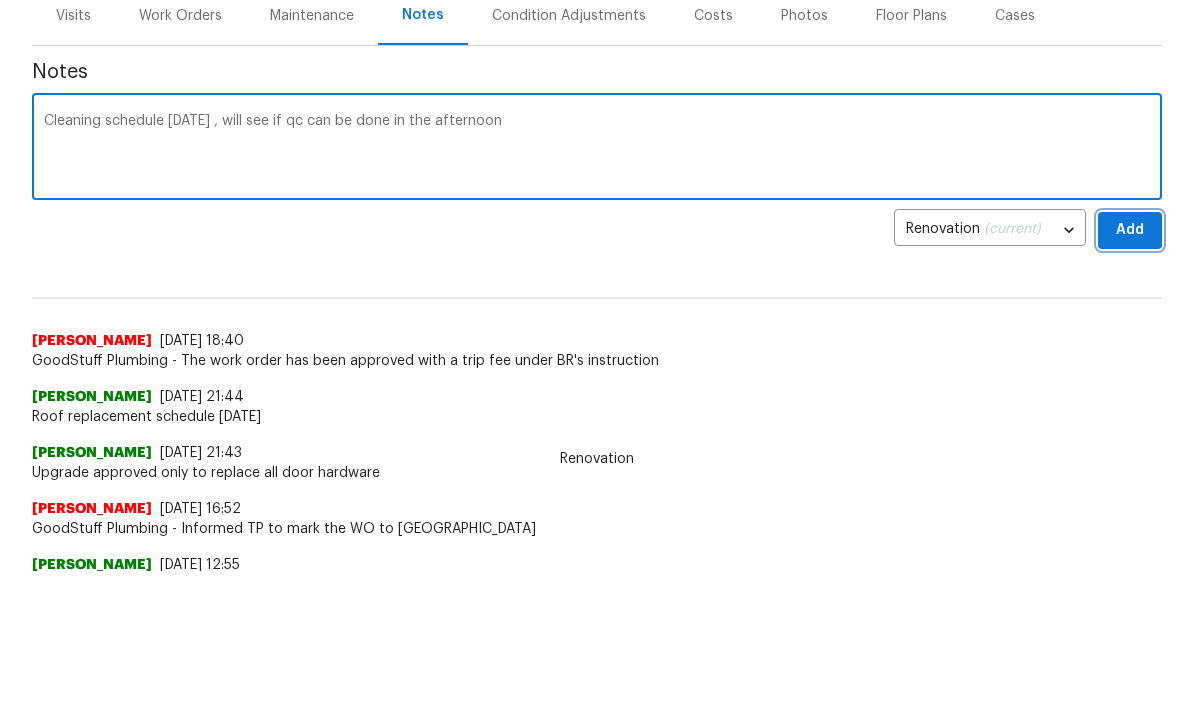 click on "Add" at bounding box center [1130, 386] 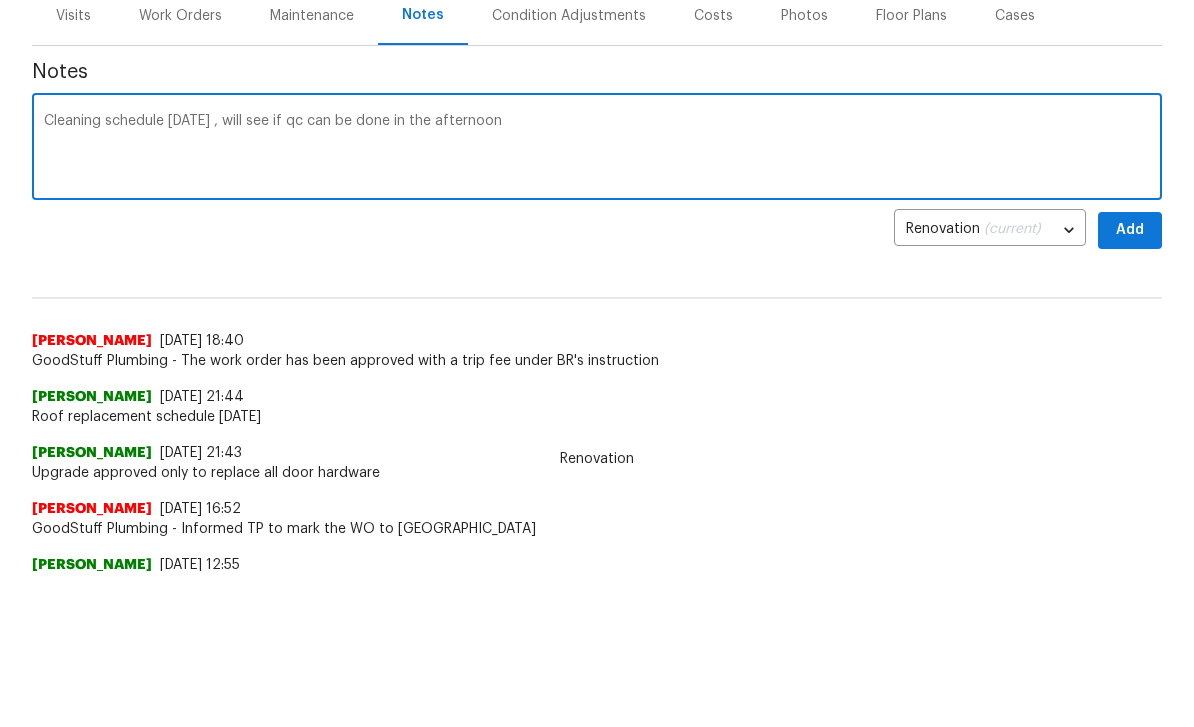 scroll, scrollTop: 156, scrollLeft: 0, axis: vertical 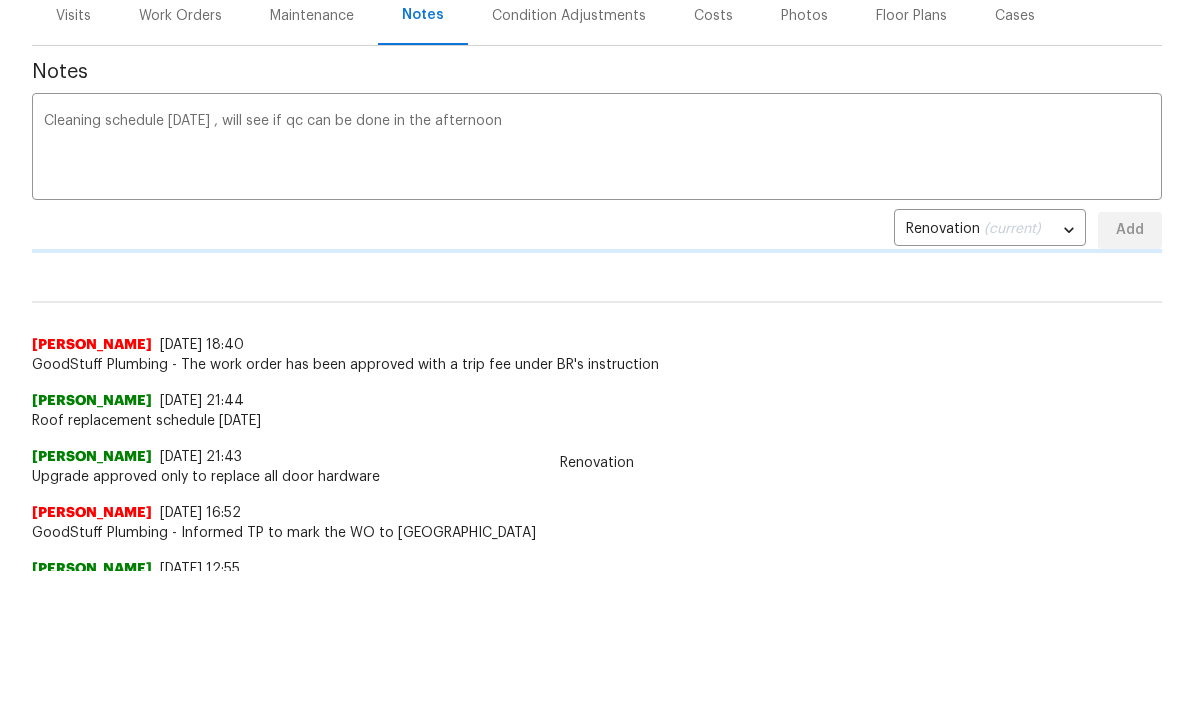 type 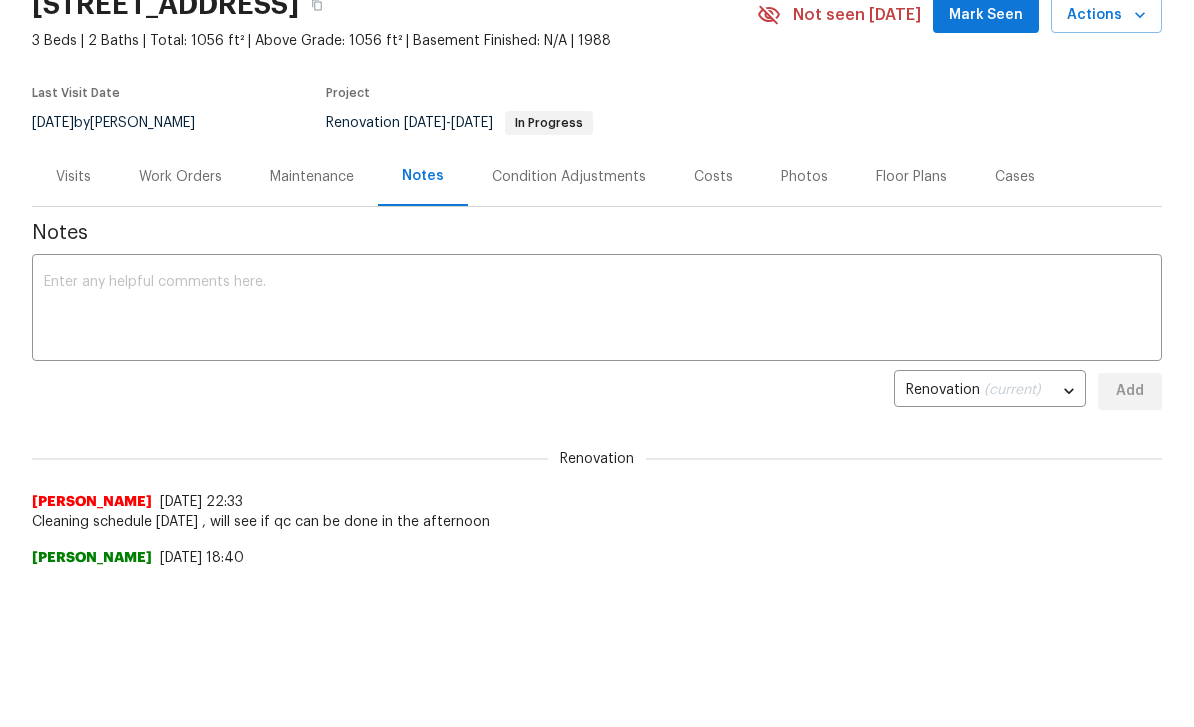 scroll, scrollTop: 0, scrollLeft: 0, axis: both 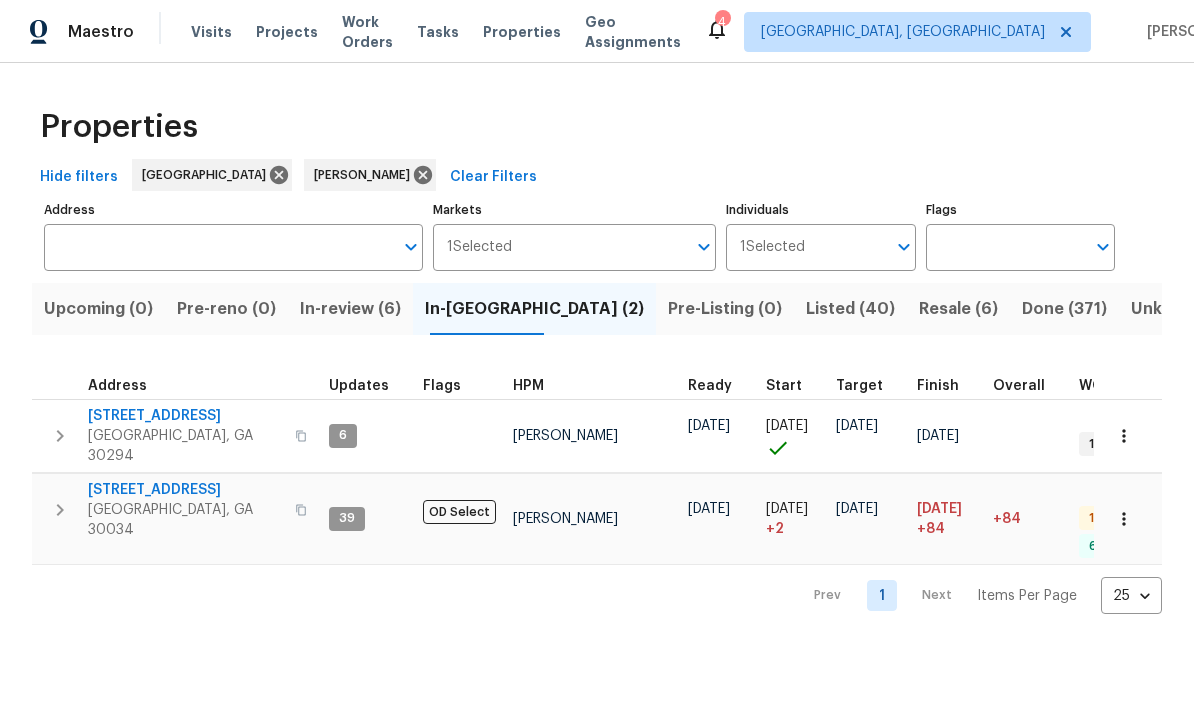 click on "[STREET_ADDRESS]" at bounding box center [185, 490] 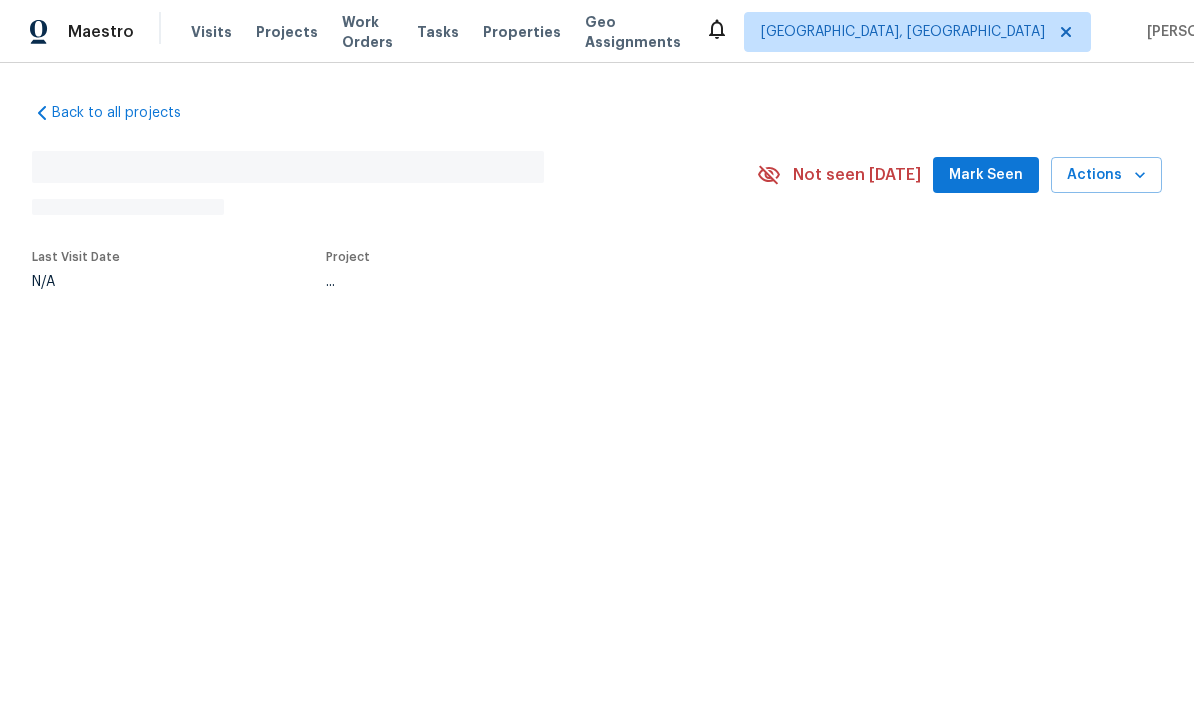 scroll, scrollTop: 0, scrollLeft: 0, axis: both 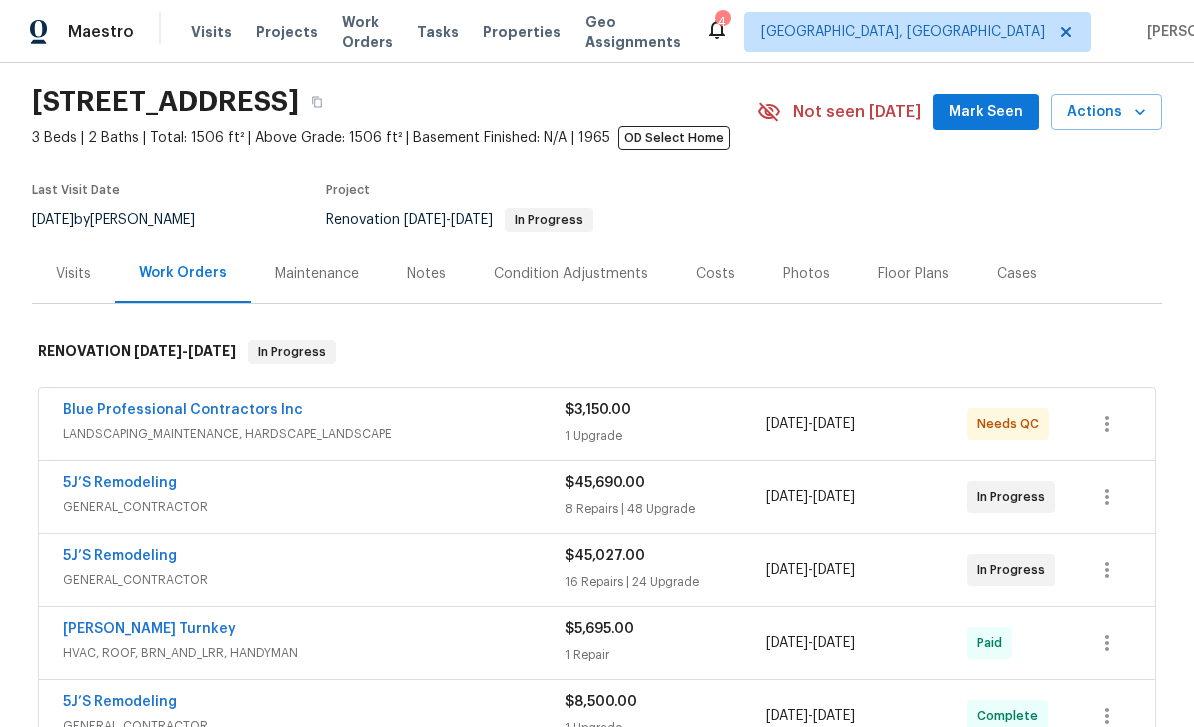 click on "Maintenance" at bounding box center [317, 274] 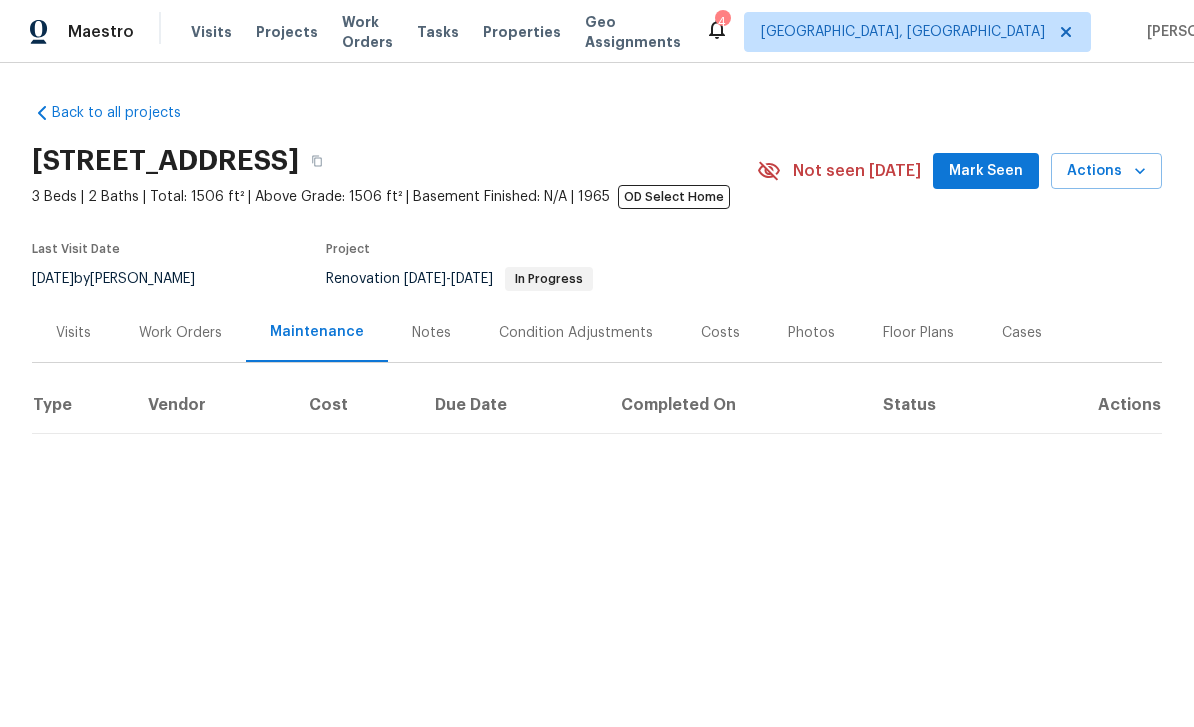 scroll, scrollTop: 0, scrollLeft: 0, axis: both 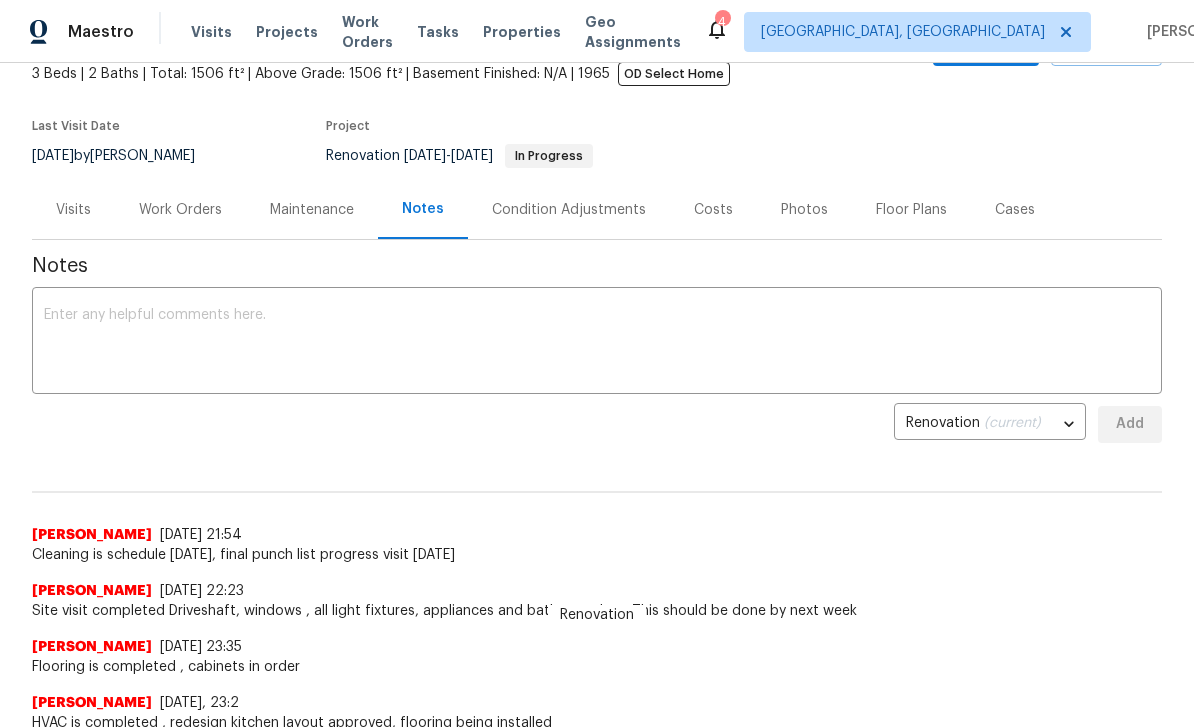 click at bounding box center [597, 343] 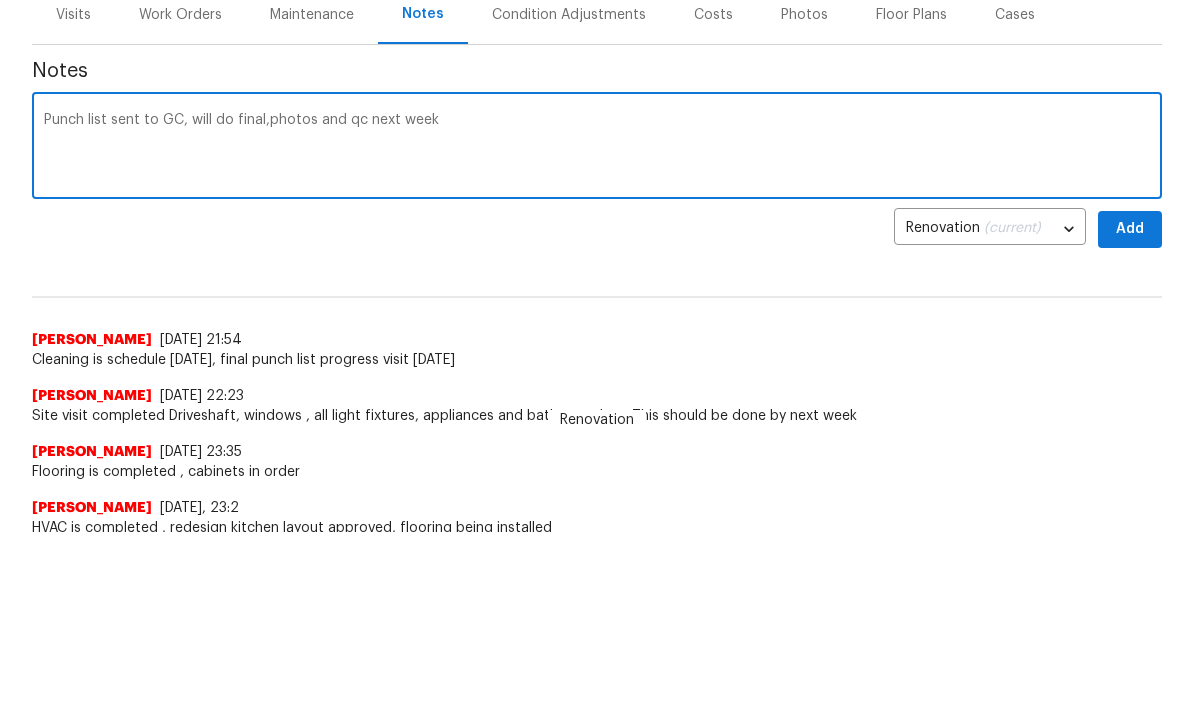 type on "Punch list sent to GC, will do final,photos and qc next week" 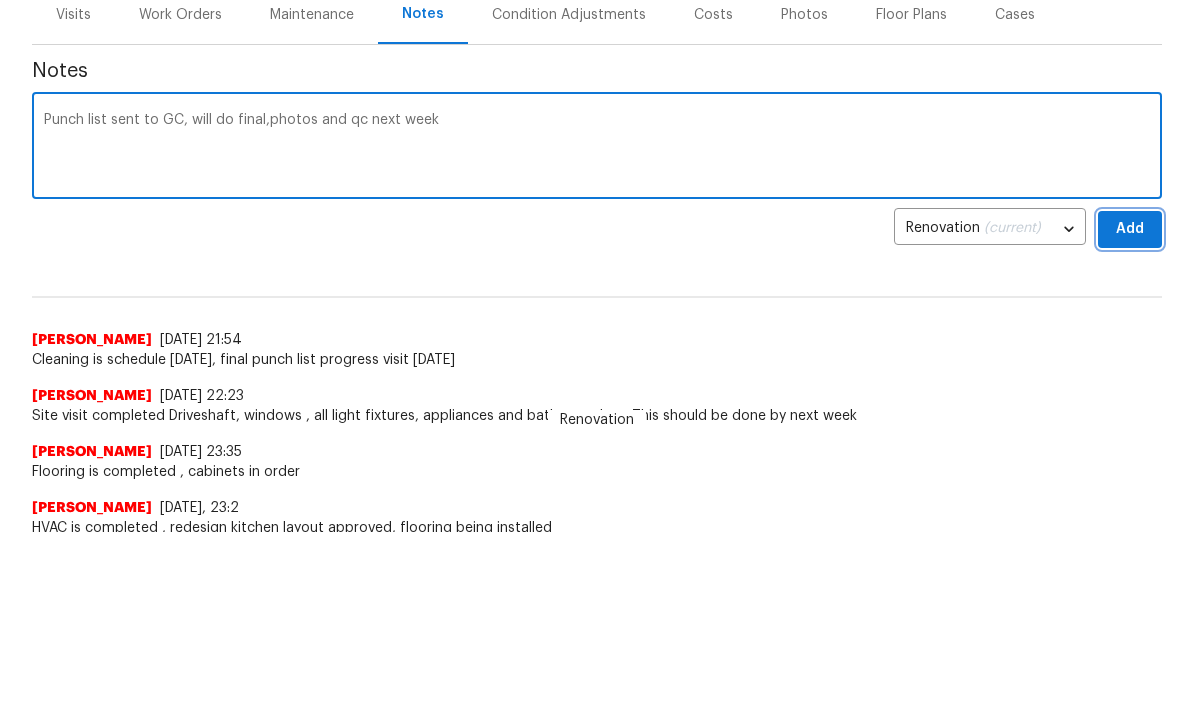 click on "Add" at bounding box center [1130, 424] 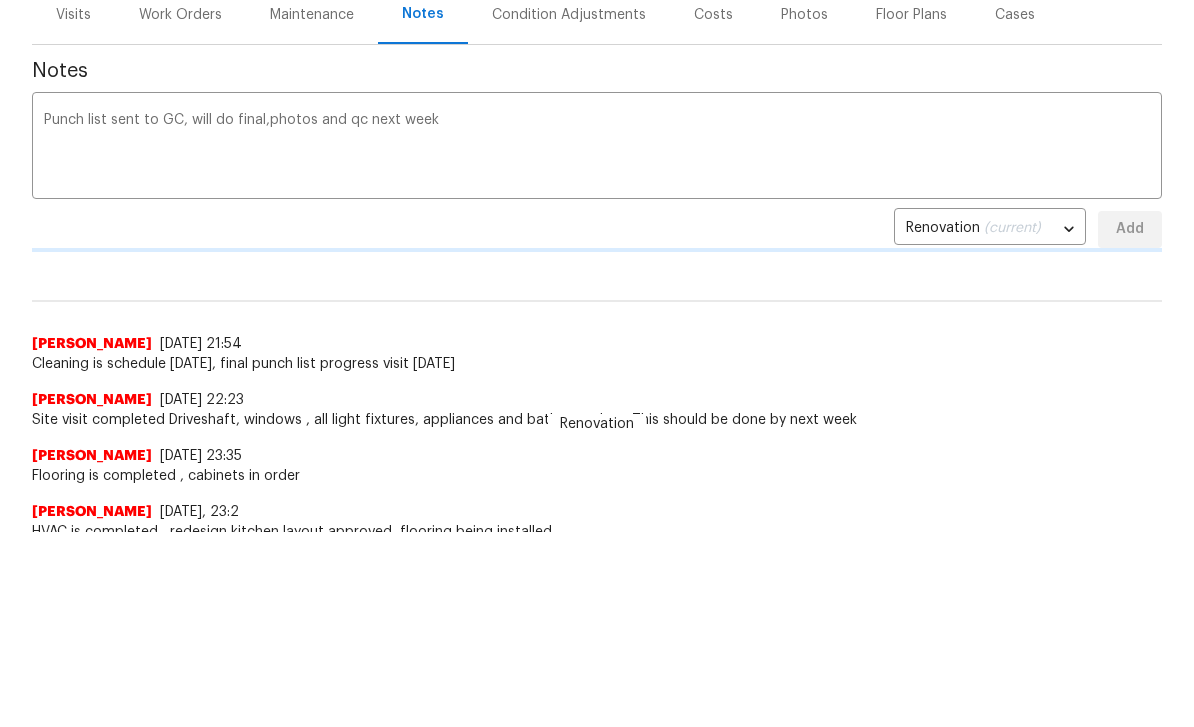 scroll, scrollTop: 195, scrollLeft: 0, axis: vertical 